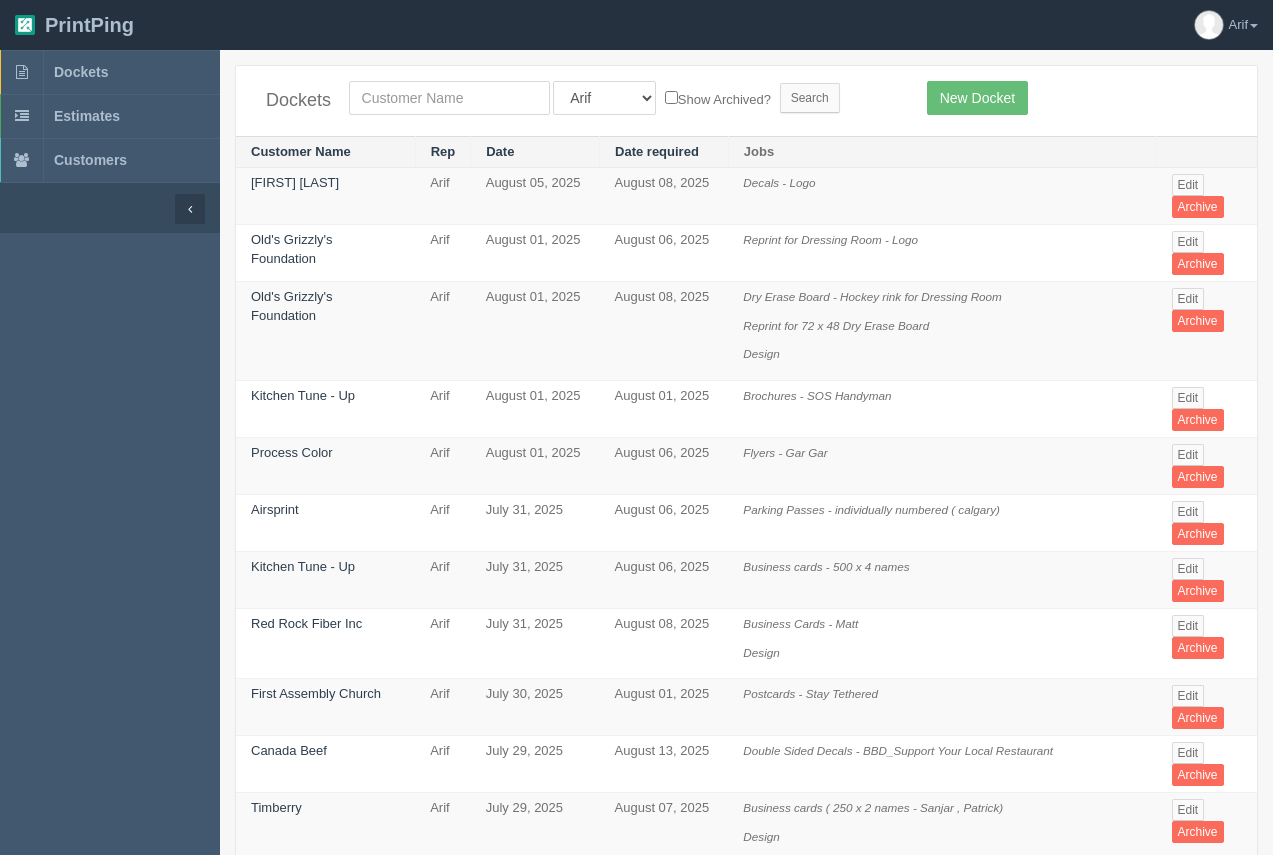 scroll, scrollTop: 0, scrollLeft: 0, axis: both 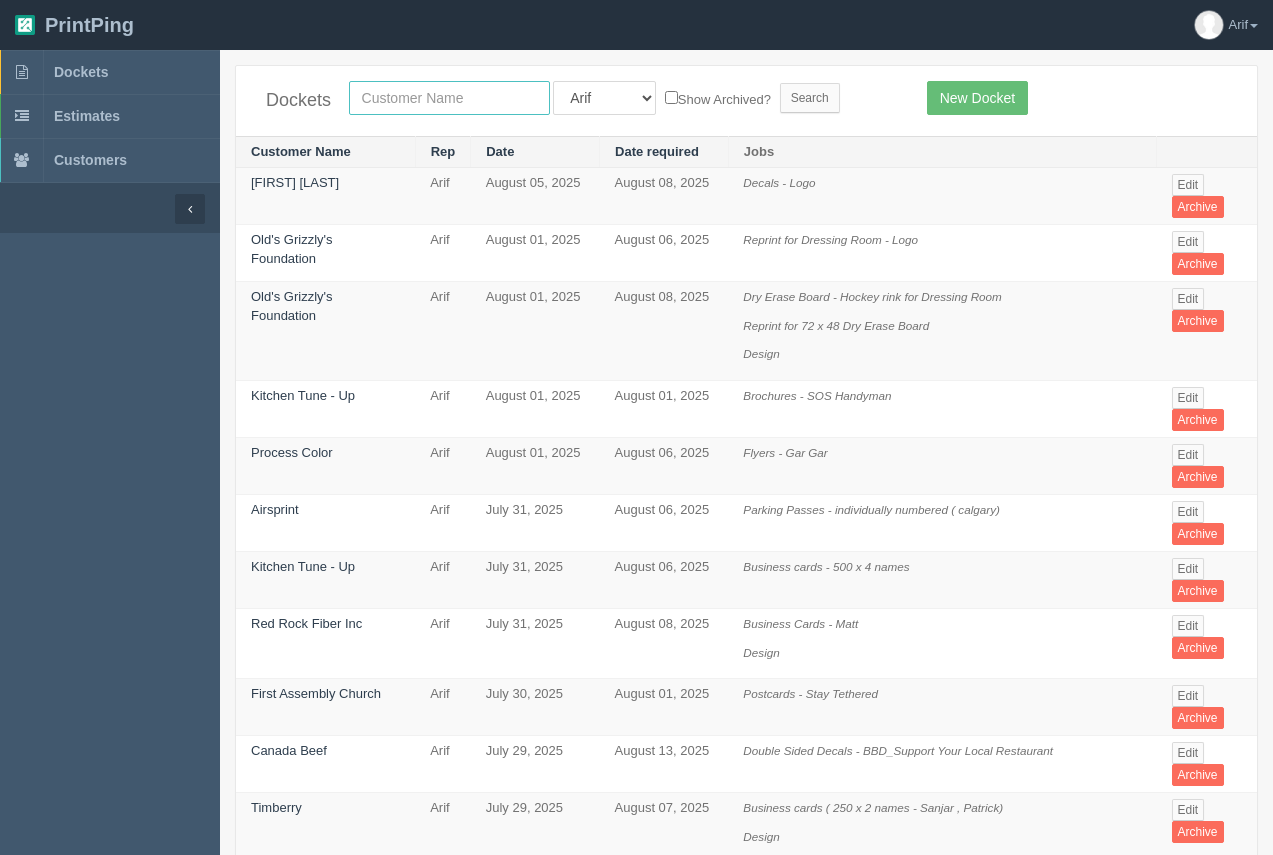 click at bounding box center (449, 98) 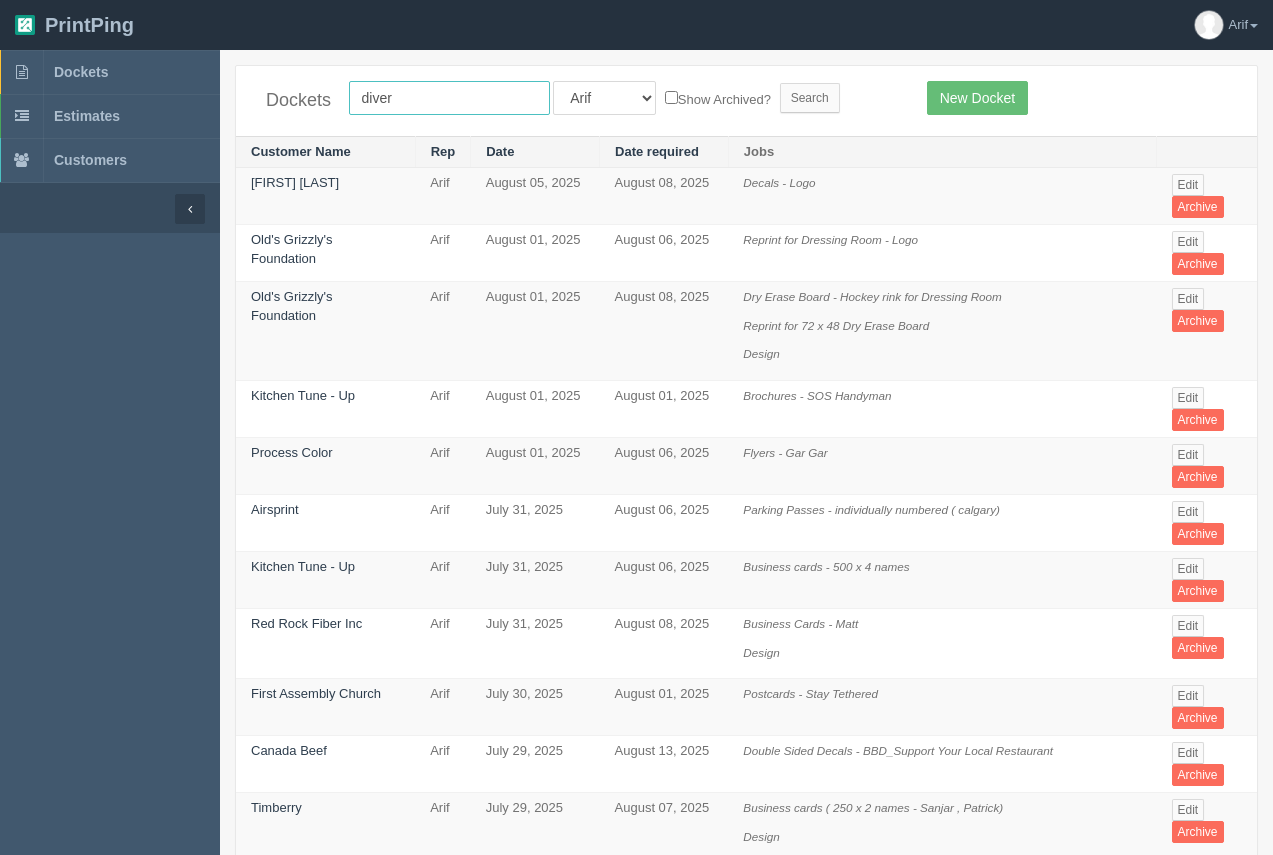 type on "diverse equities" 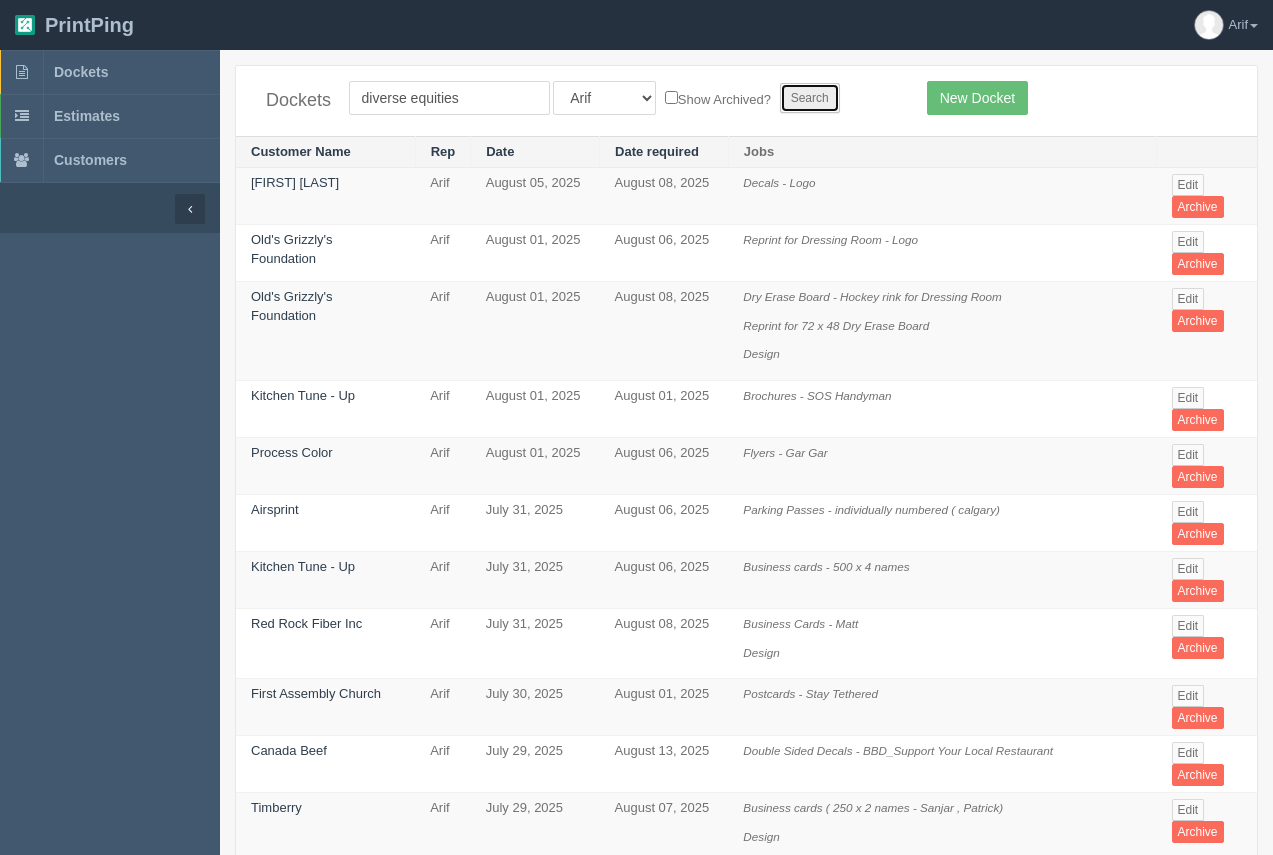 click on "Search" at bounding box center [810, 98] 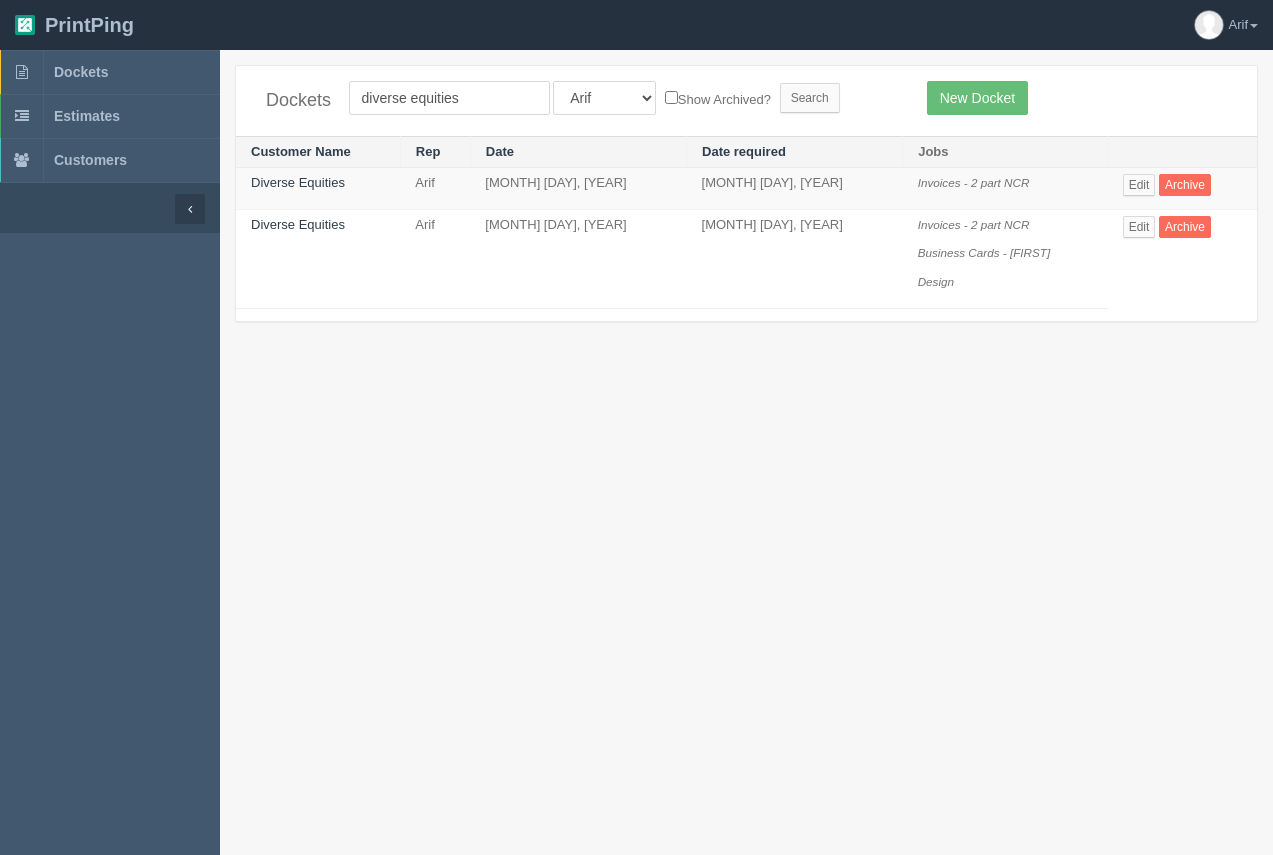 scroll, scrollTop: 0, scrollLeft: 0, axis: both 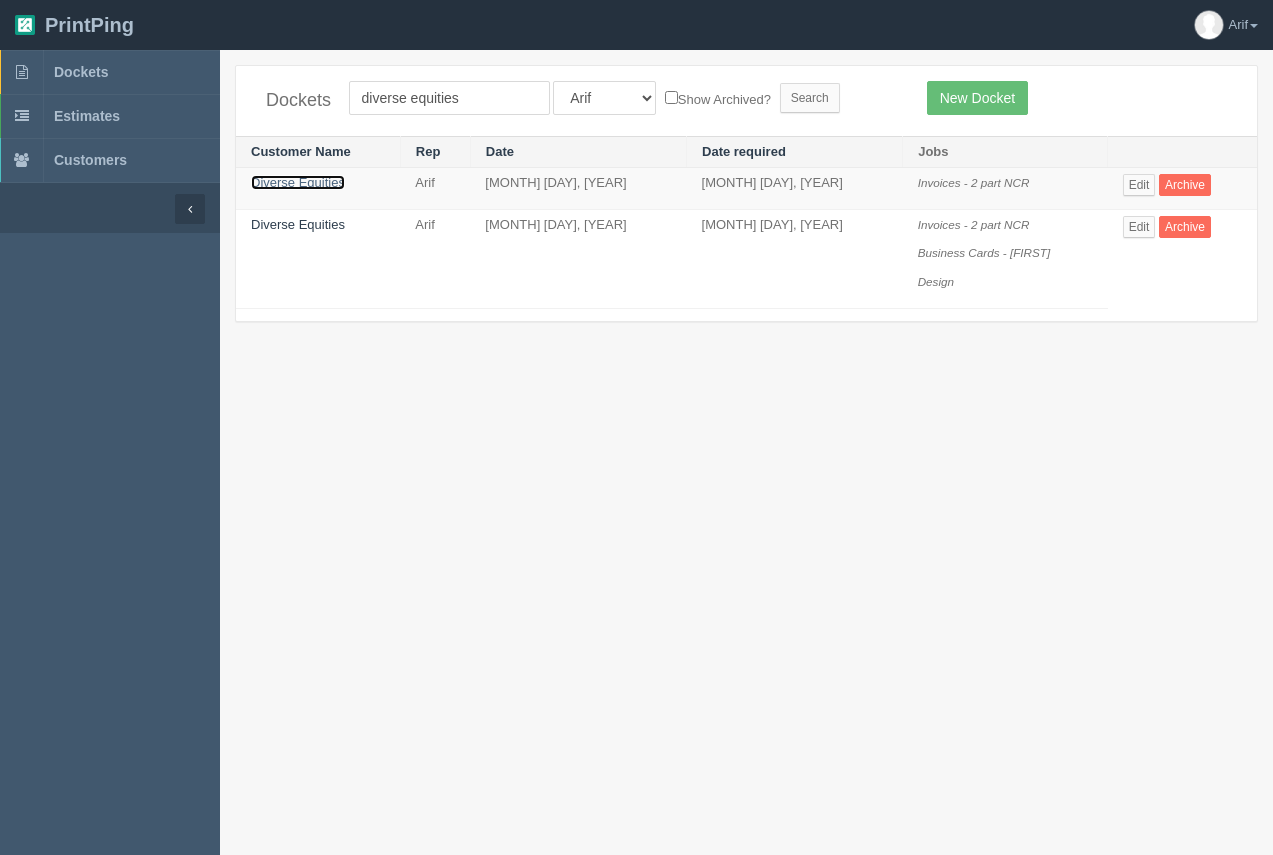 click on "Diverse Equities" at bounding box center (298, 182) 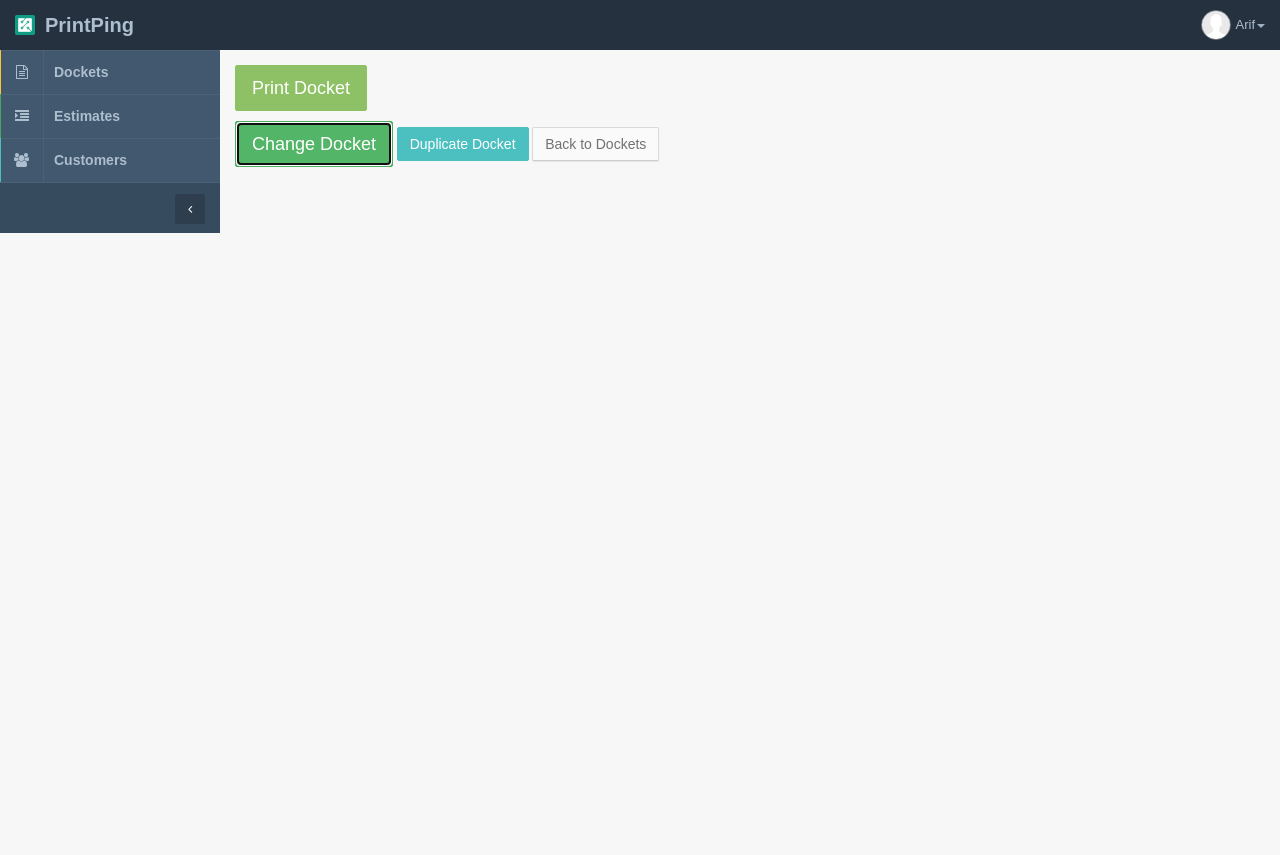 click on "Change Docket" at bounding box center [314, 144] 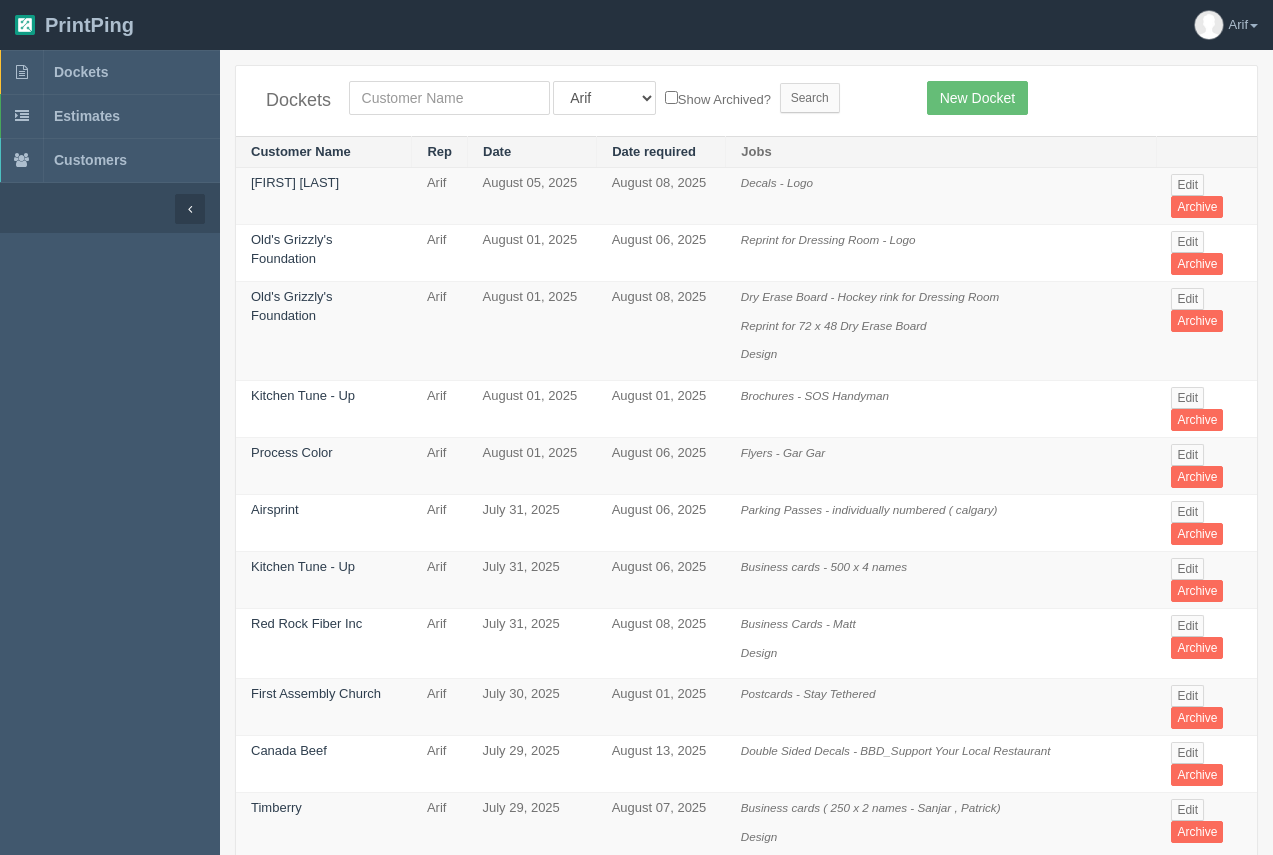 scroll, scrollTop: 0, scrollLeft: 0, axis: both 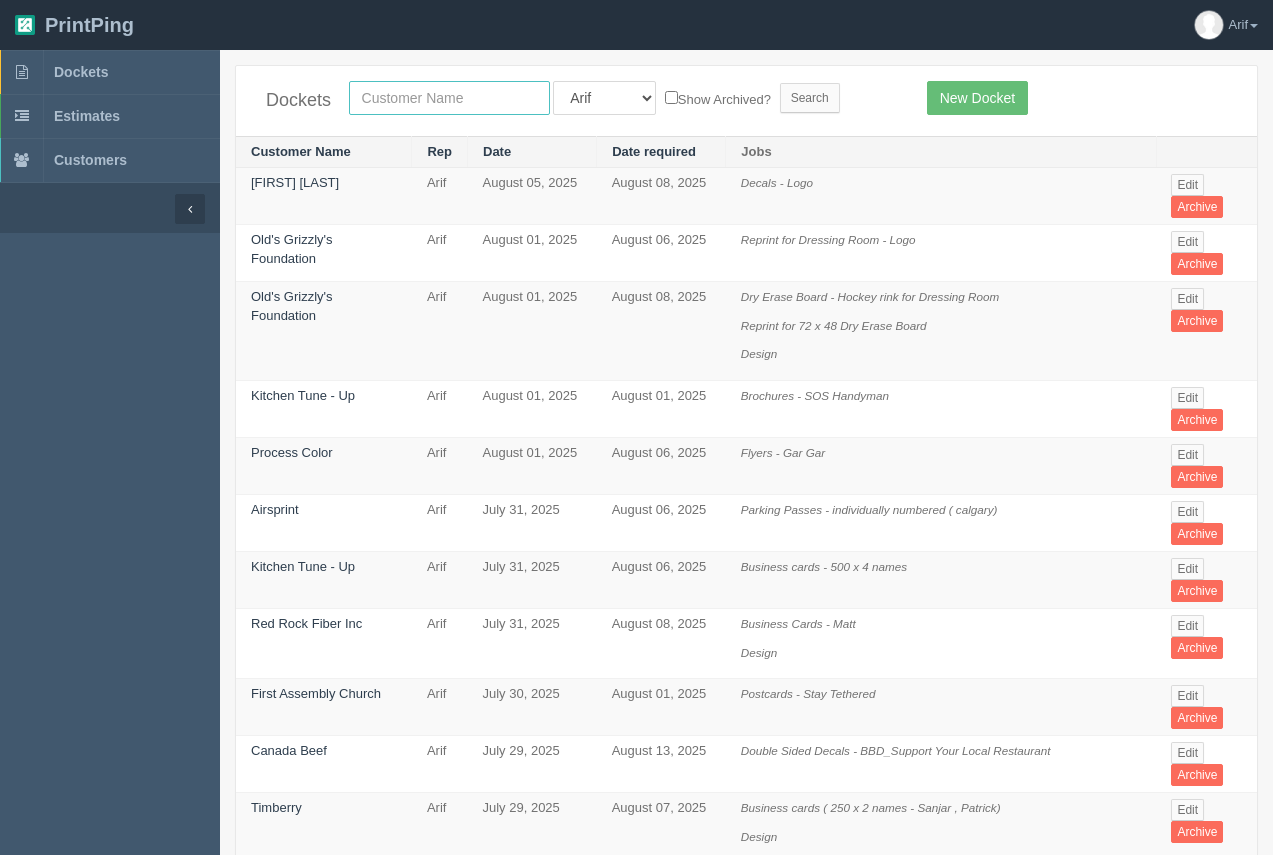 click at bounding box center (449, 98) 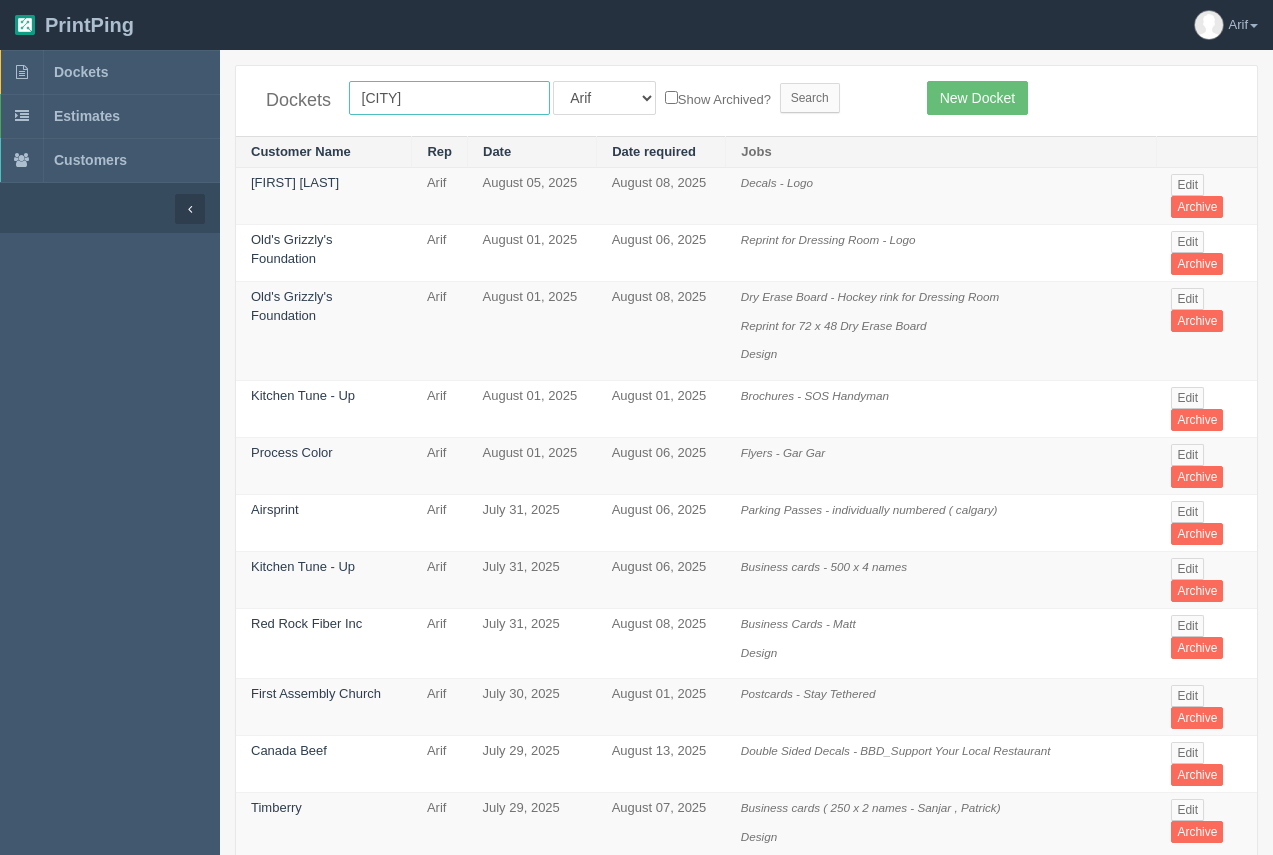 type on "calgary zoo" 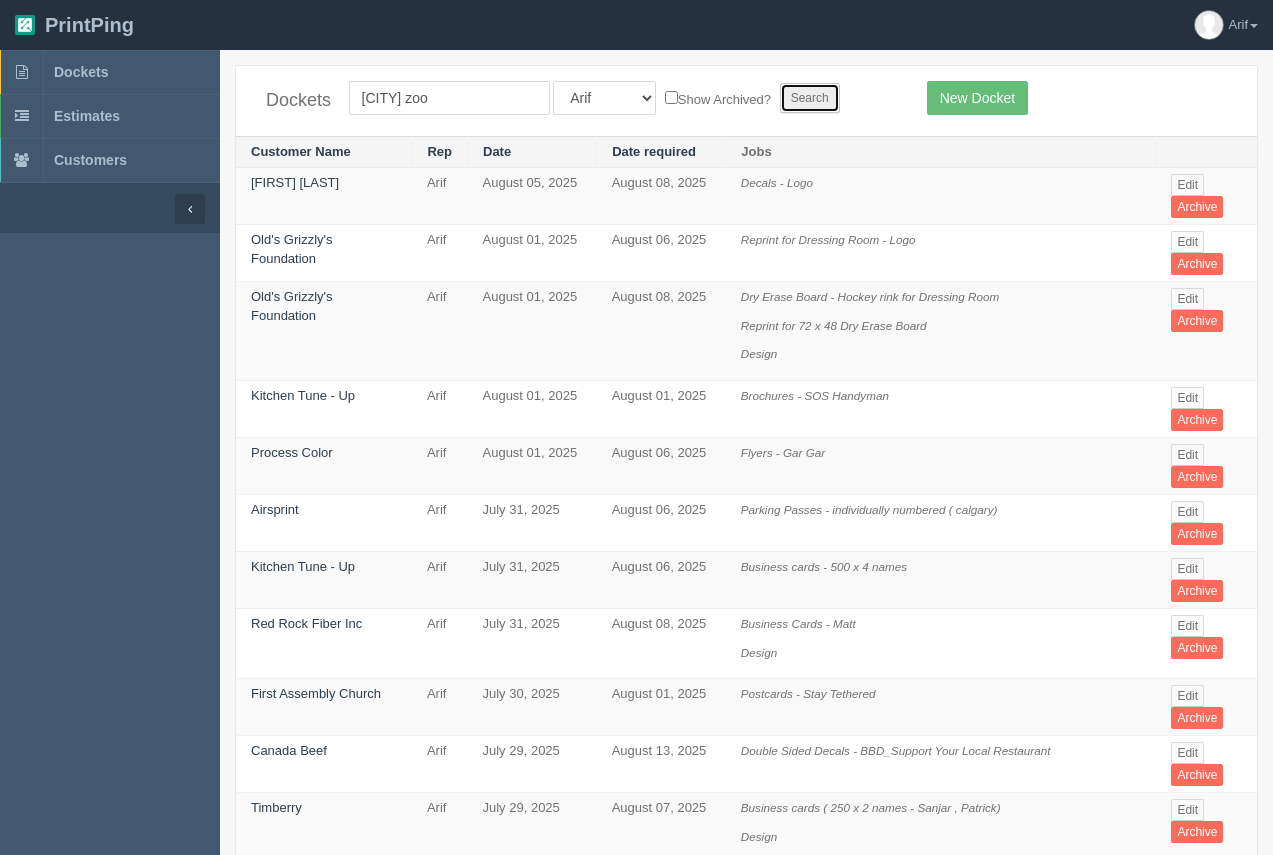 click on "Search" at bounding box center [810, 98] 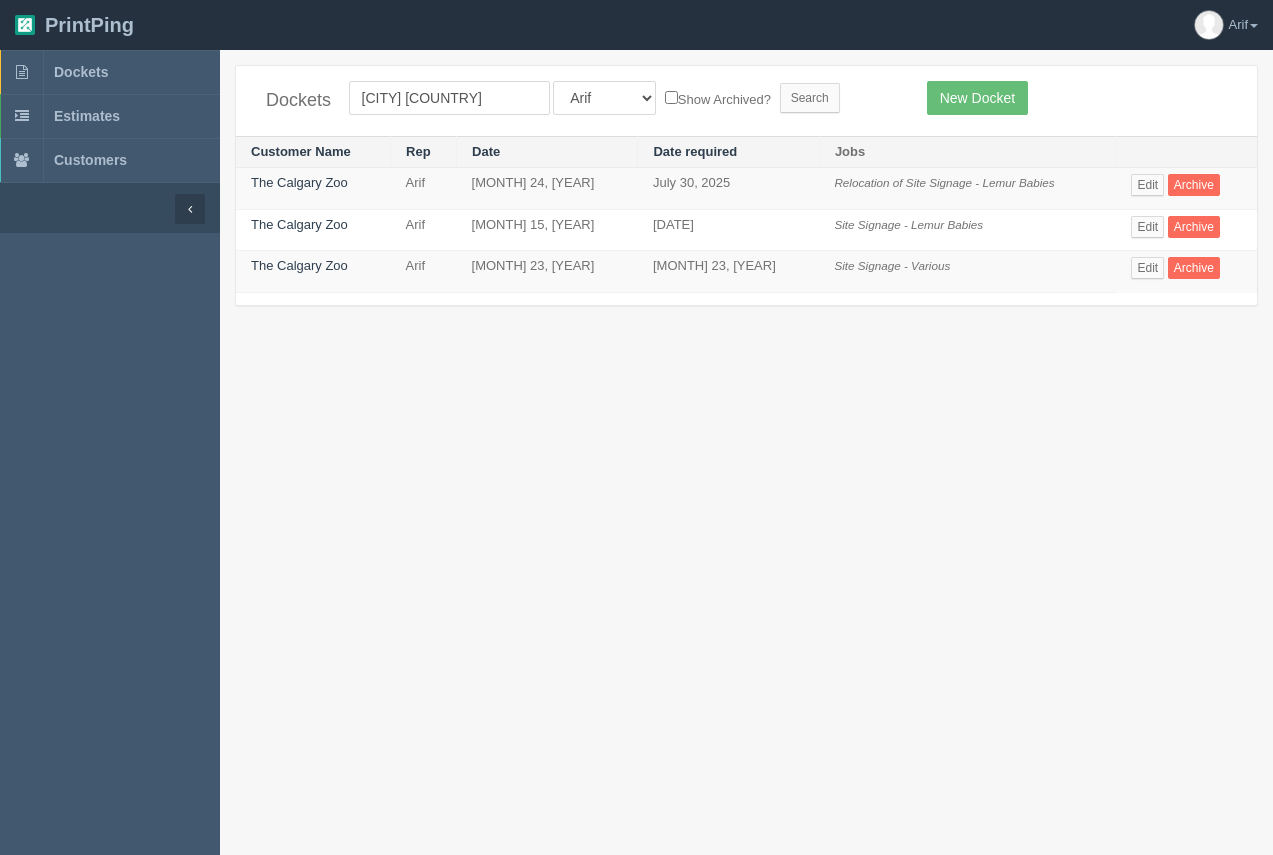 scroll, scrollTop: 0, scrollLeft: 0, axis: both 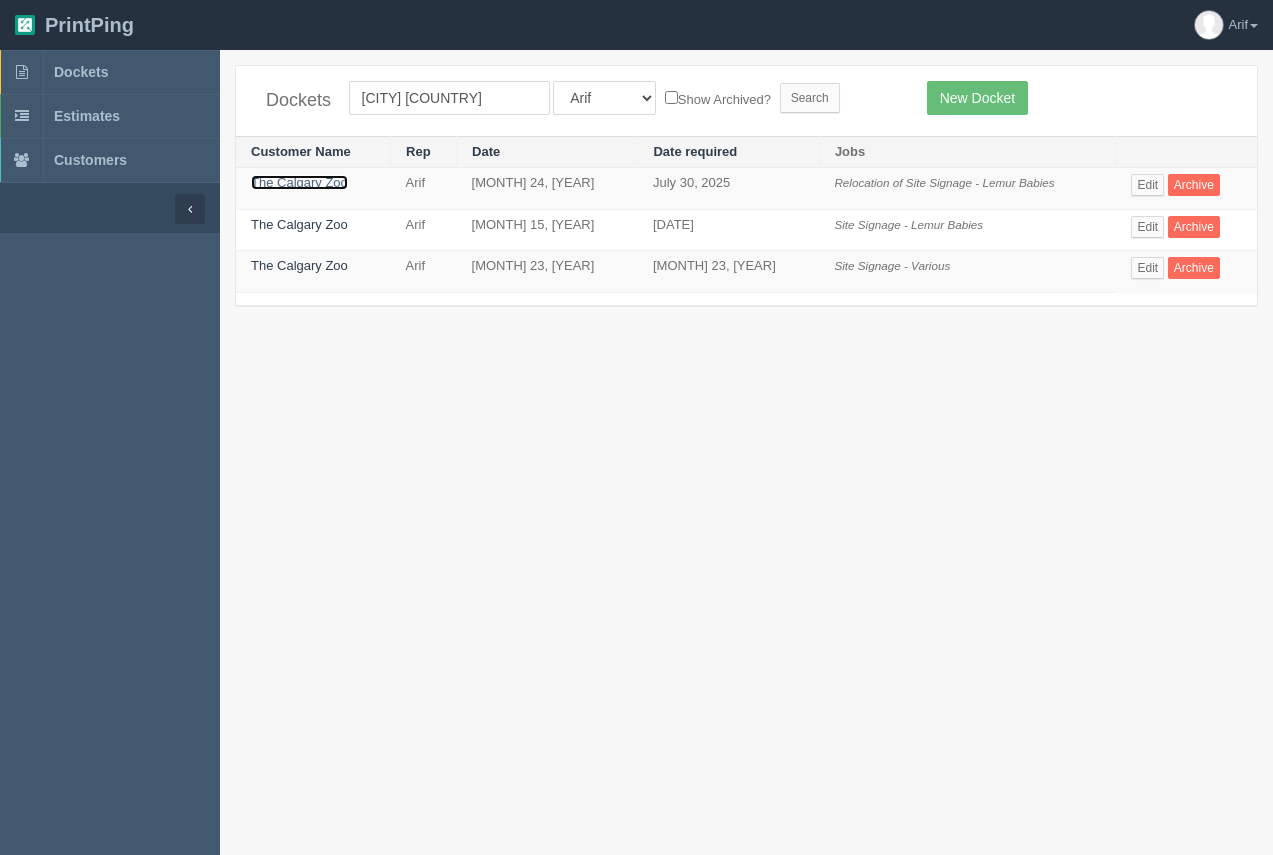 click on "The Calgary Zoo" at bounding box center [299, 182] 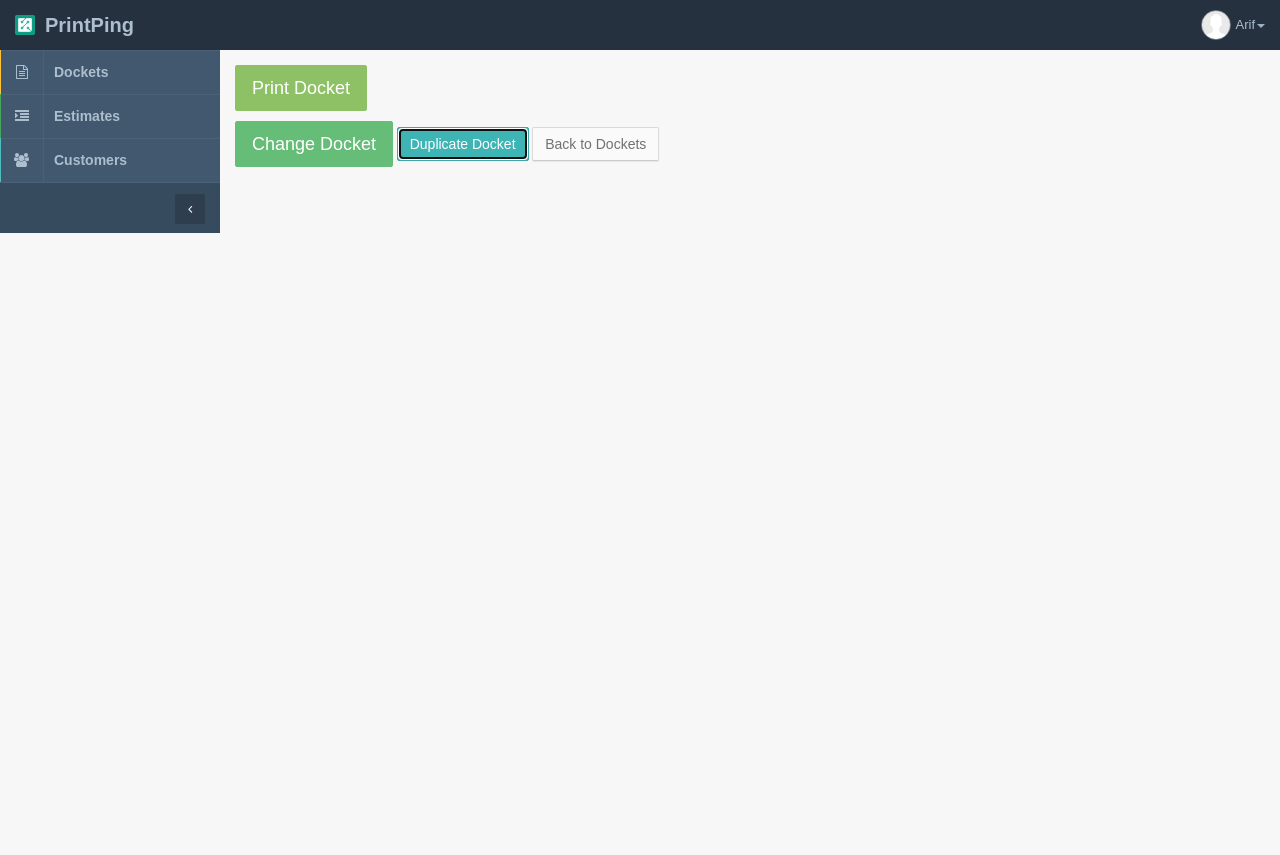 click on "Duplicate Docket" at bounding box center (463, 144) 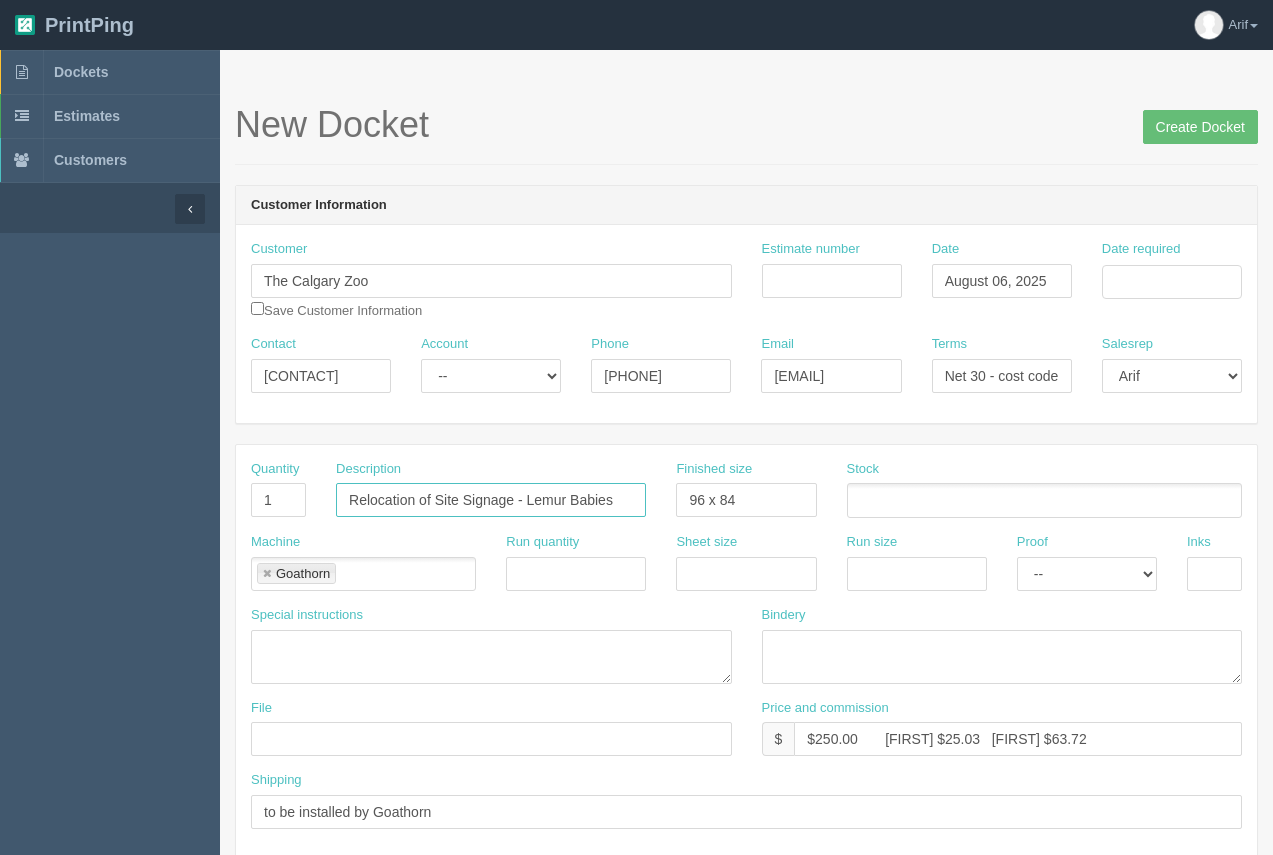 drag, startPoint x: 433, startPoint y: 499, endPoint x: 238, endPoint y: 430, distance: 206.84776 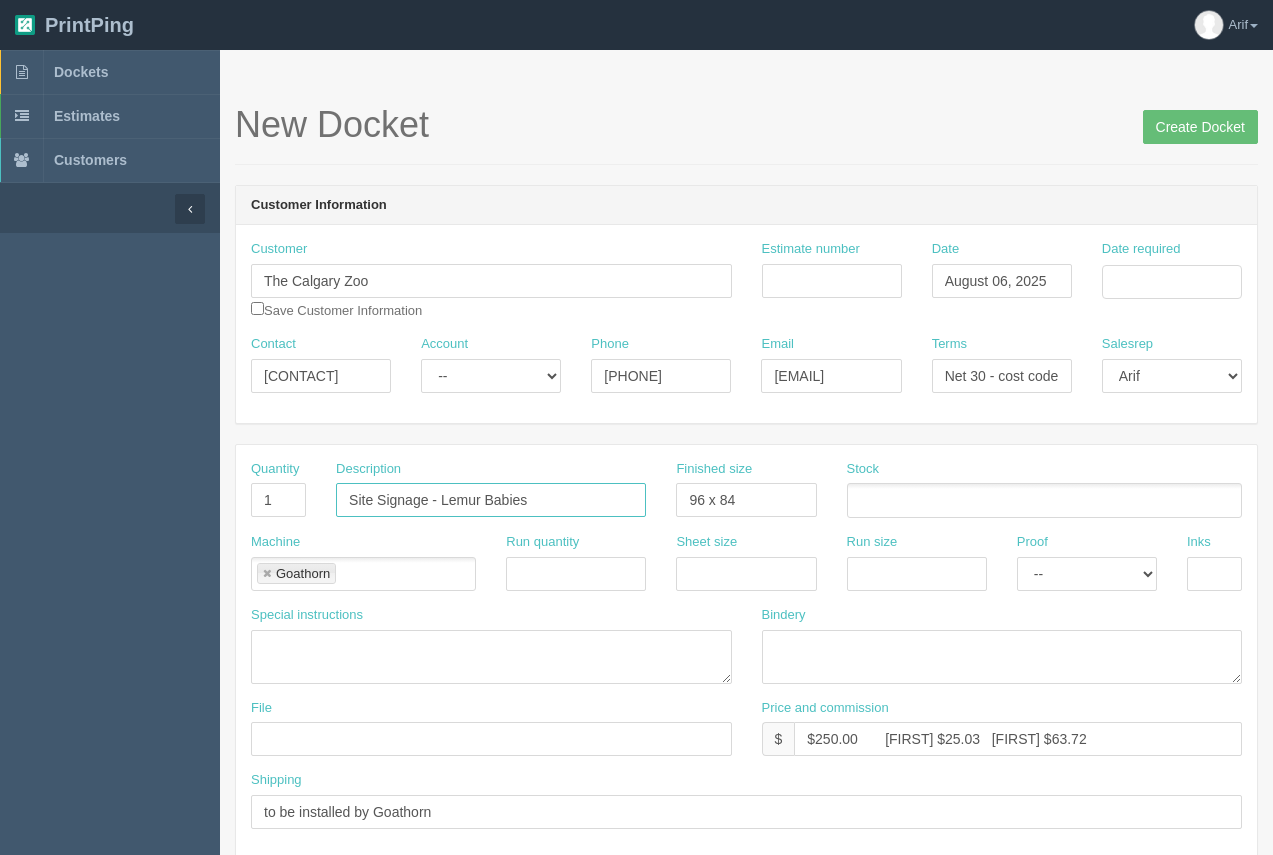 click on "Site Signage - Lemur Babies" at bounding box center [491, 500] 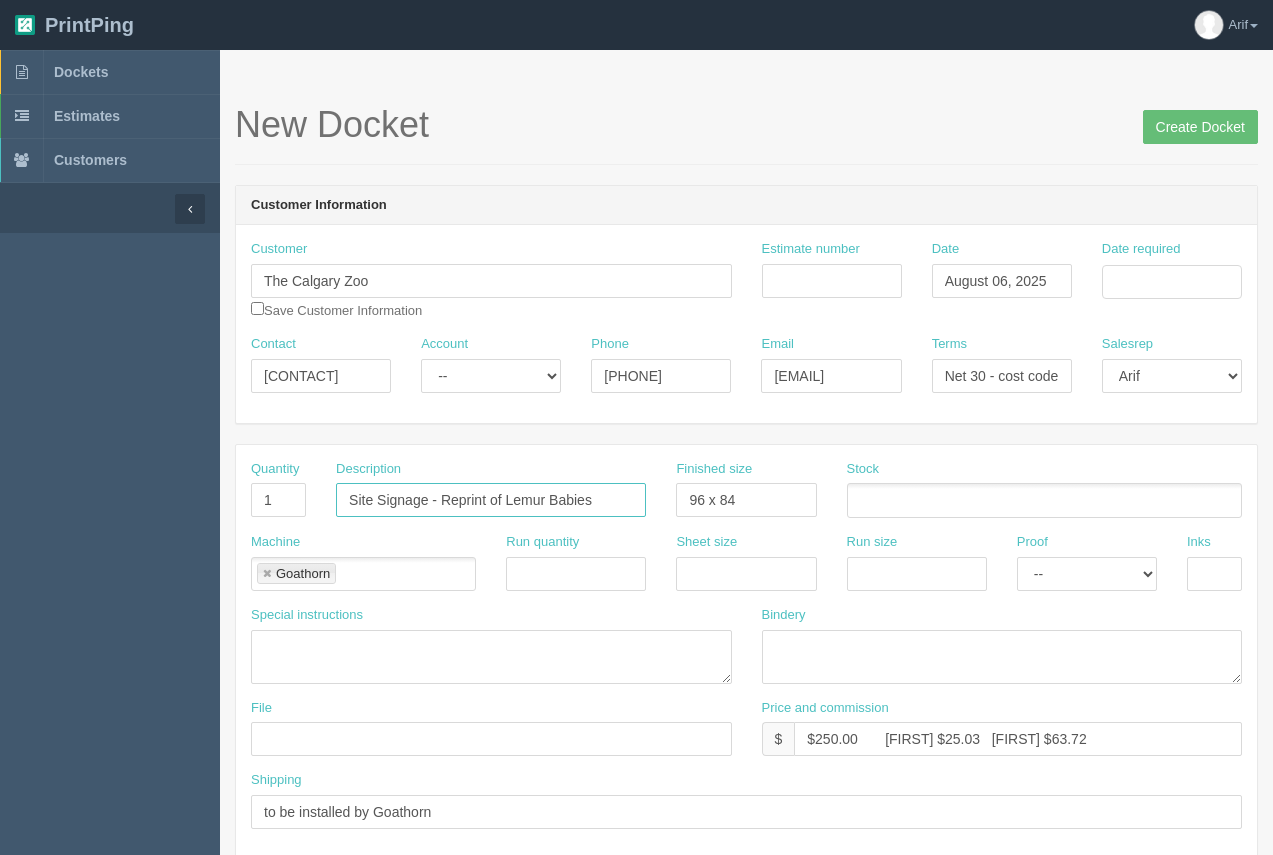 click on "Site Signage - Reprint of Lemur Babies" at bounding box center (491, 500) 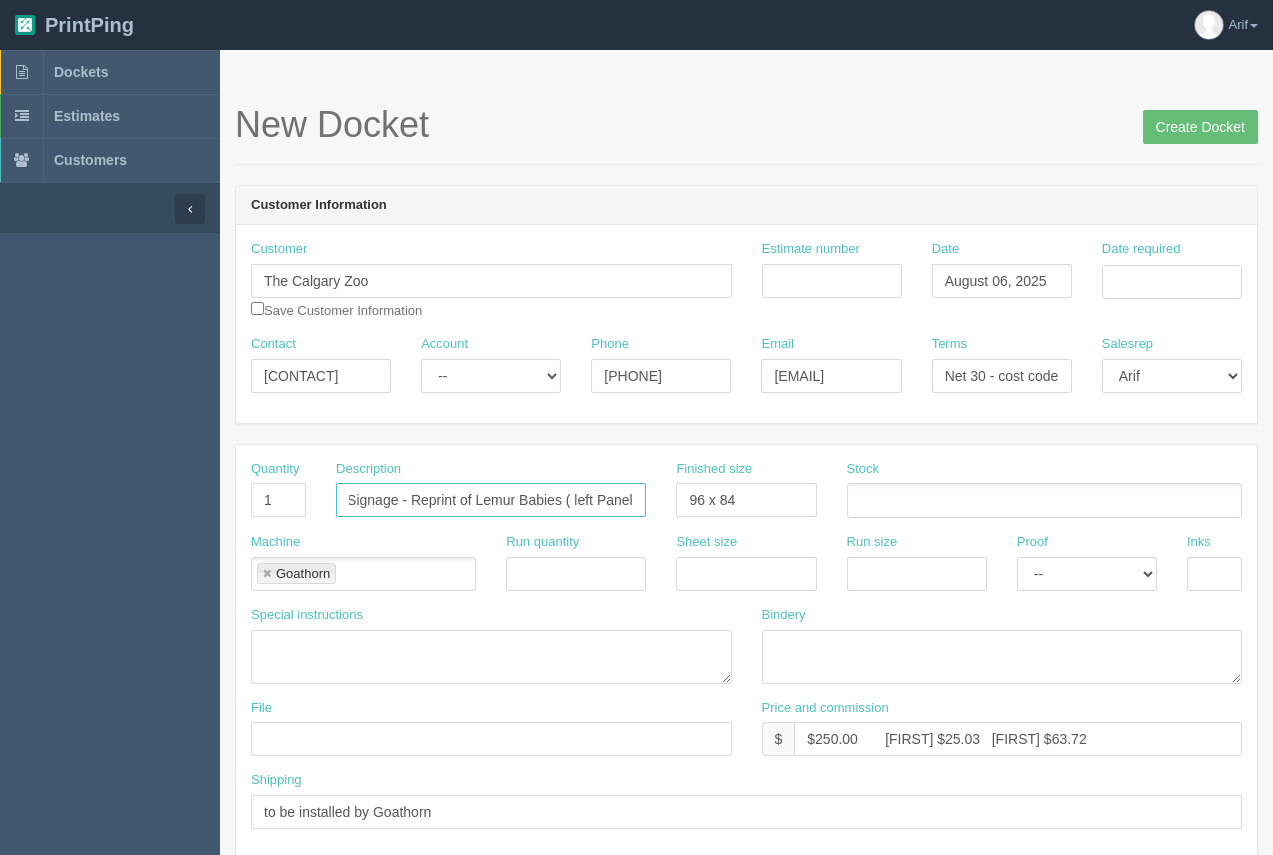 scroll, scrollTop: 0, scrollLeft: 34, axis: horizontal 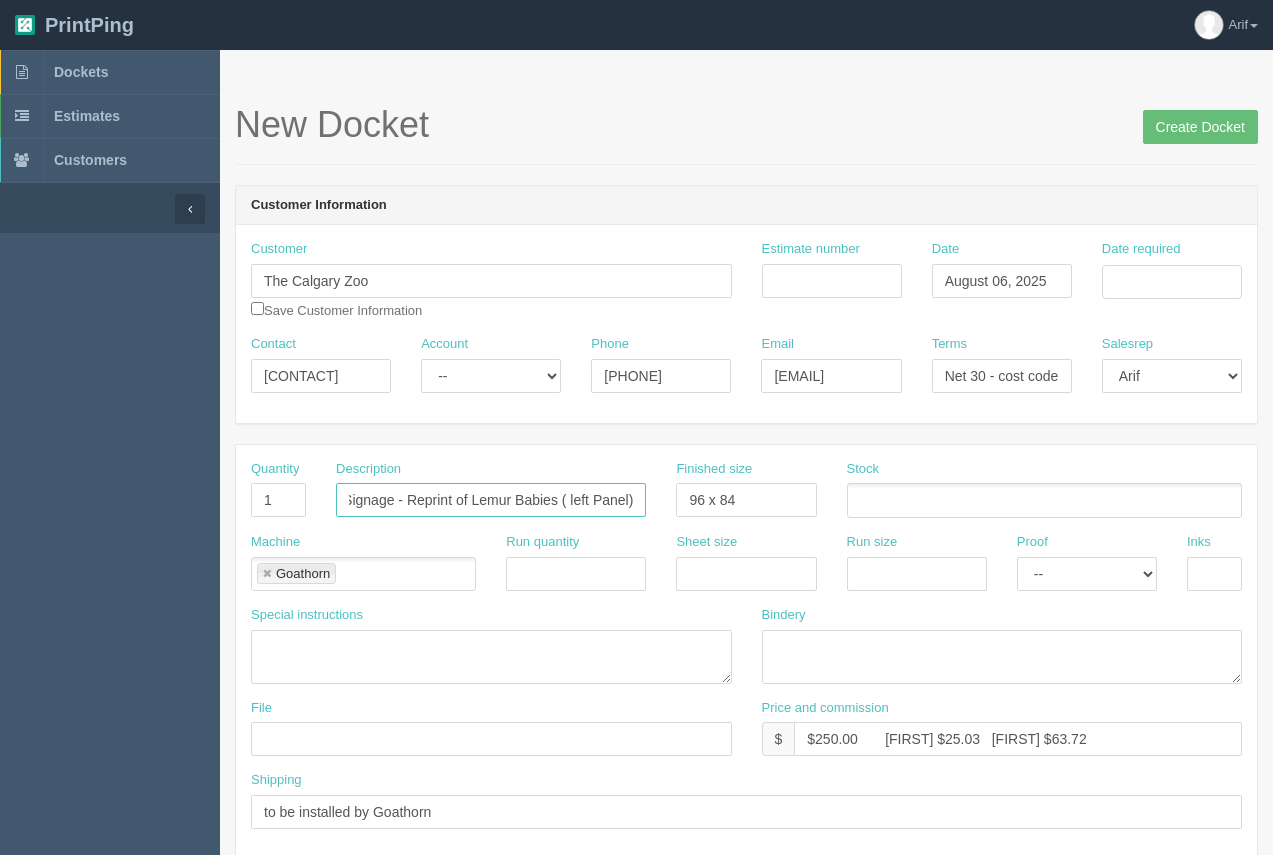 type on "Site Signage - Reprint of Lemur Babies ( left Panel)" 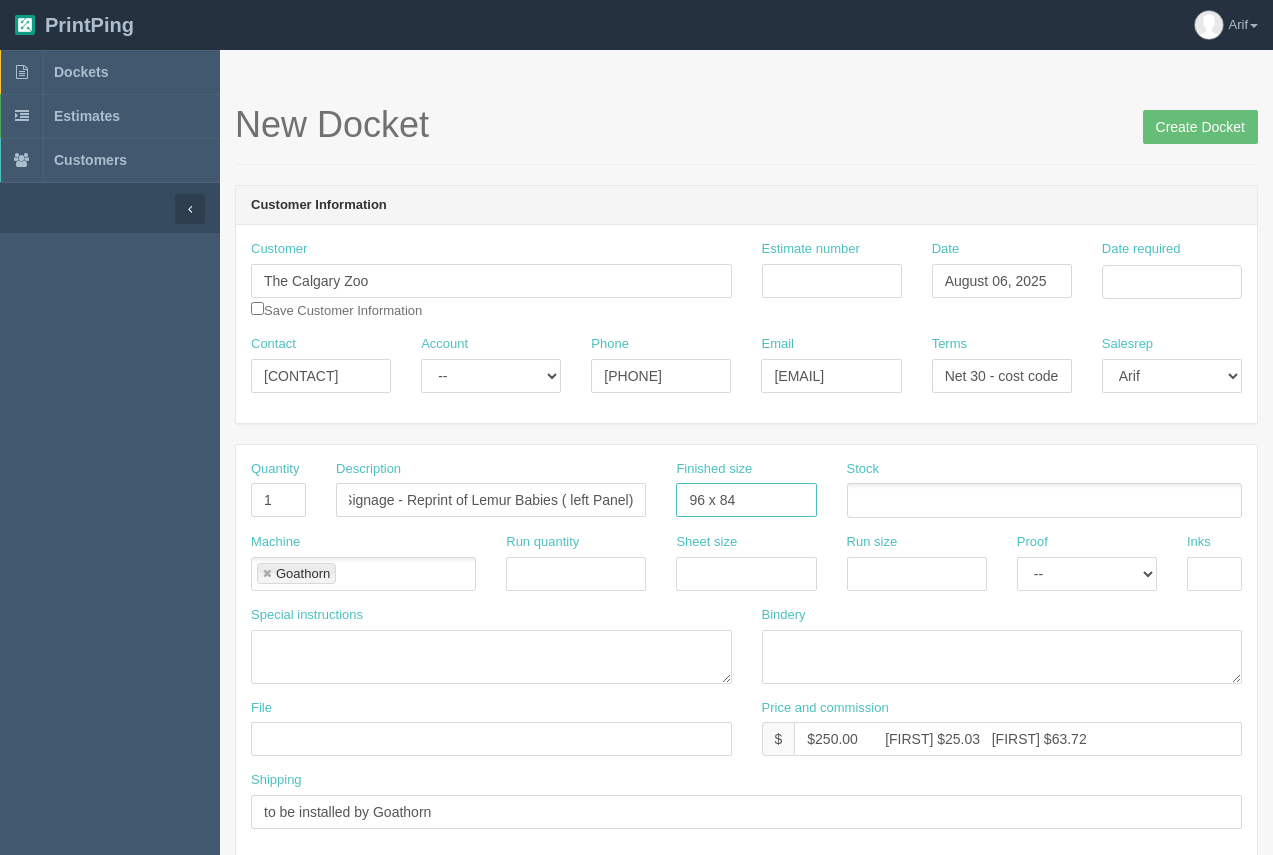 scroll, scrollTop: 0, scrollLeft: 0, axis: both 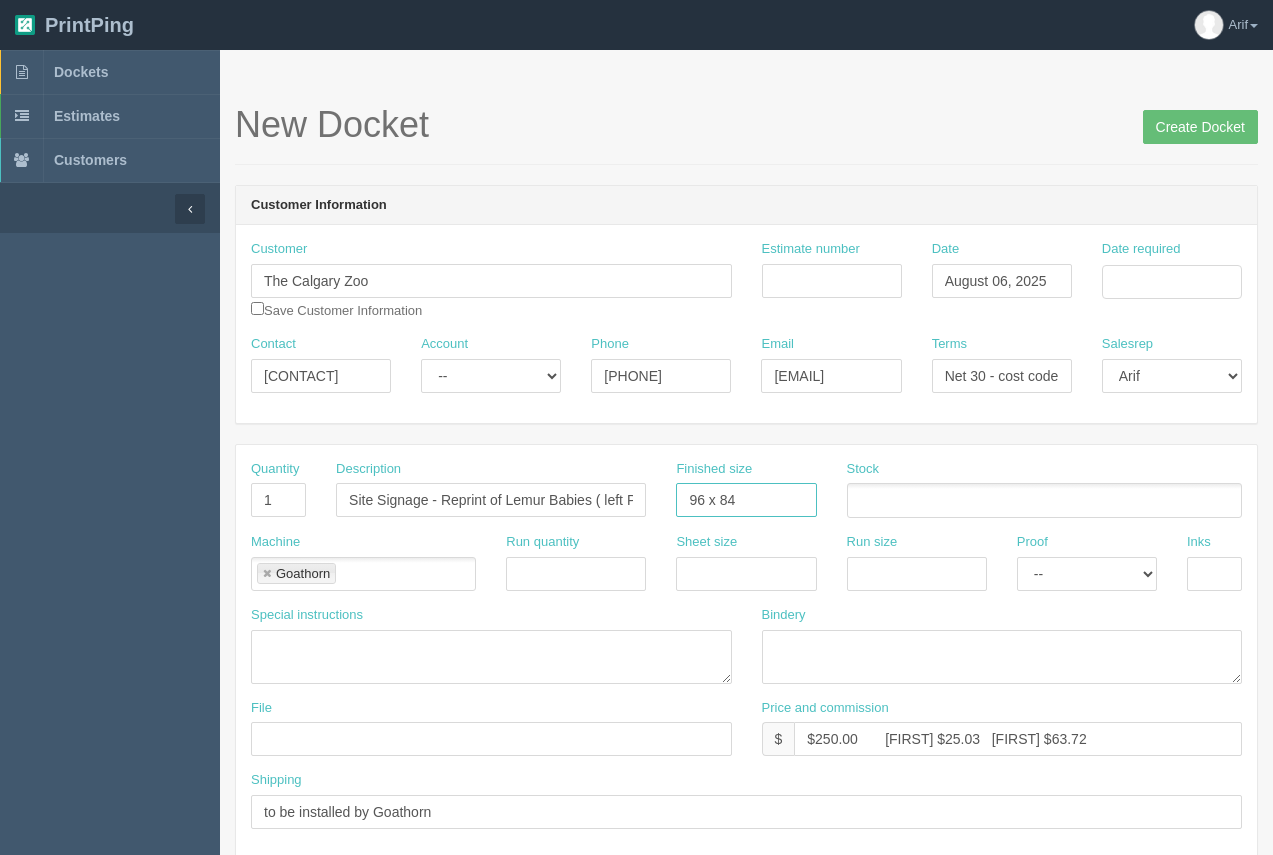 drag, startPoint x: 750, startPoint y: 501, endPoint x: 691, endPoint y: 498, distance: 59.07622 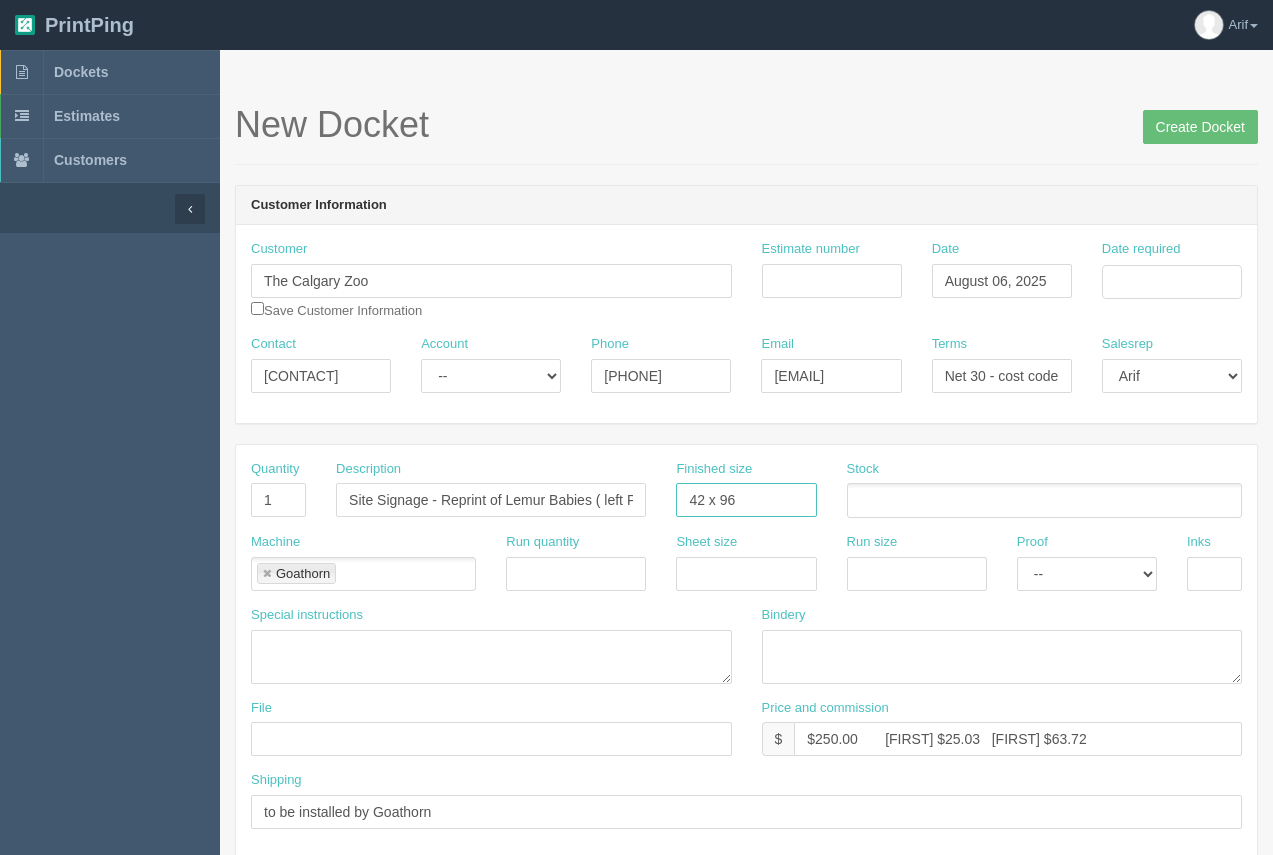 type on "42 x 96" 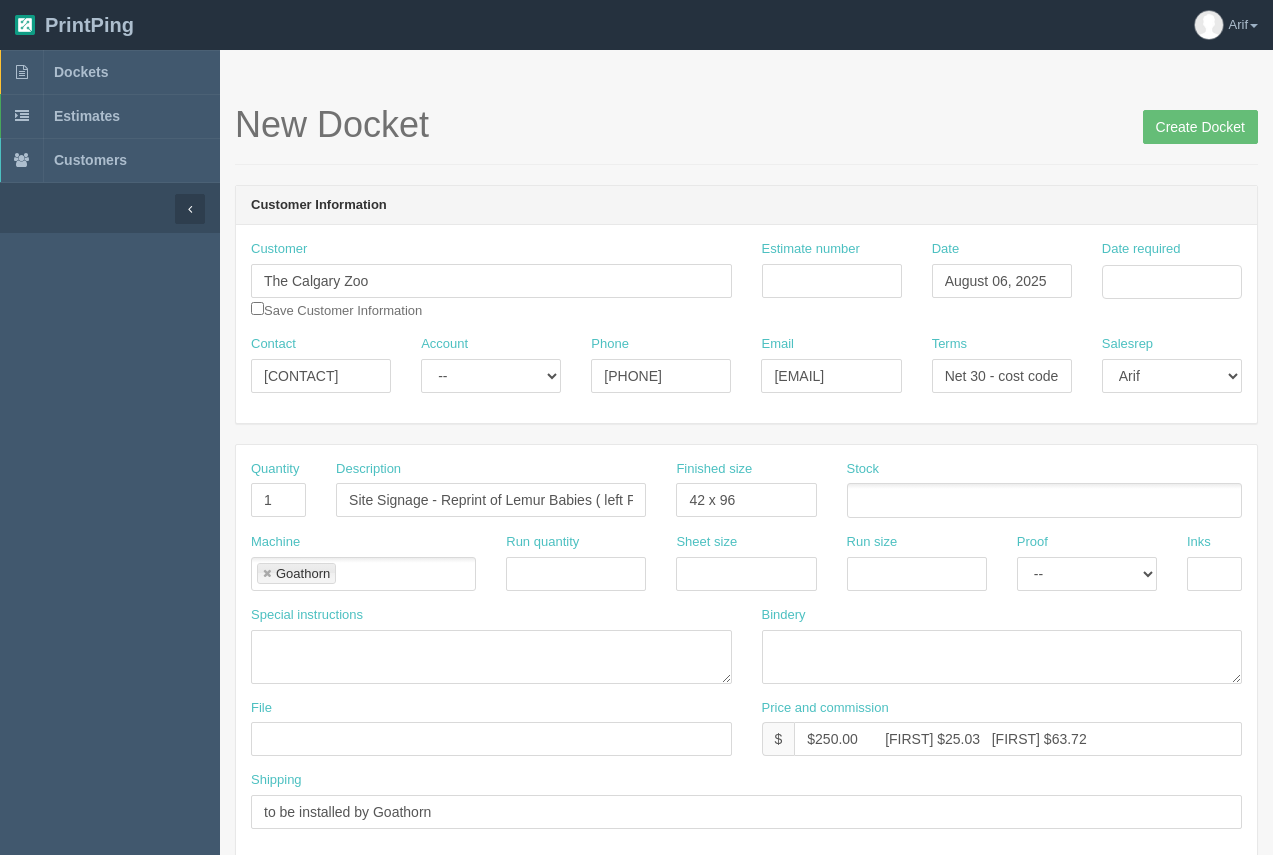 click at bounding box center (1044, 500) 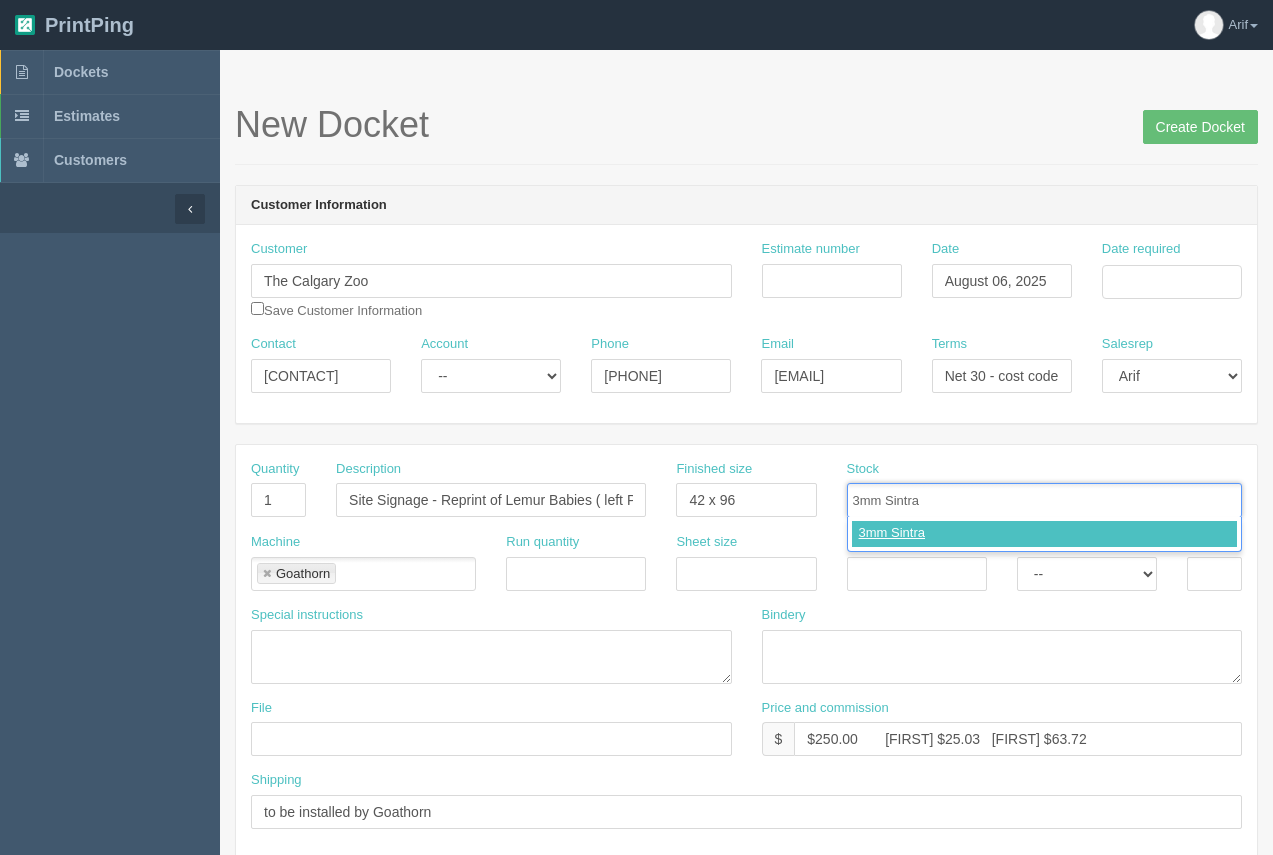 type on "3mm Sintra" 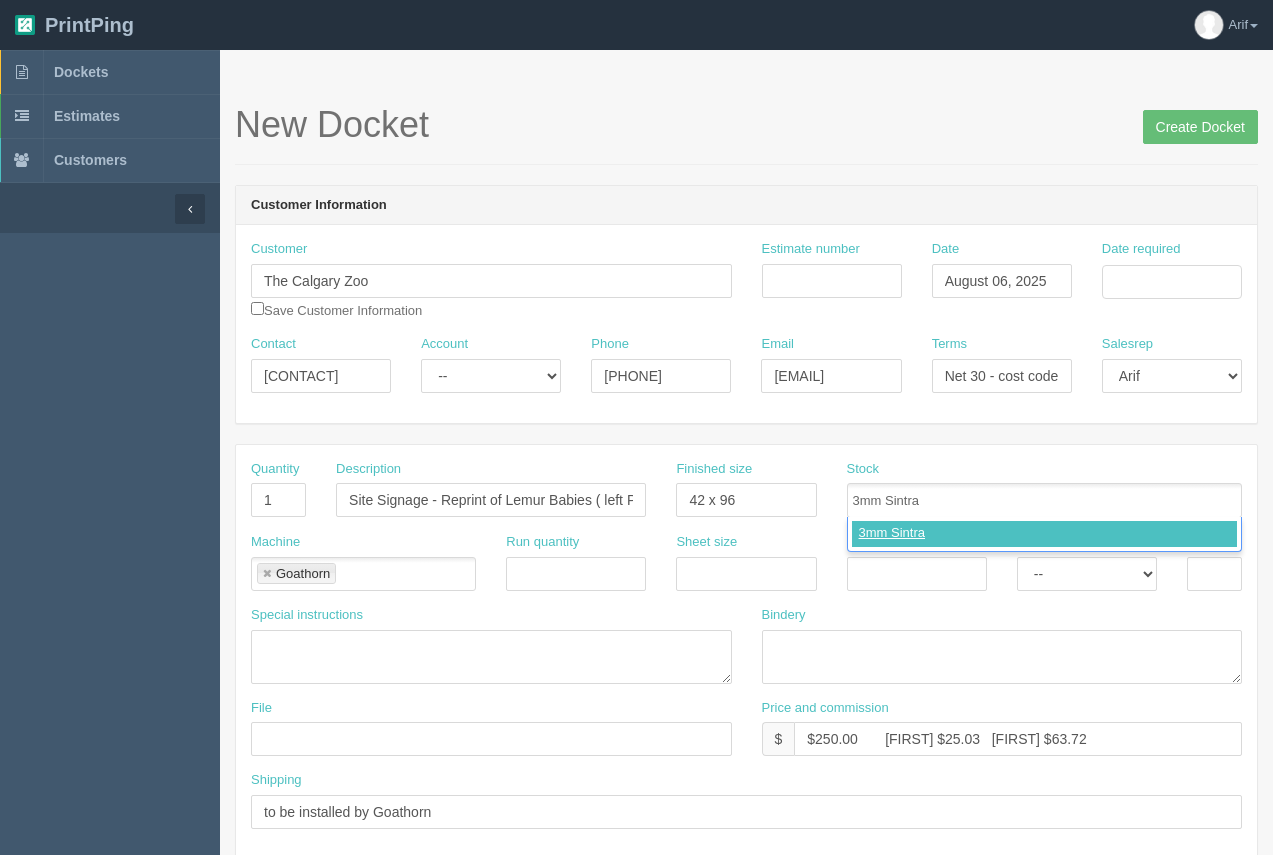 type 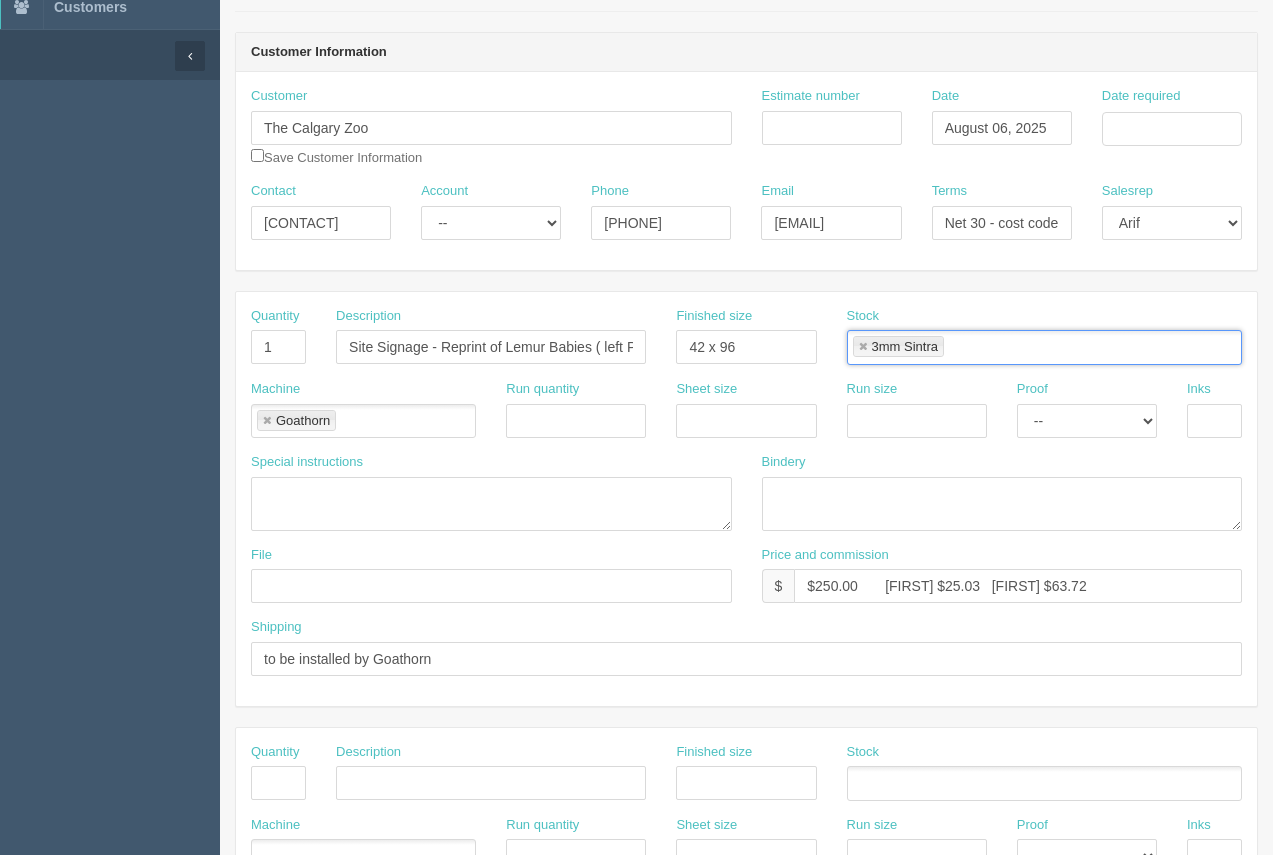 scroll, scrollTop: 189, scrollLeft: 0, axis: vertical 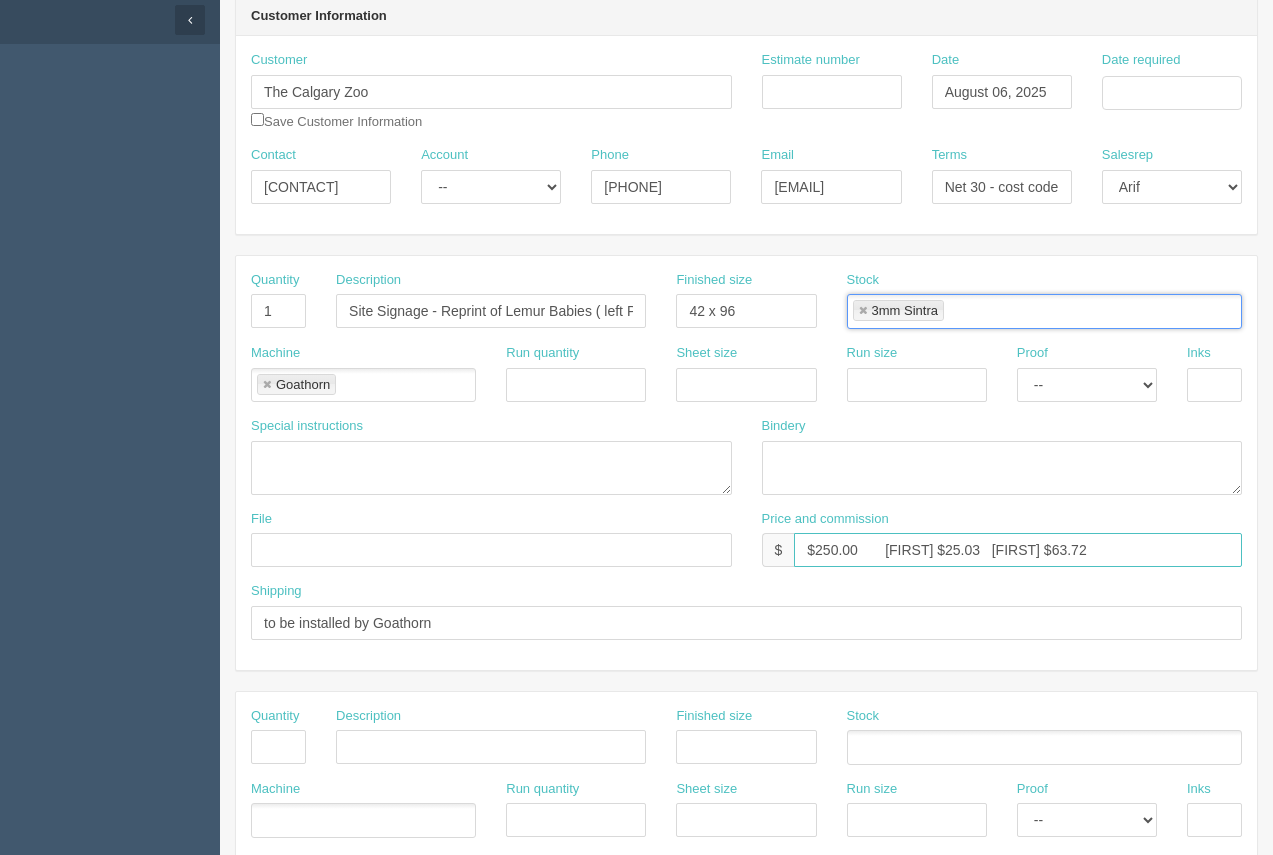 click on "$250.00       [FIRST] $25.03   [FIRST] $63.72" at bounding box center [1018, 550] 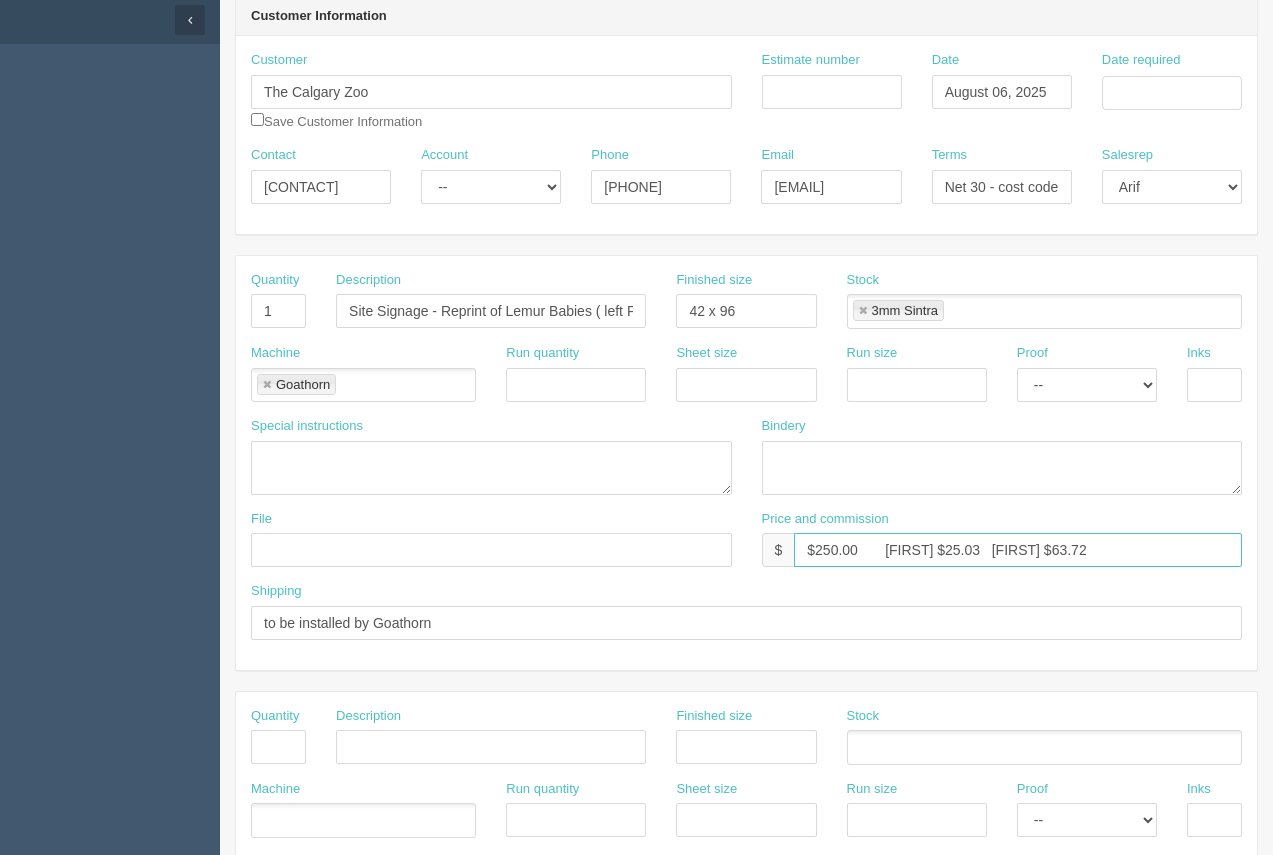 drag, startPoint x: 954, startPoint y: 548, endPoint x: 905, endPoint y: 544, distance: 49.162994 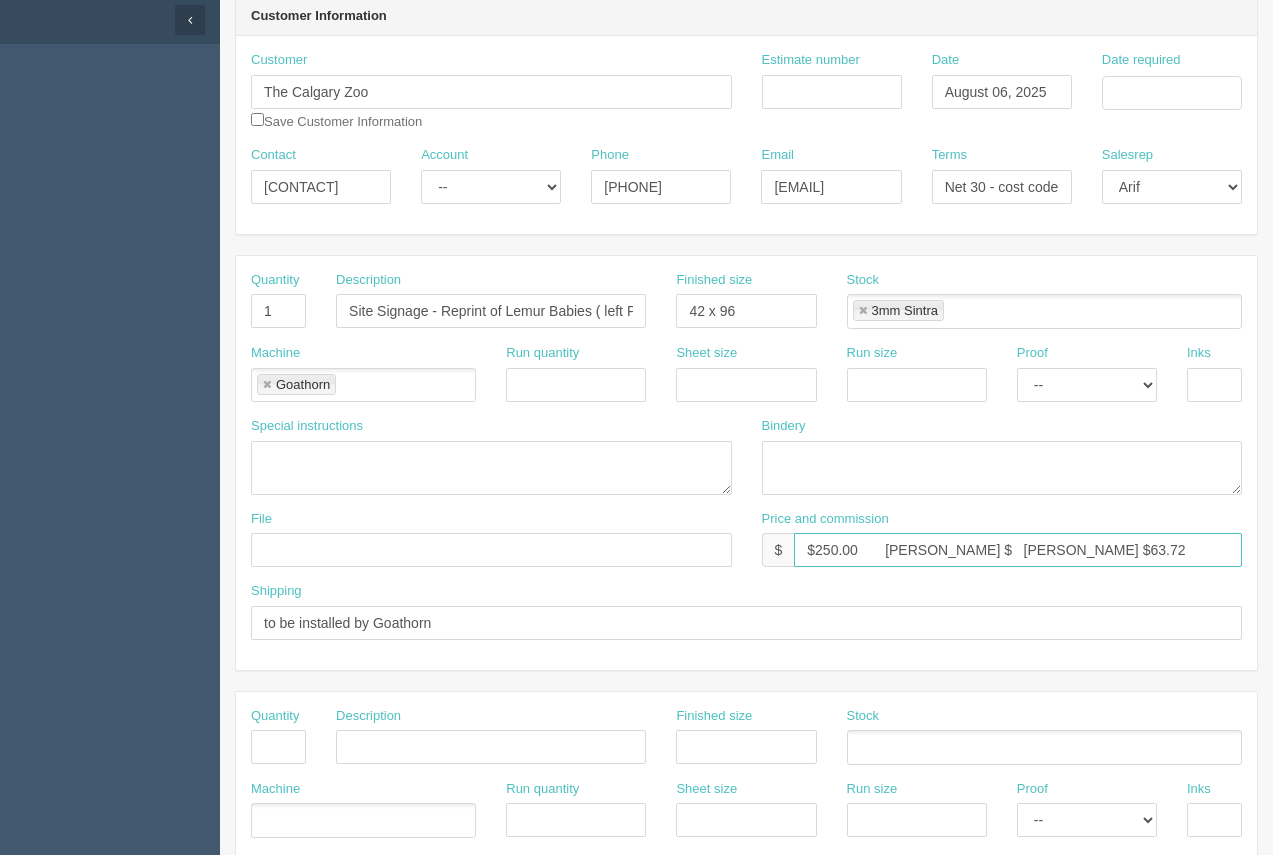 drag, startPoint x: 859, startPoint y: 547, endPoint x: 814, endPoint y: 553, distance: 45.39824 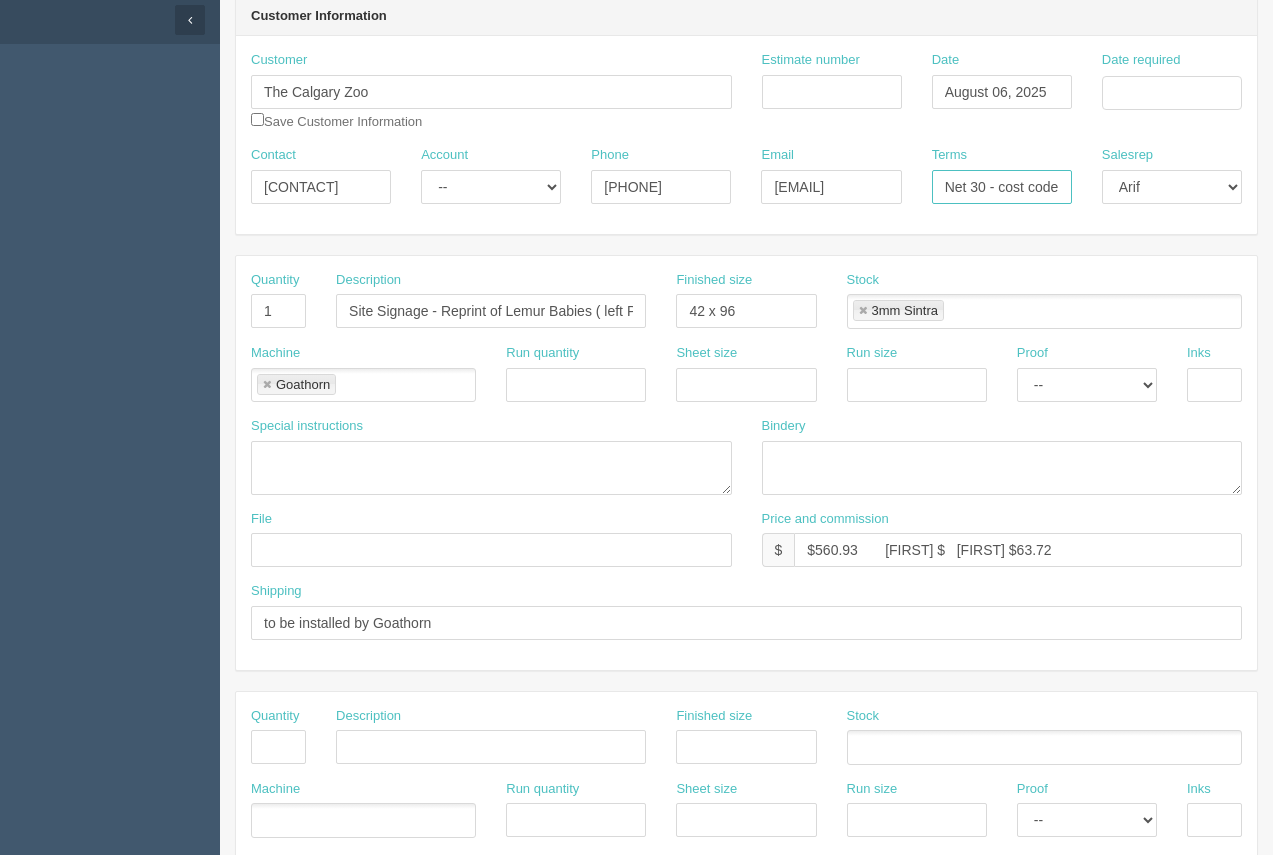 click on "Net 30 - cost code - 01-621012-3500" at bounding box center [1002, 187] 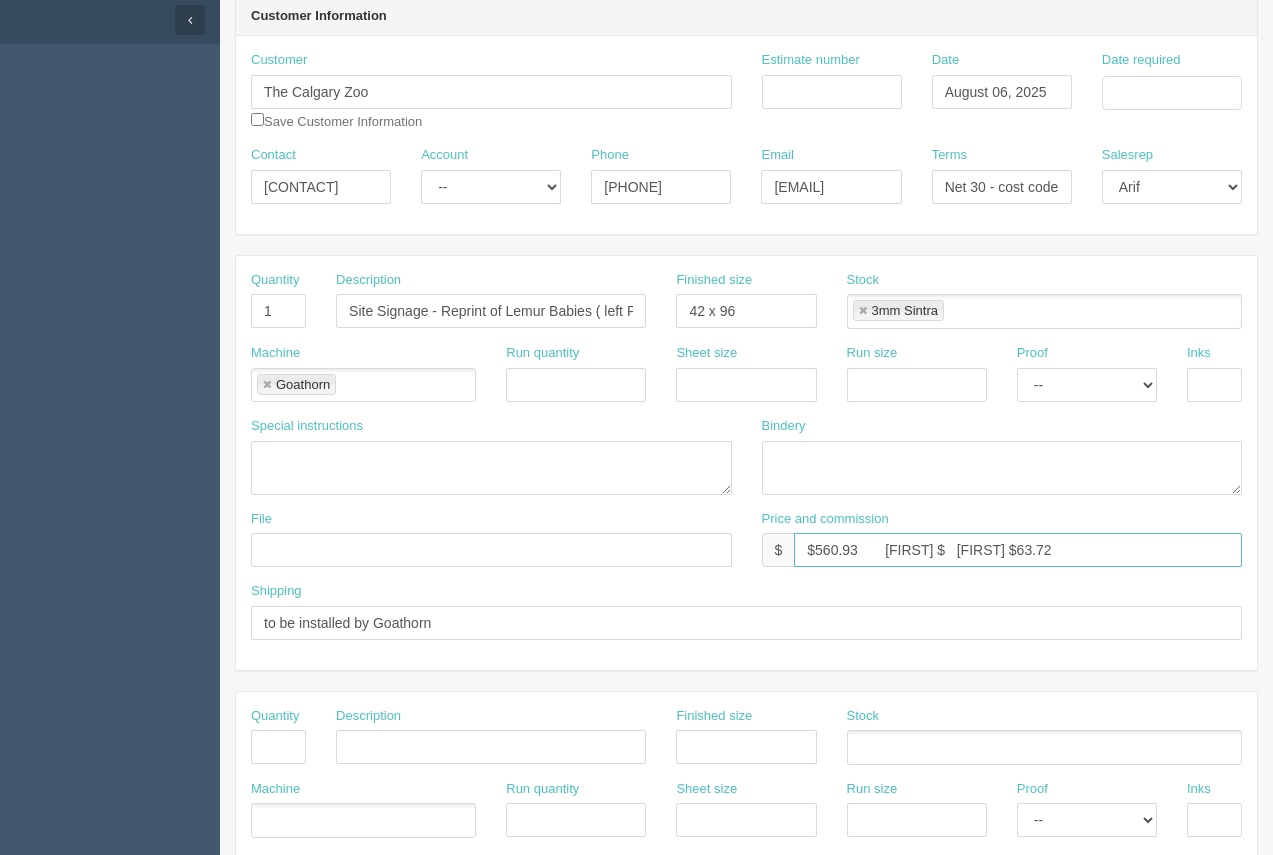 click on "$560.93       [FIRST] $   [FIRST] $63.72" at bounding box center [1018, 550] 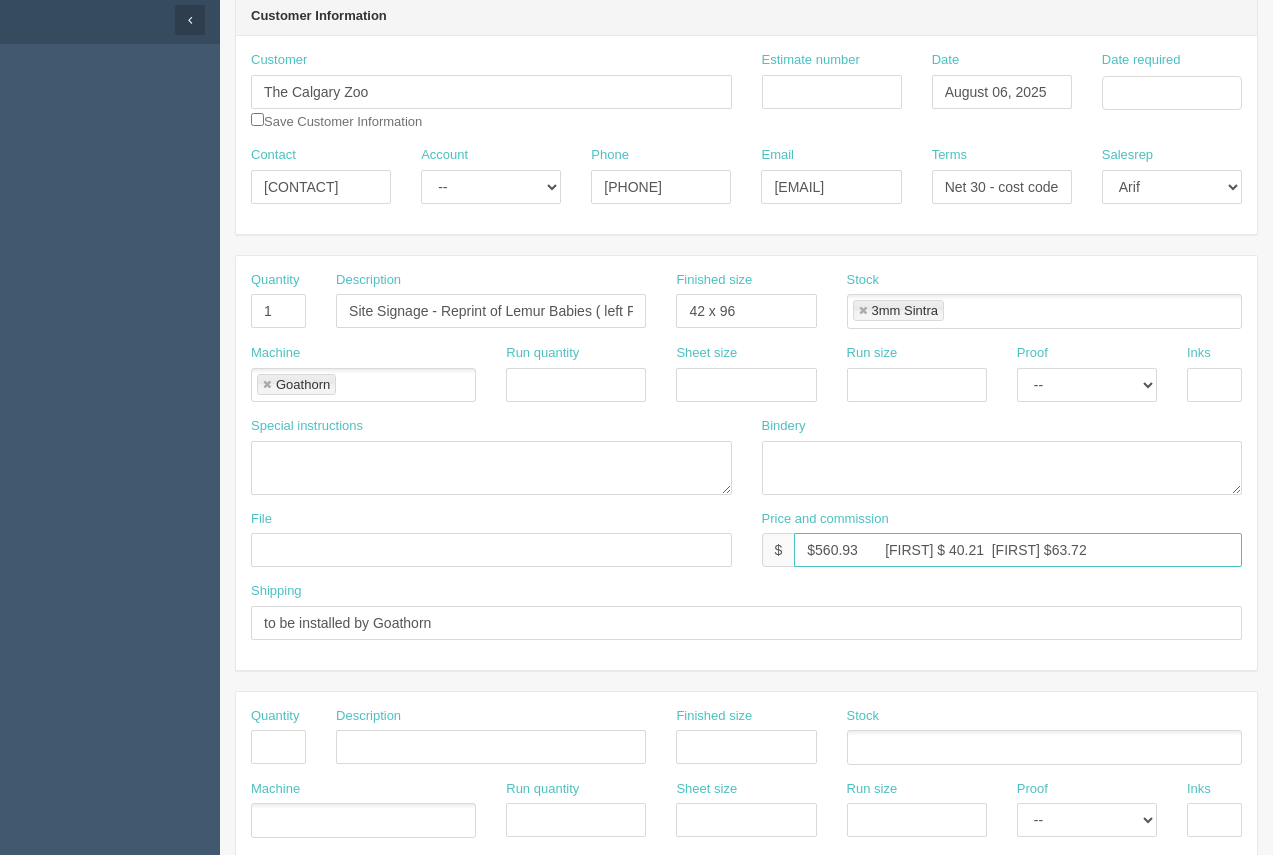 drag, startPoint x: 1044, startPoint y: 558, endPoint x: 1008, endPoint y: 545, distance: 38.27532 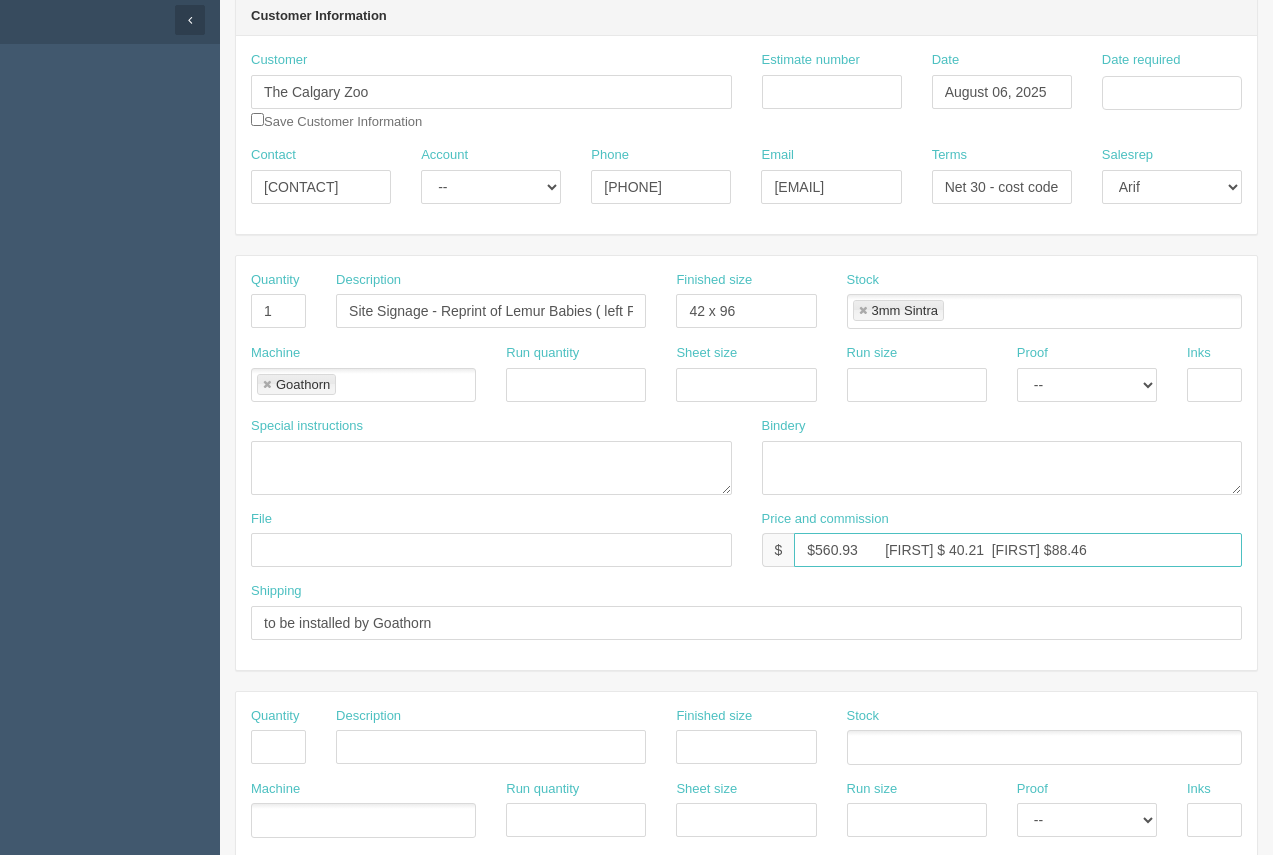 type on "$560.93       [FIRST] $ 40.21  [FIRST] $88.46" 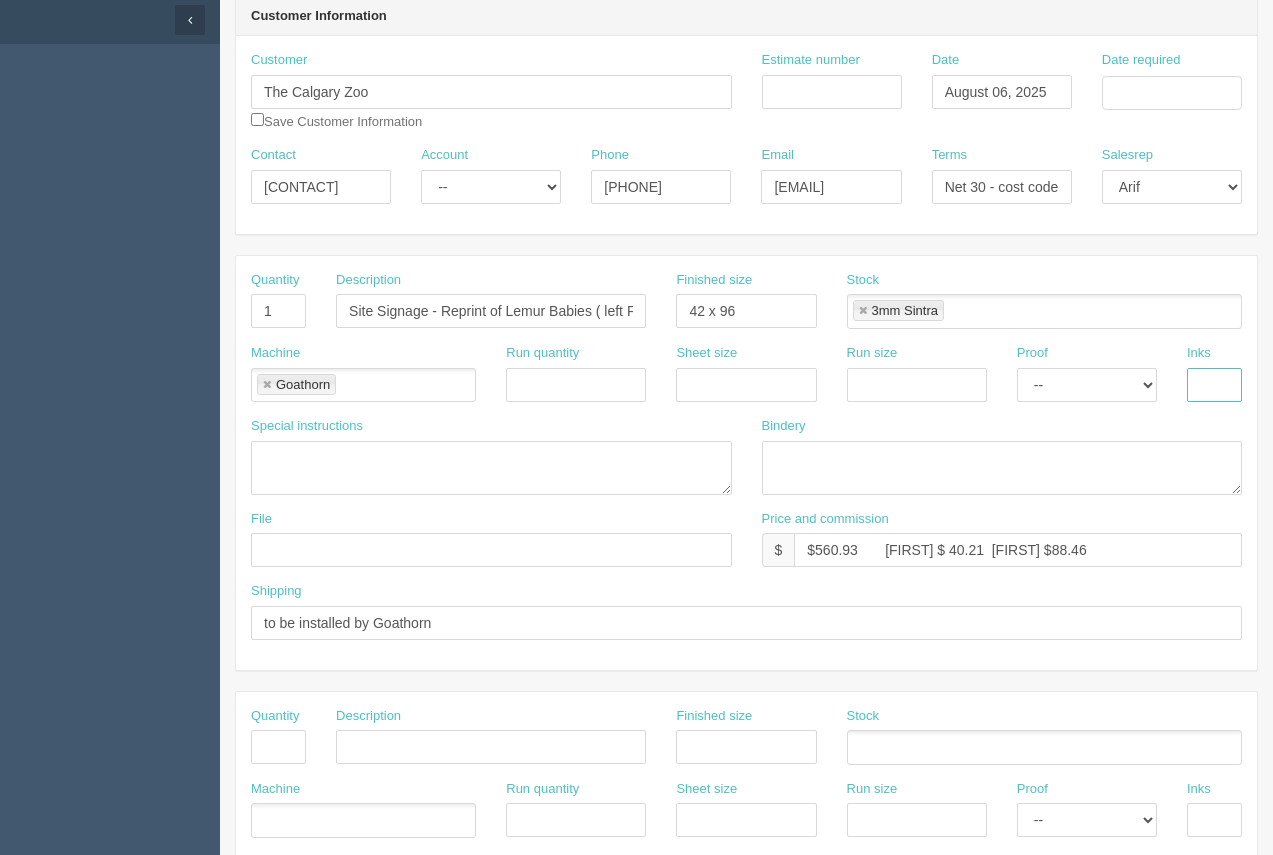 click at bounding box center [1214, 385] 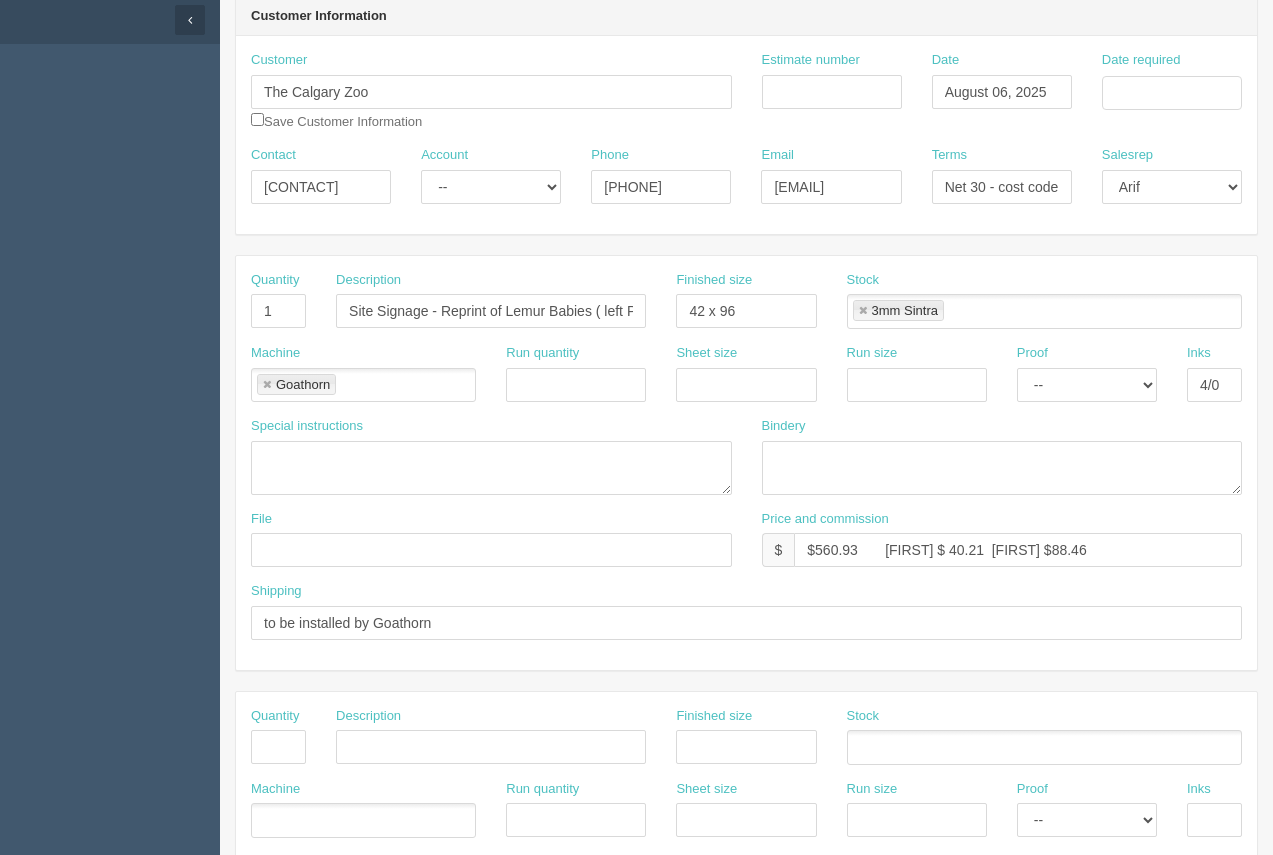 click on "Goathorn" at bounding box center (296, 384) 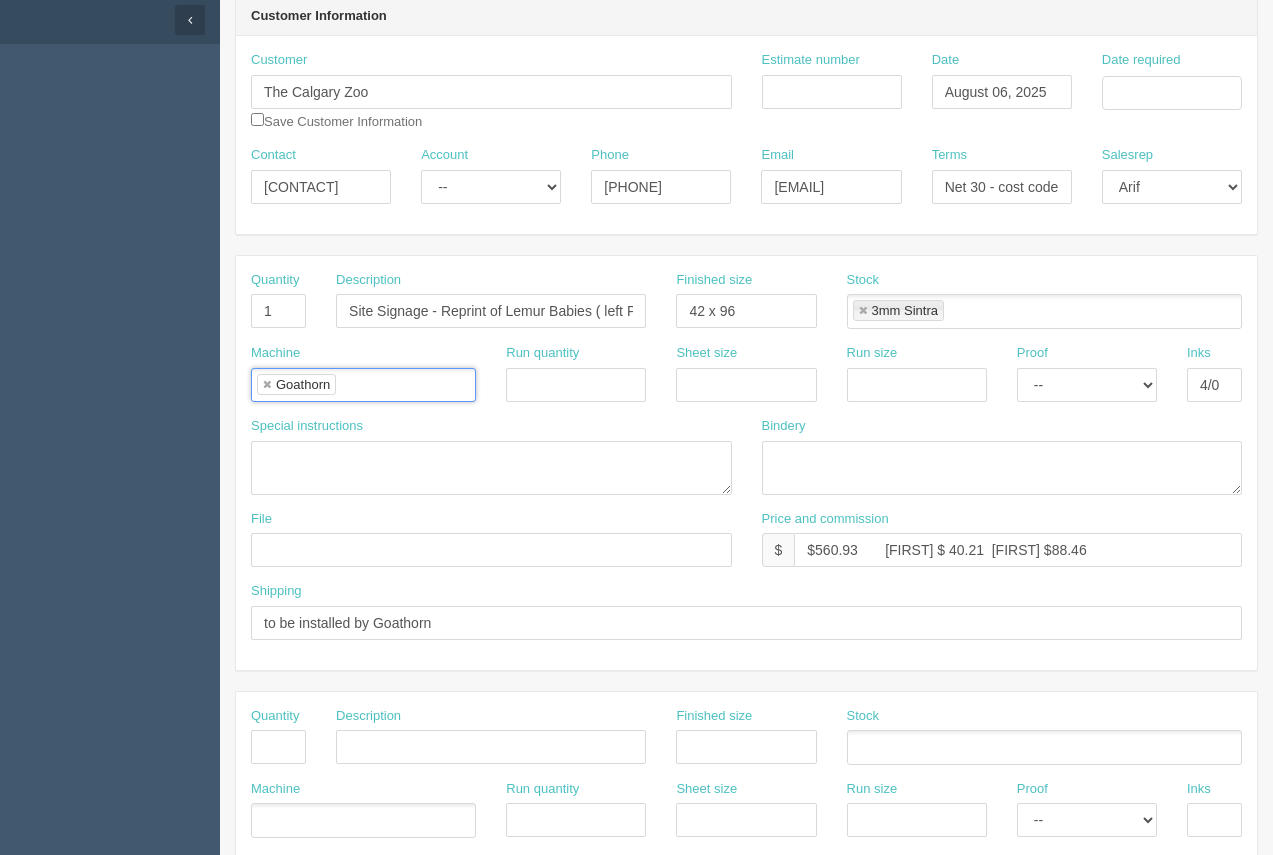 click at bounding box center [267, 385] 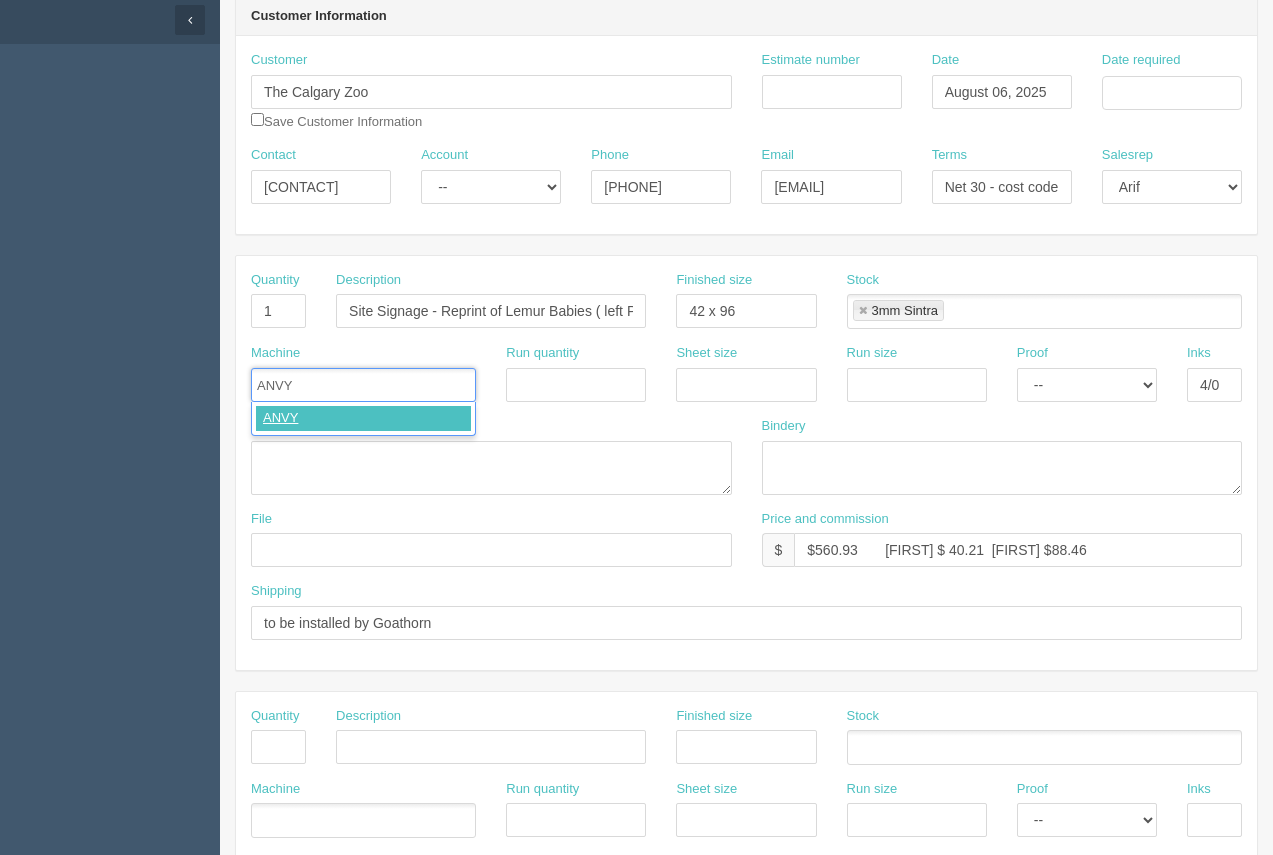 type on "ANVY" 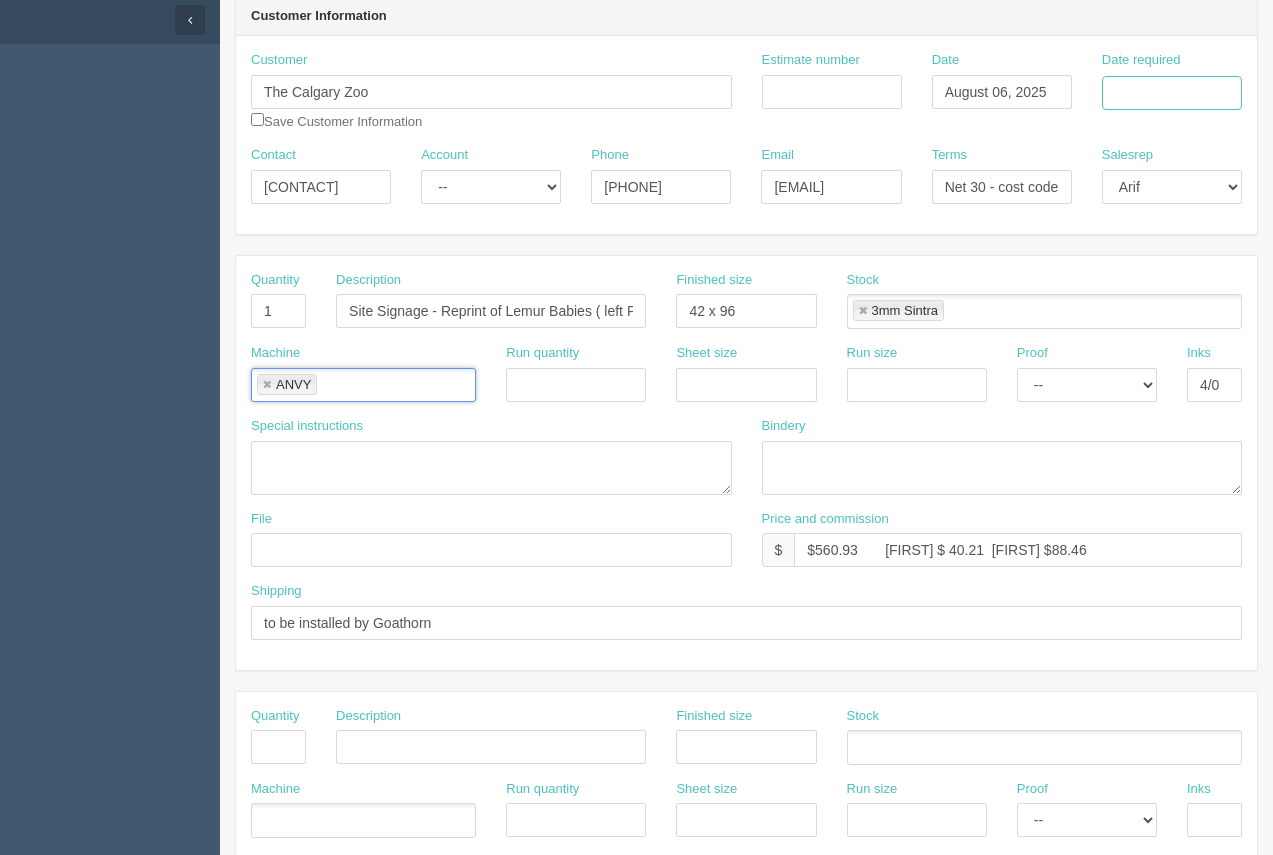 click on "Date required" at bounding box center [1172, 93] 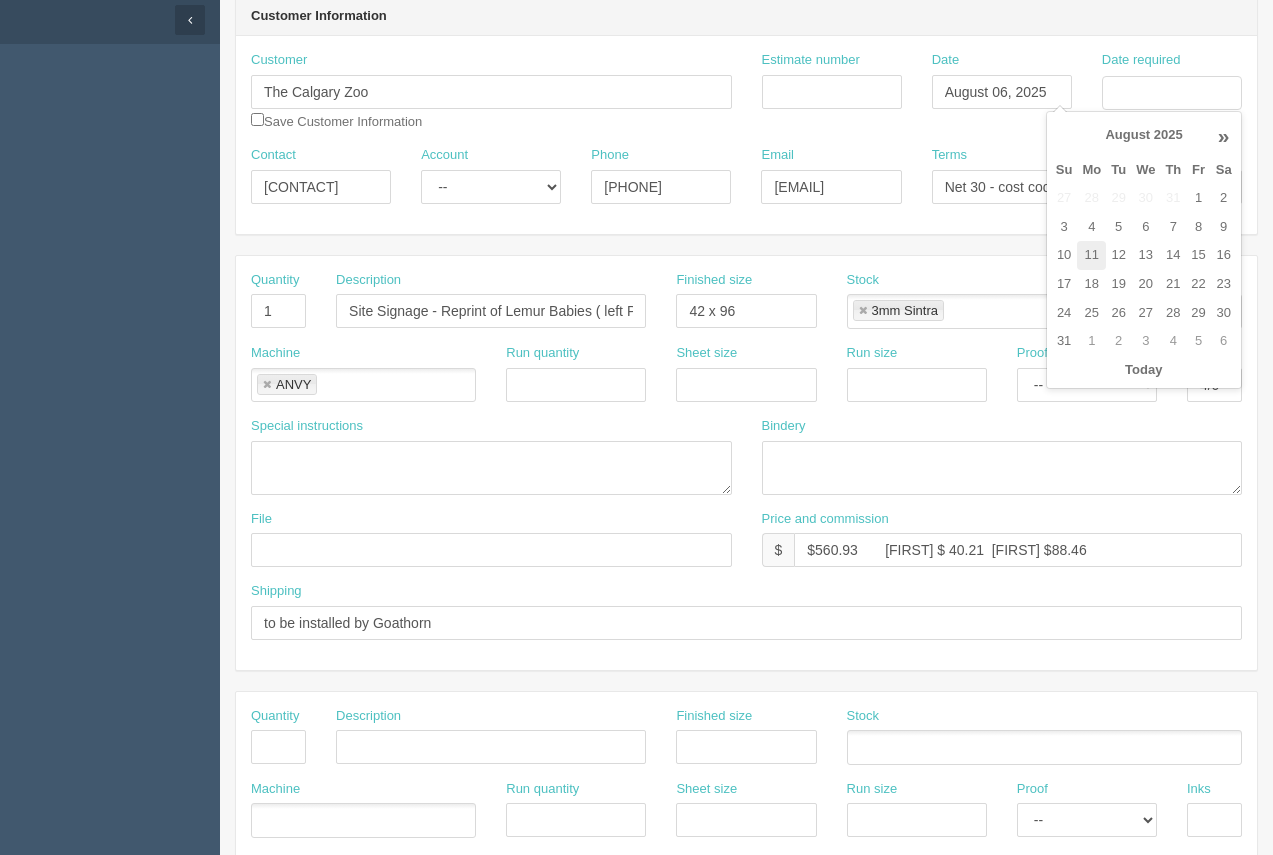 click on "11" at bounding box center (1091, 255) 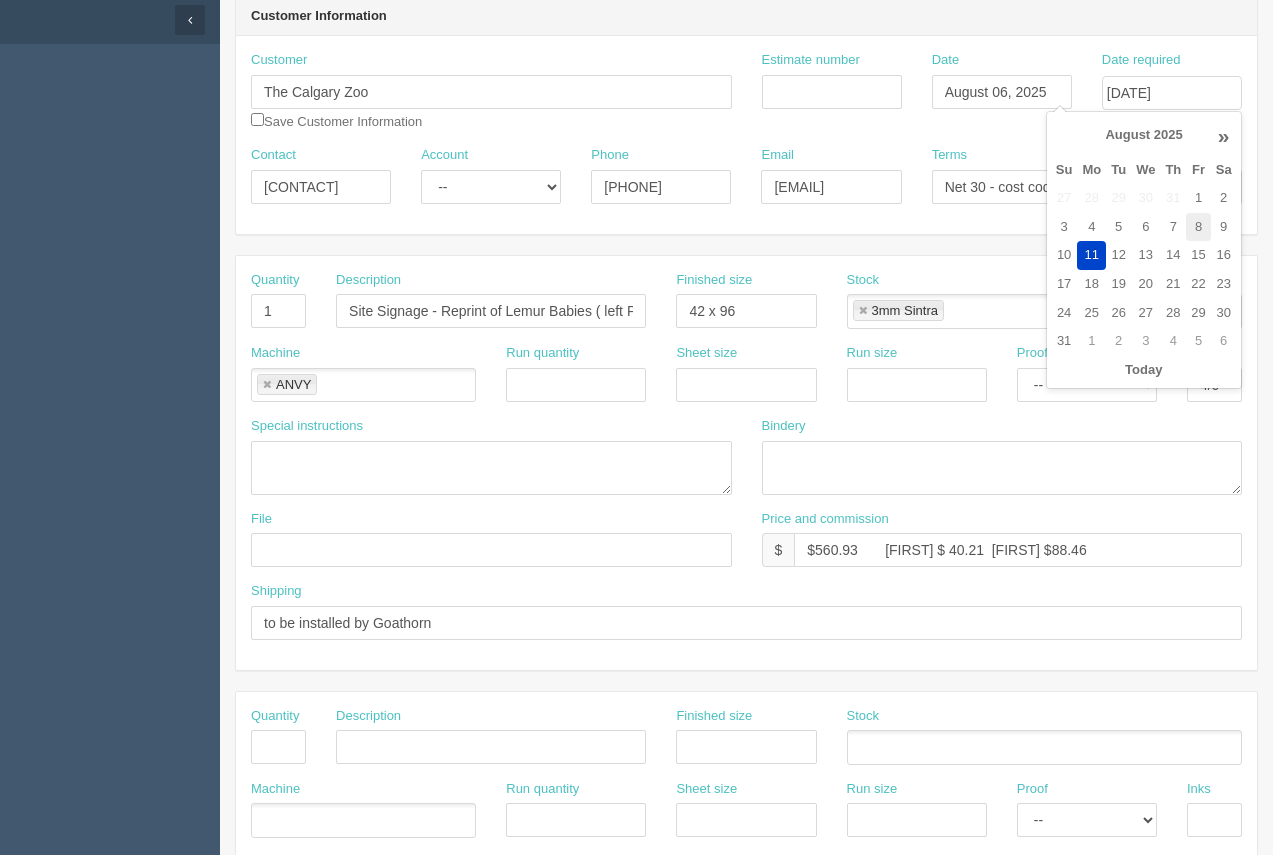 click on "8" at bounding box center [1198, 227] 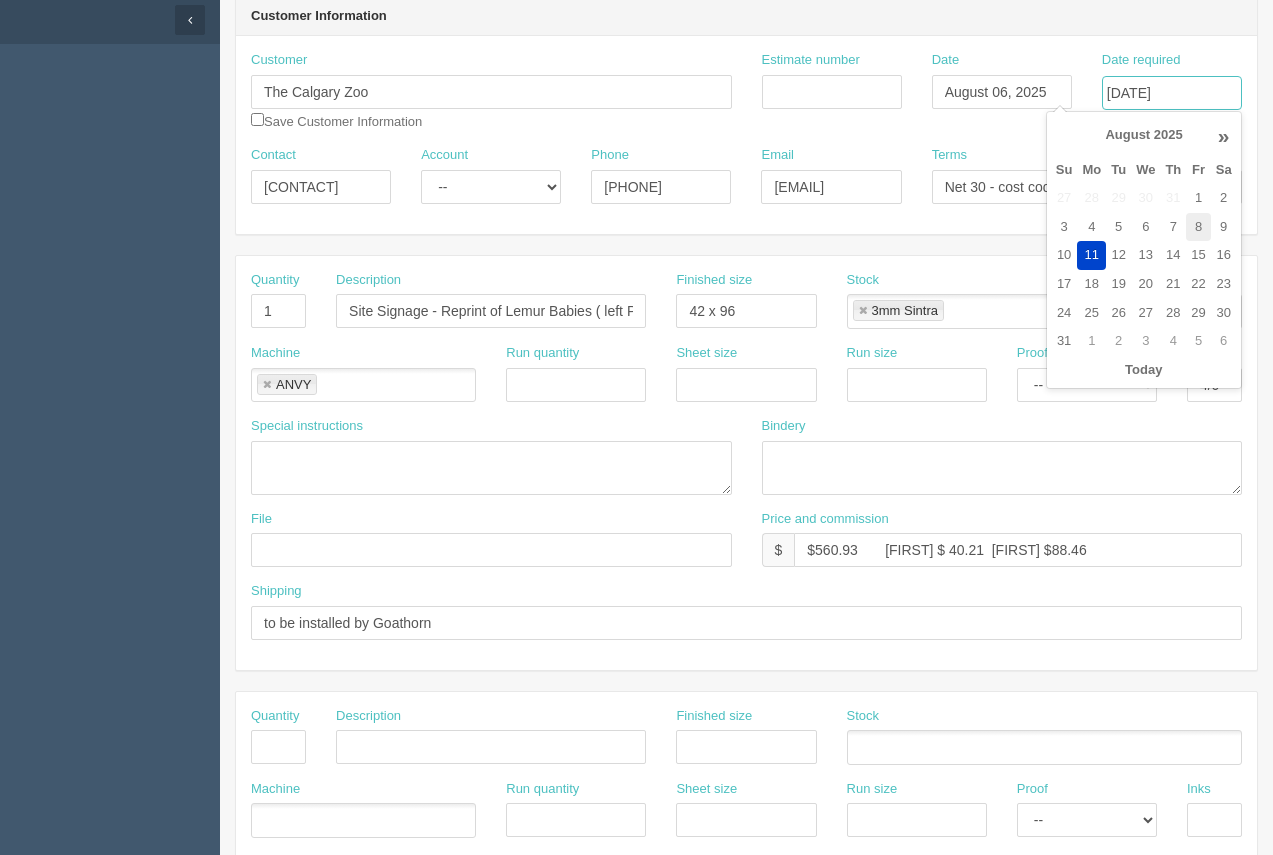 type on "[MONTH] [DAY], [YEAR]" 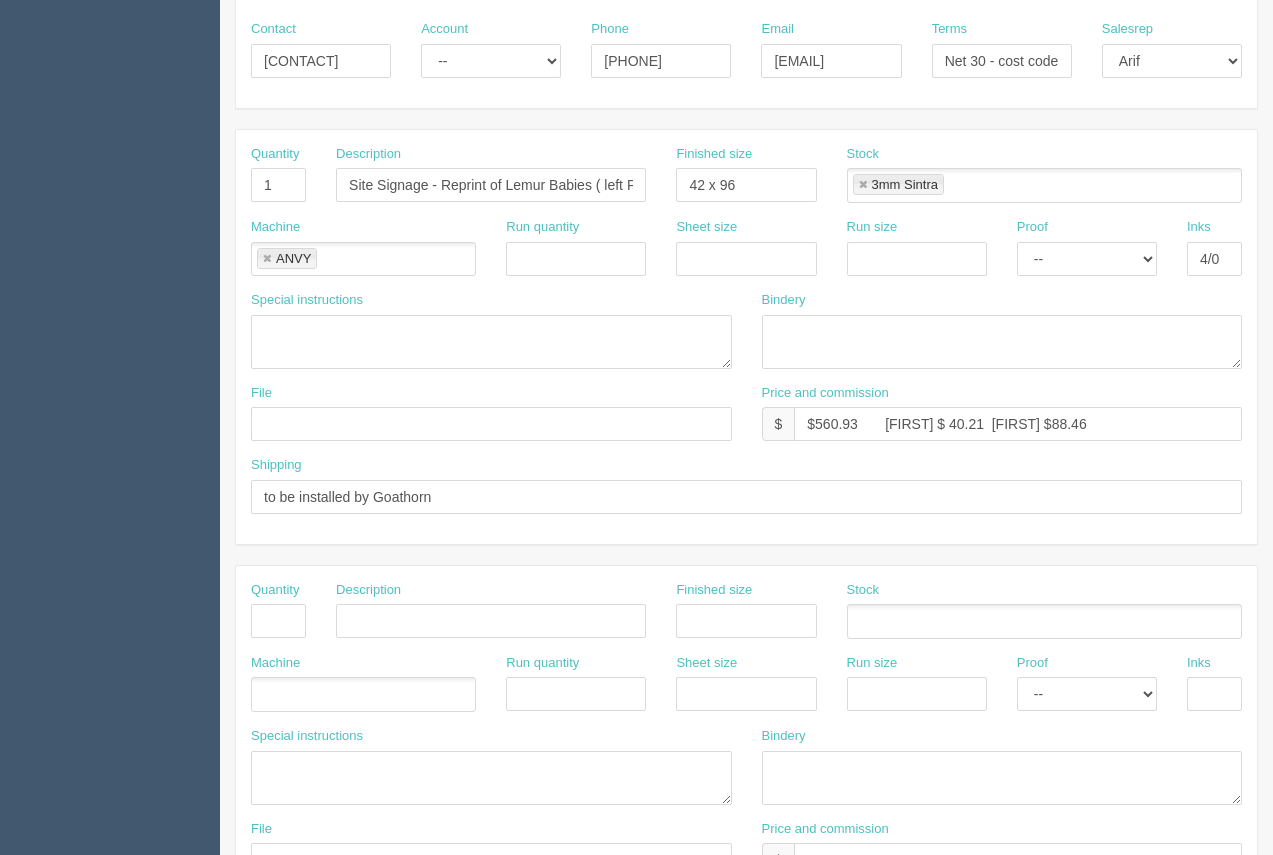 scroll, scrollTop: 374, scrollLeft: 0, axis: vertical 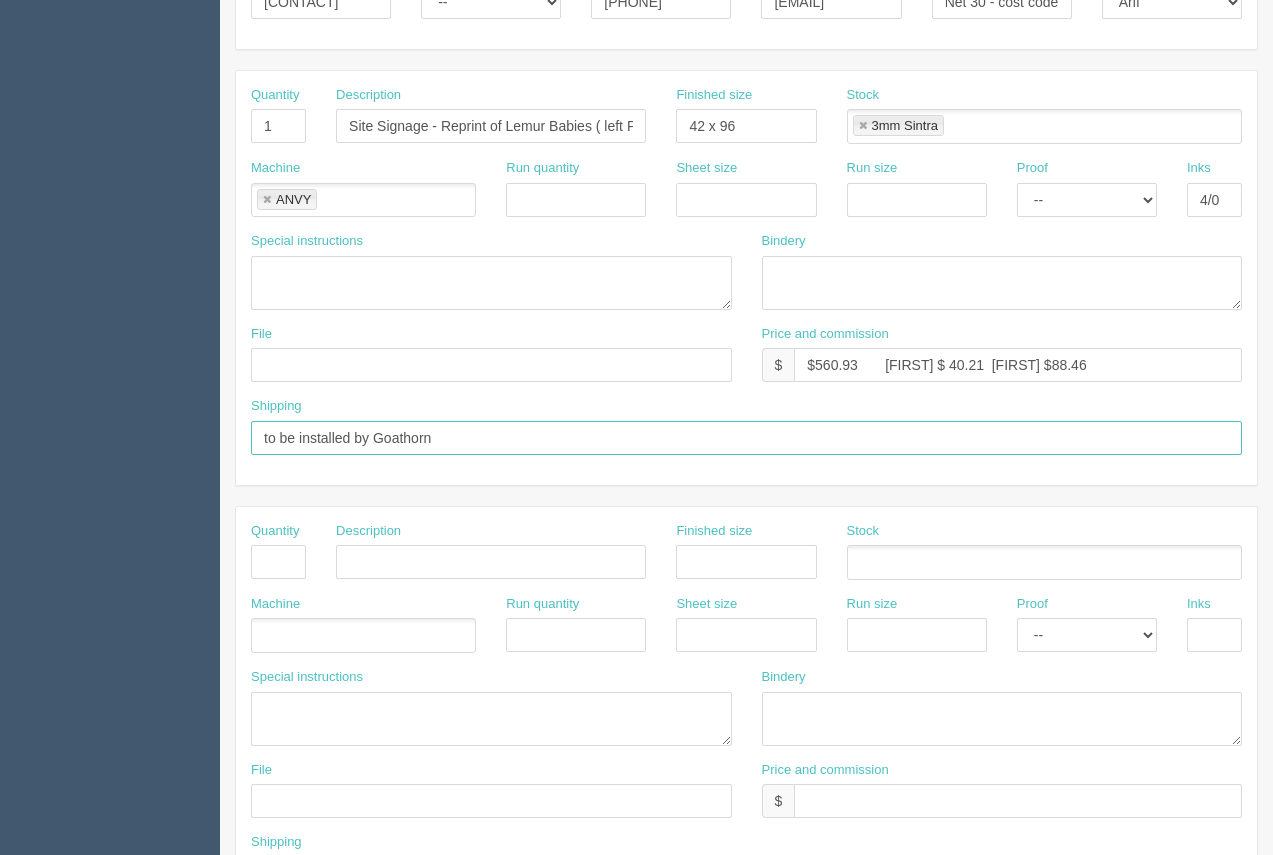 drag, startPoint x: 446, startPoint y: 439, endPoint x: 377, endPoint y: 433, distance: 69.260376 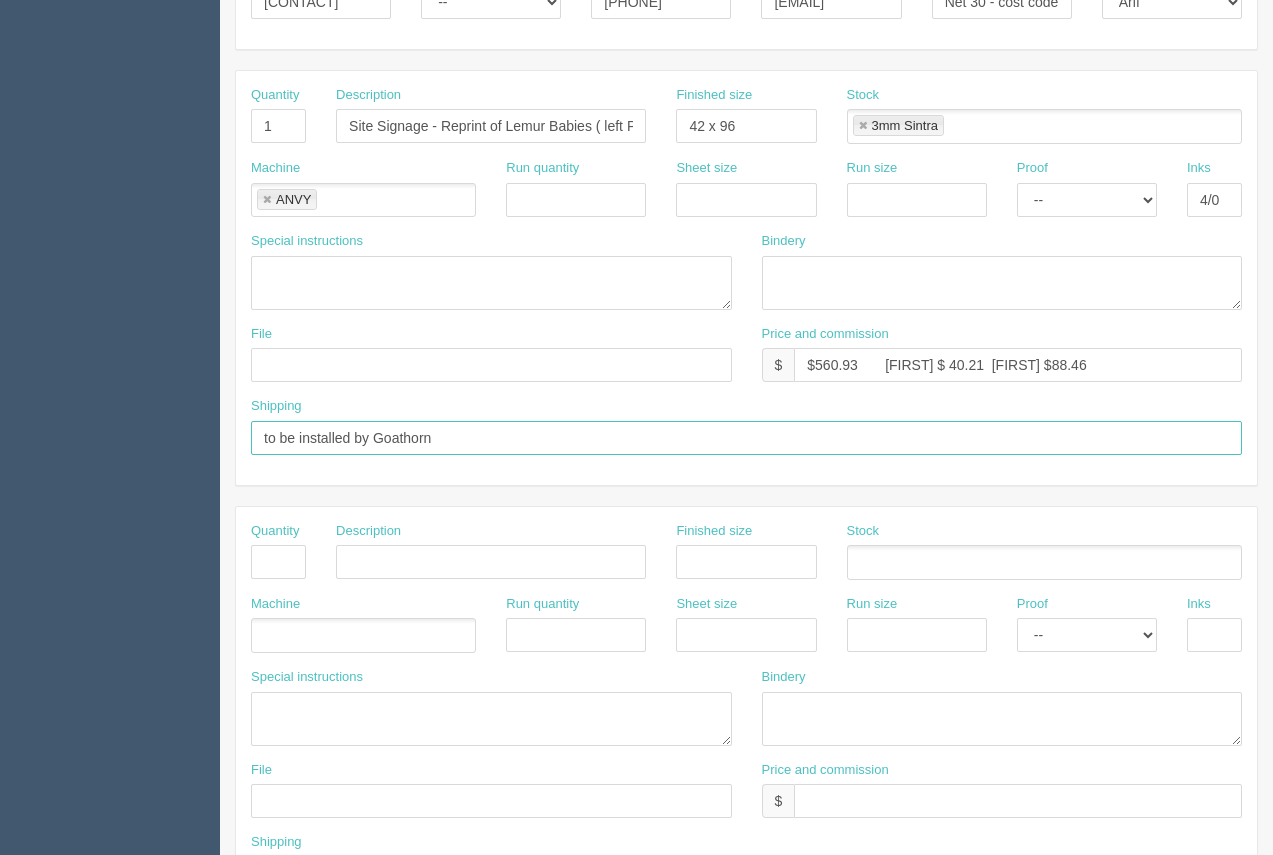 click on "to be installed by Goathorn" at bounding box center [746, 438] 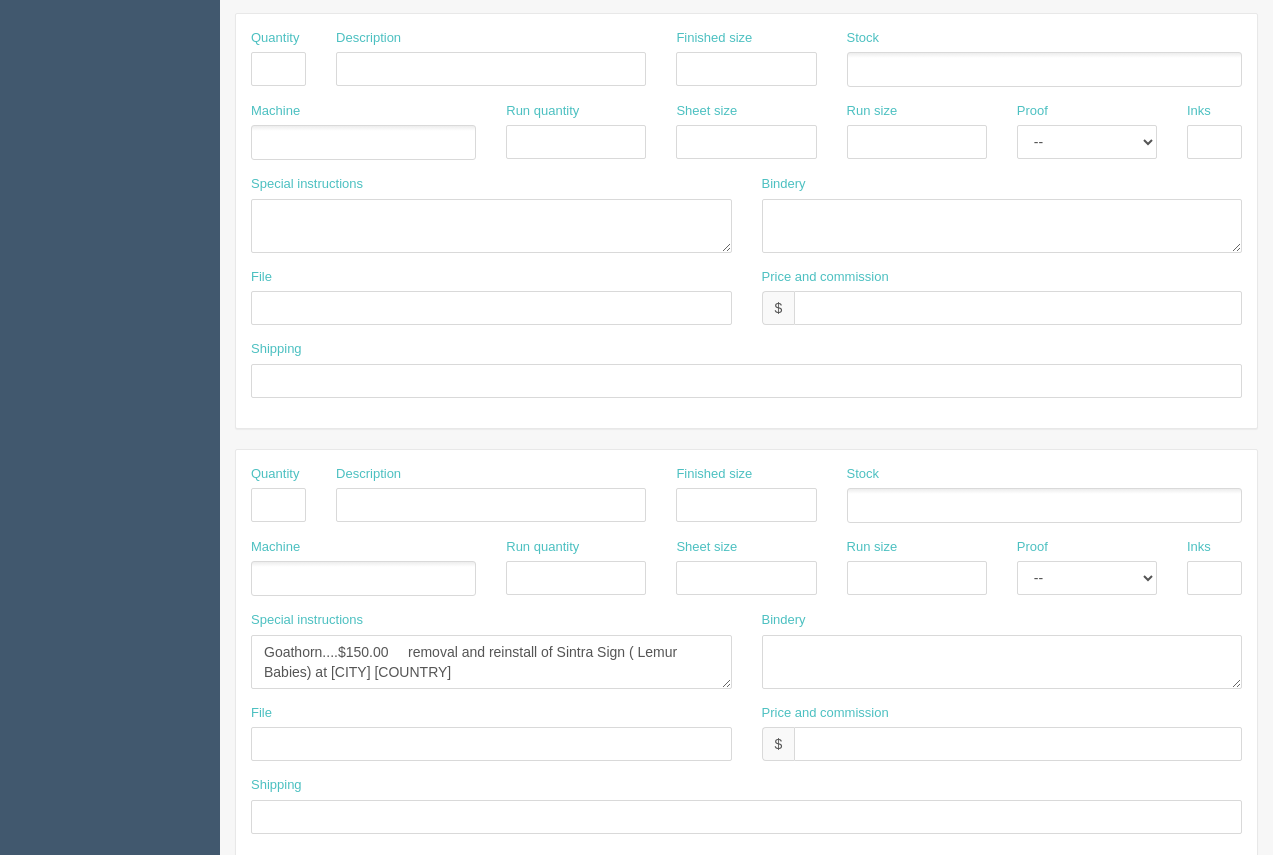 scroll, scrollTop: 863, scrollLeft: 0, axis: vertical 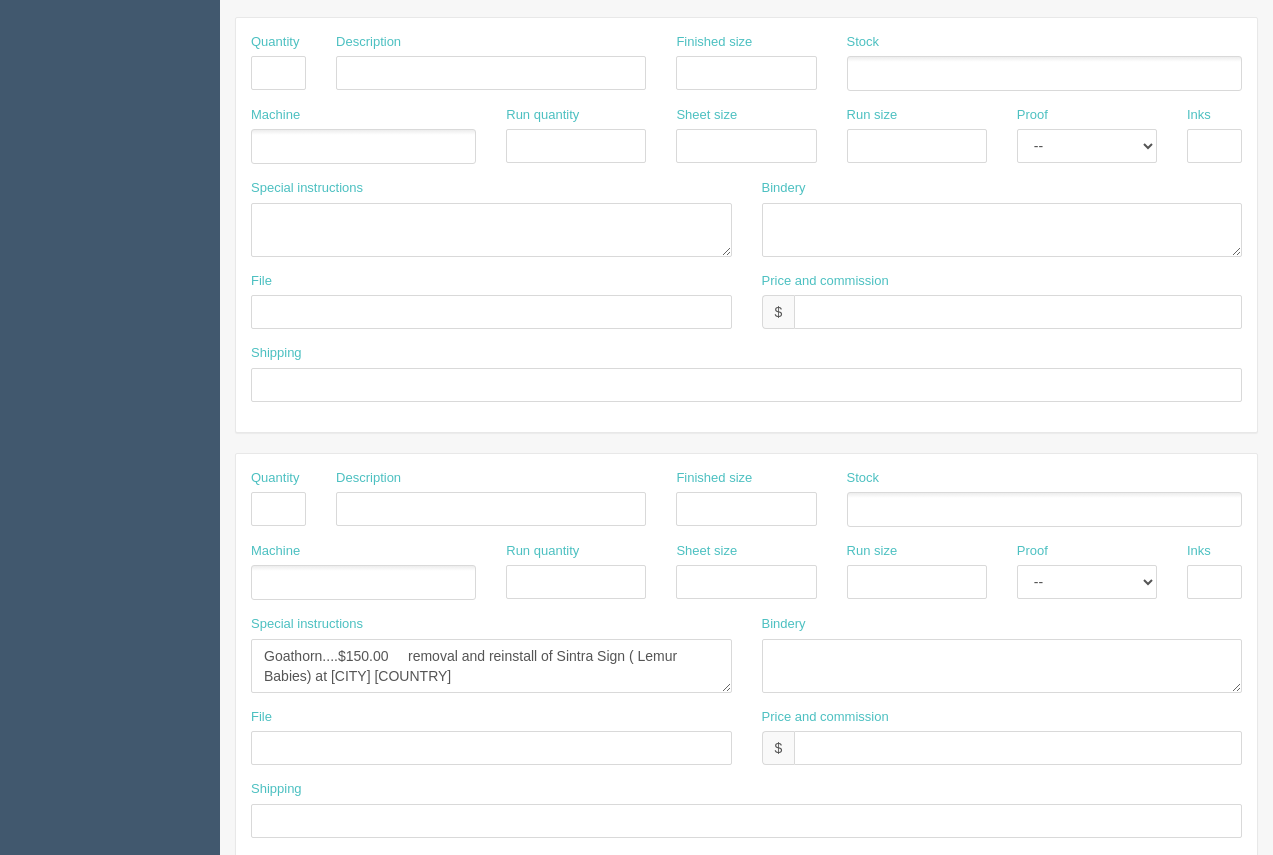 type on "to be installed by Onestop" 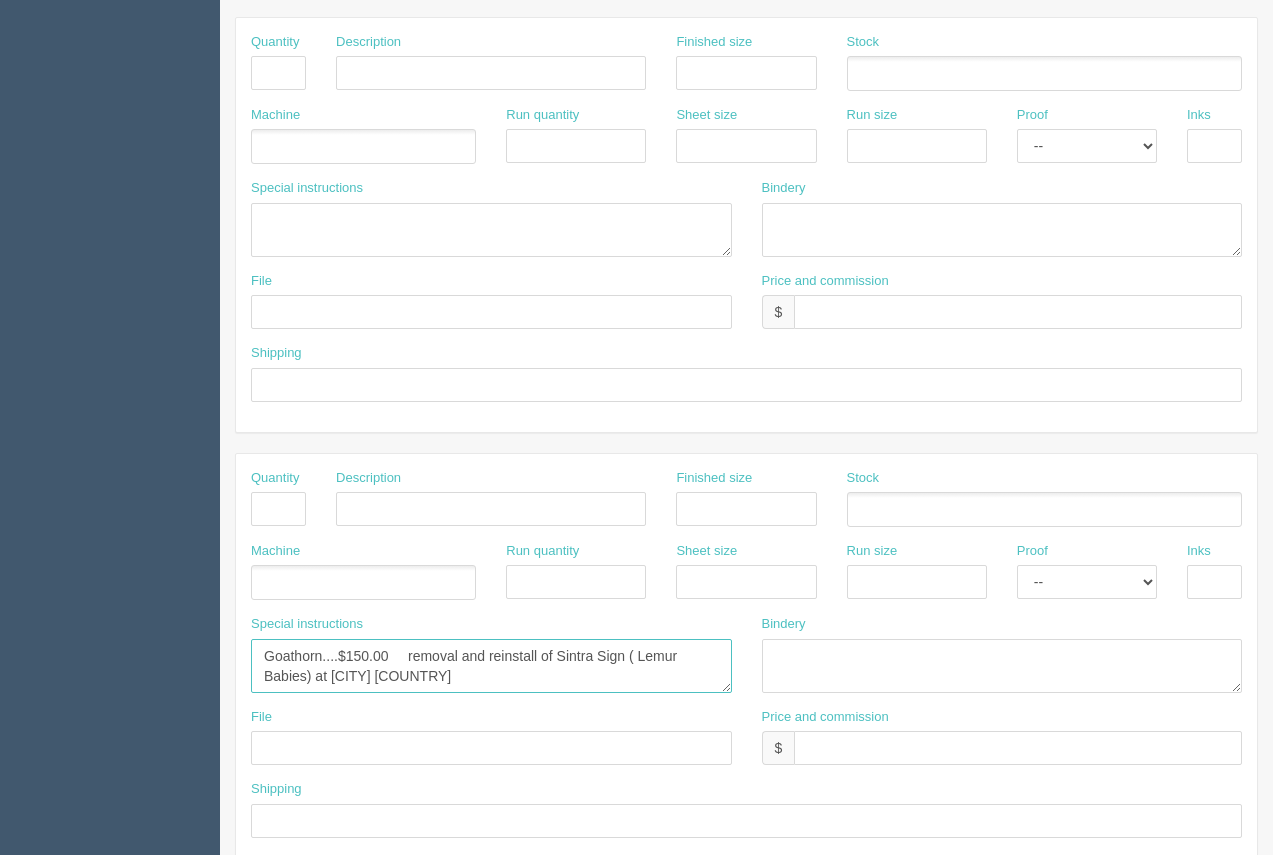 drag, startPoint x: 321, startPoint y: 654, endPoint x: 231, endPoint y: 632, distance: 92.64988 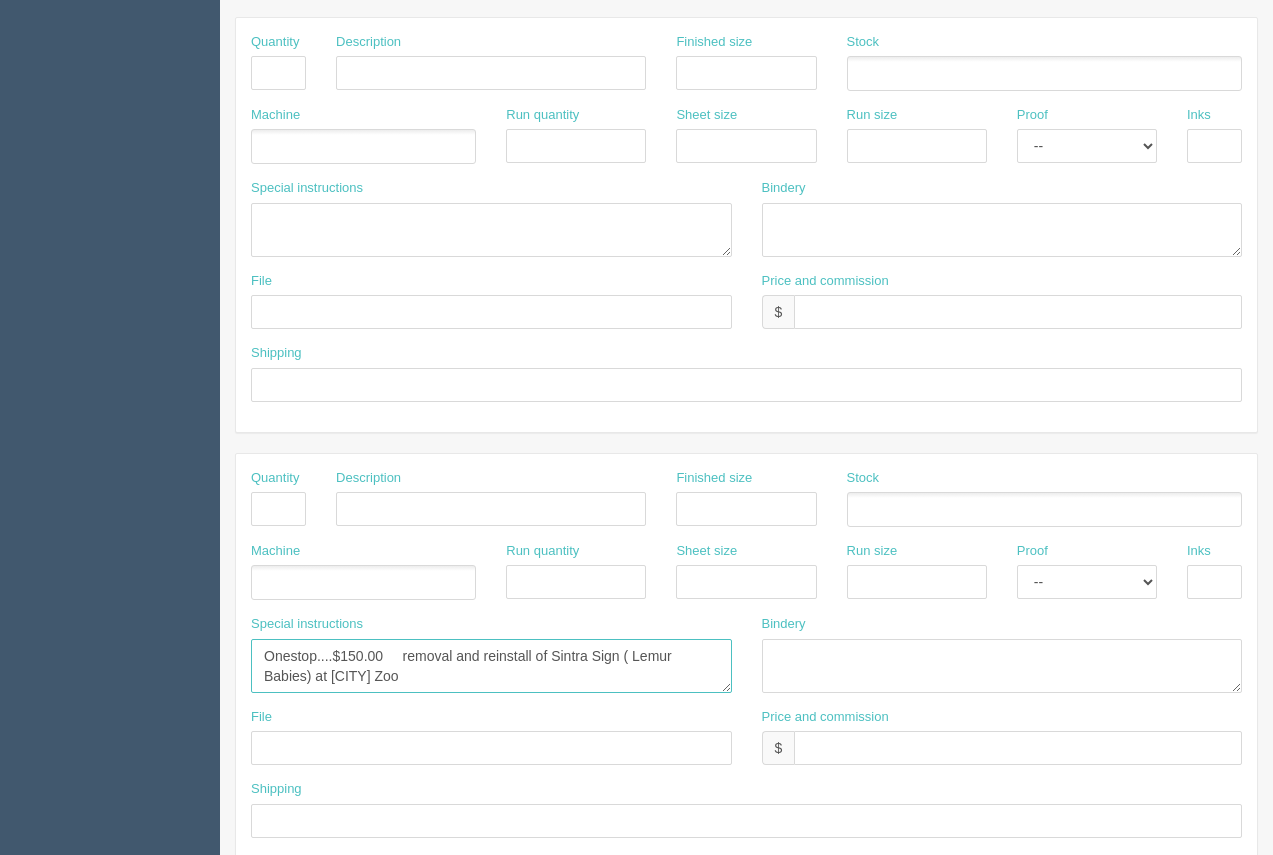 click on "Goathorn....$150.00     removal and reinstall of Sintra Sign ( Lemur Babies) at [CITY] [COUNTRY]" at bounding box center [491, 666] 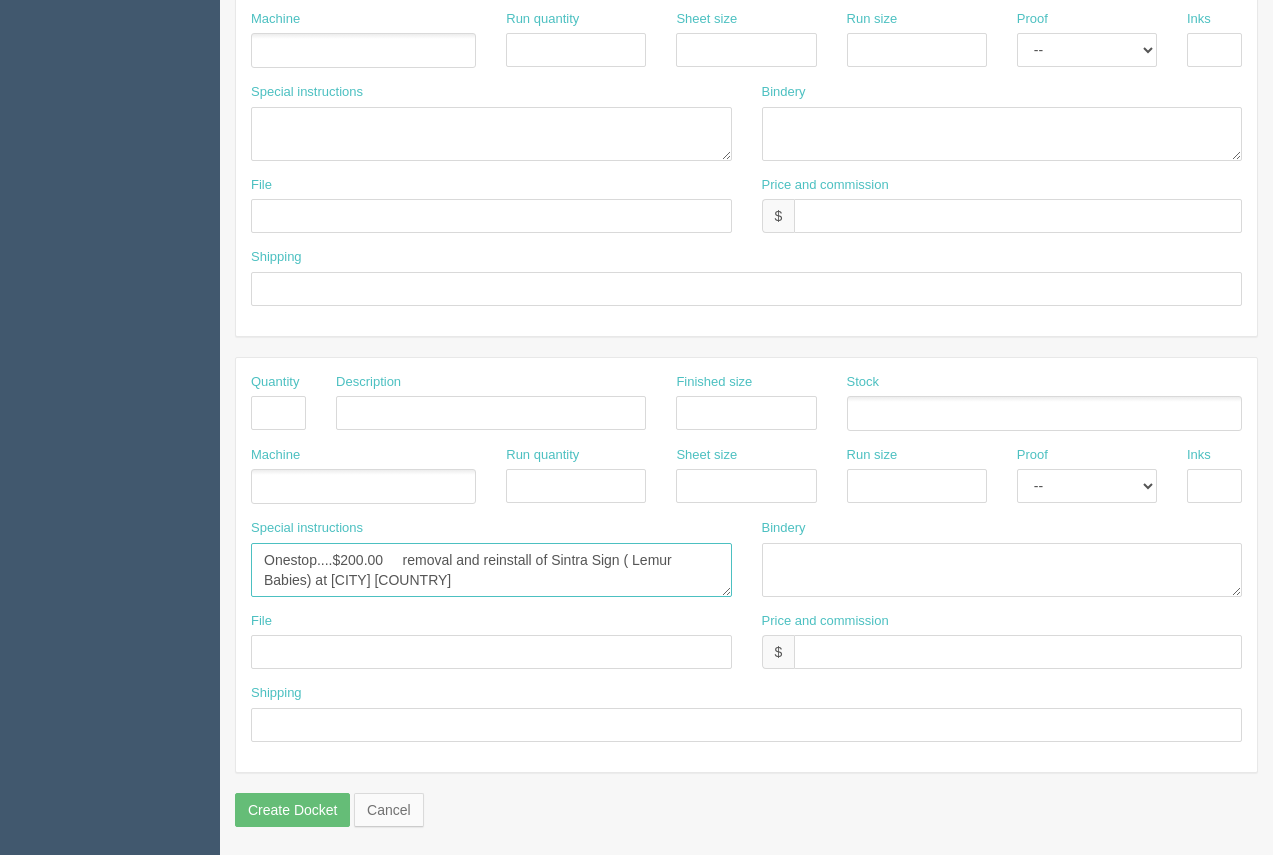 scroll, scrollTop: 961, scrollLeft: 0, axis: vertical 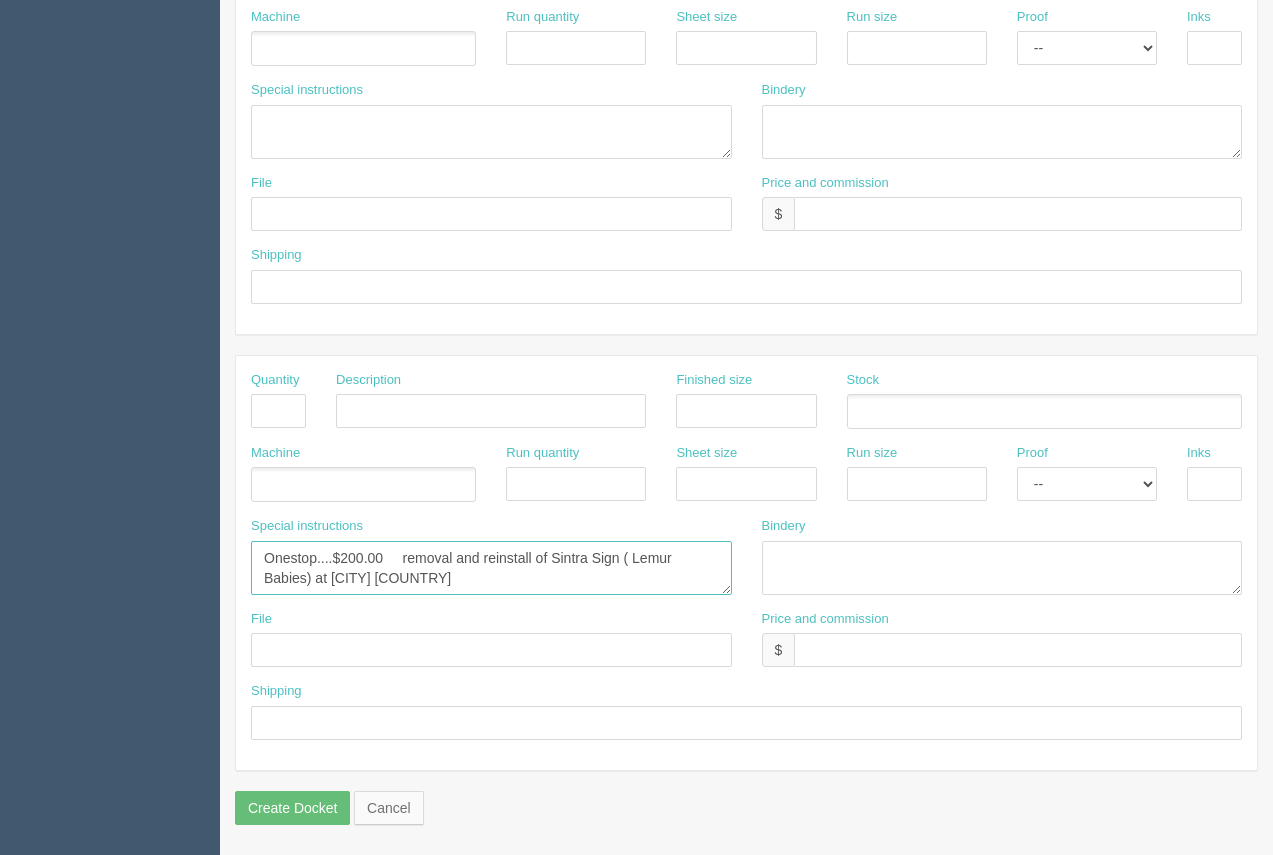 click on "Goathorn....$150.00     removal and reinstall of Sintra Sign ( Lemur Babies) at [CITY] [COUNTRY]" at bounding box center (491, 568) 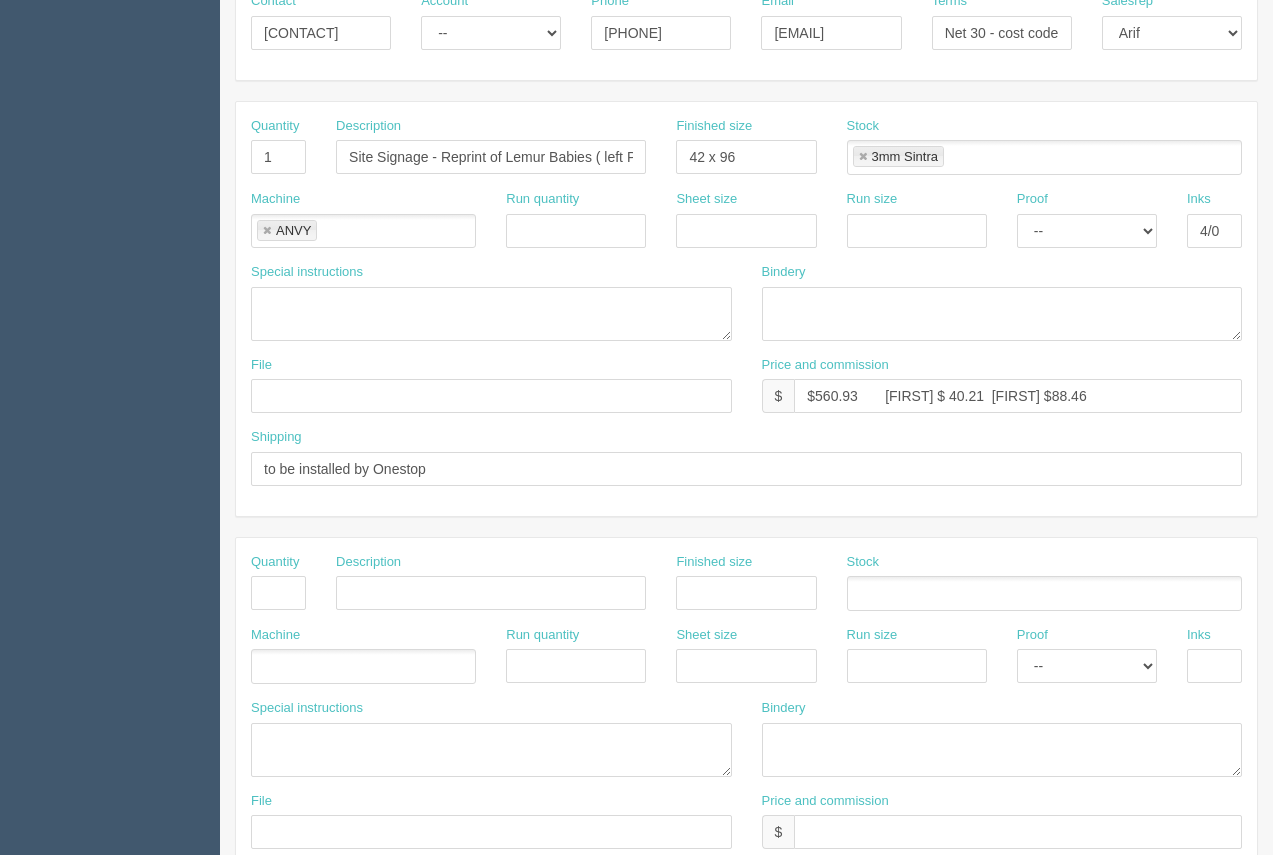 scroll, scrollTop: 353, scrollLeft: 0, axis: vertical 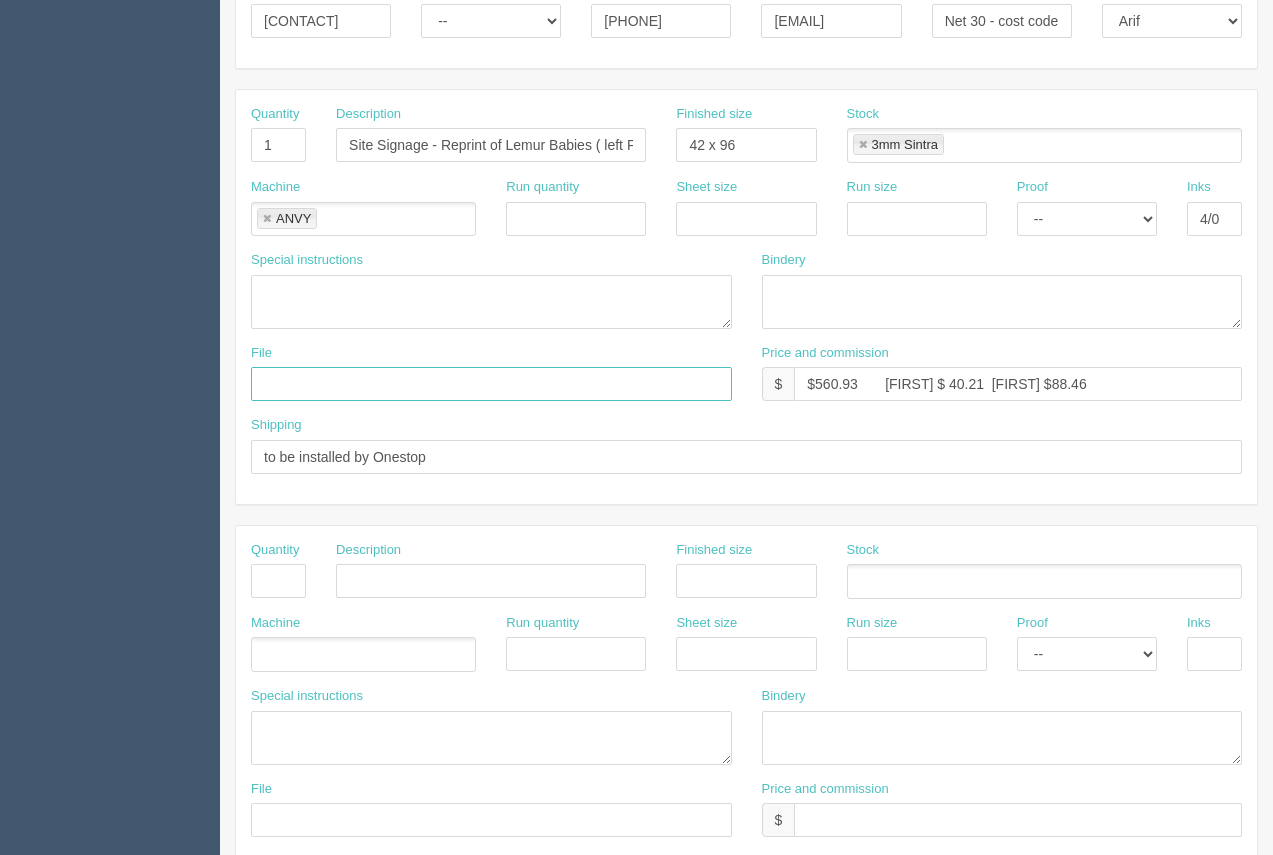 click at bounding box center [491, 384] 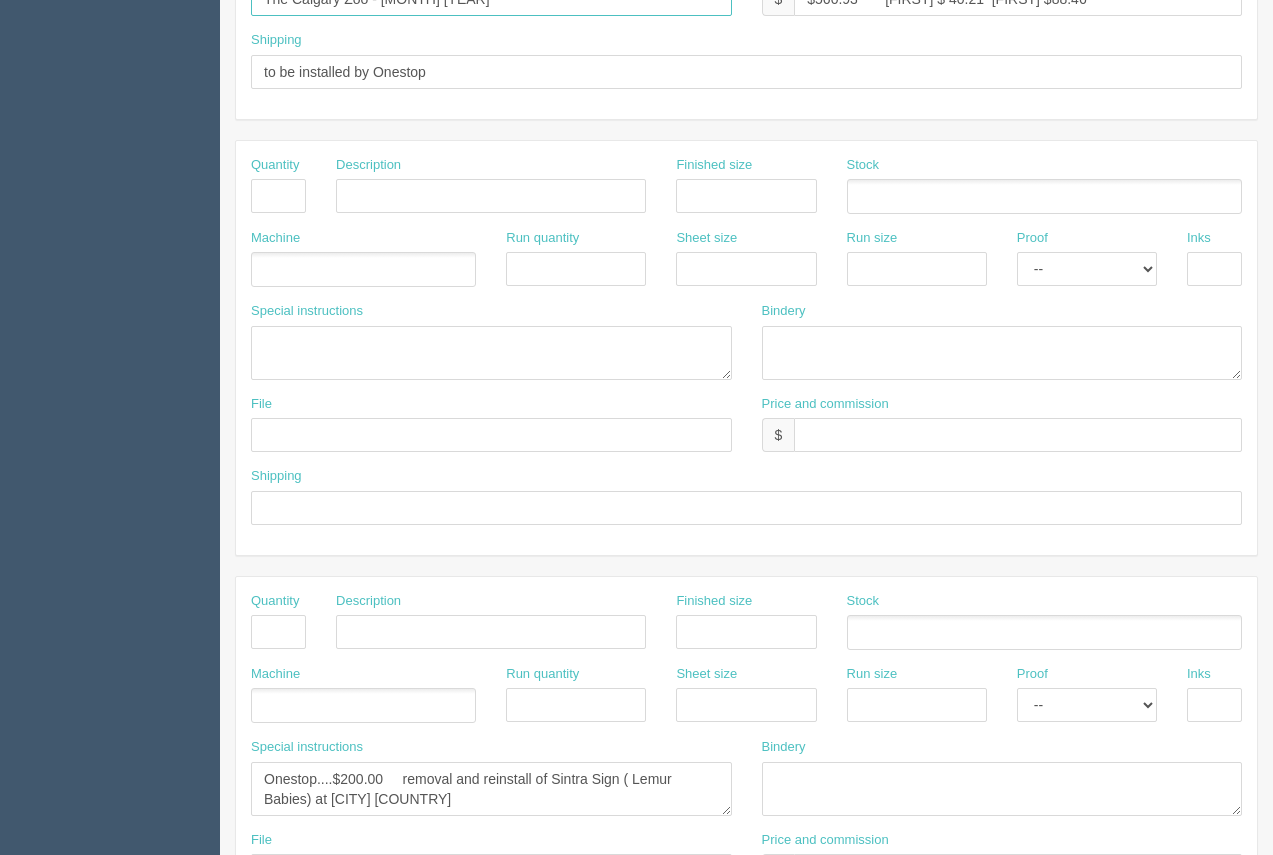 scroll, scrollTop: 961, scrollLeft: 0, axis: vertical 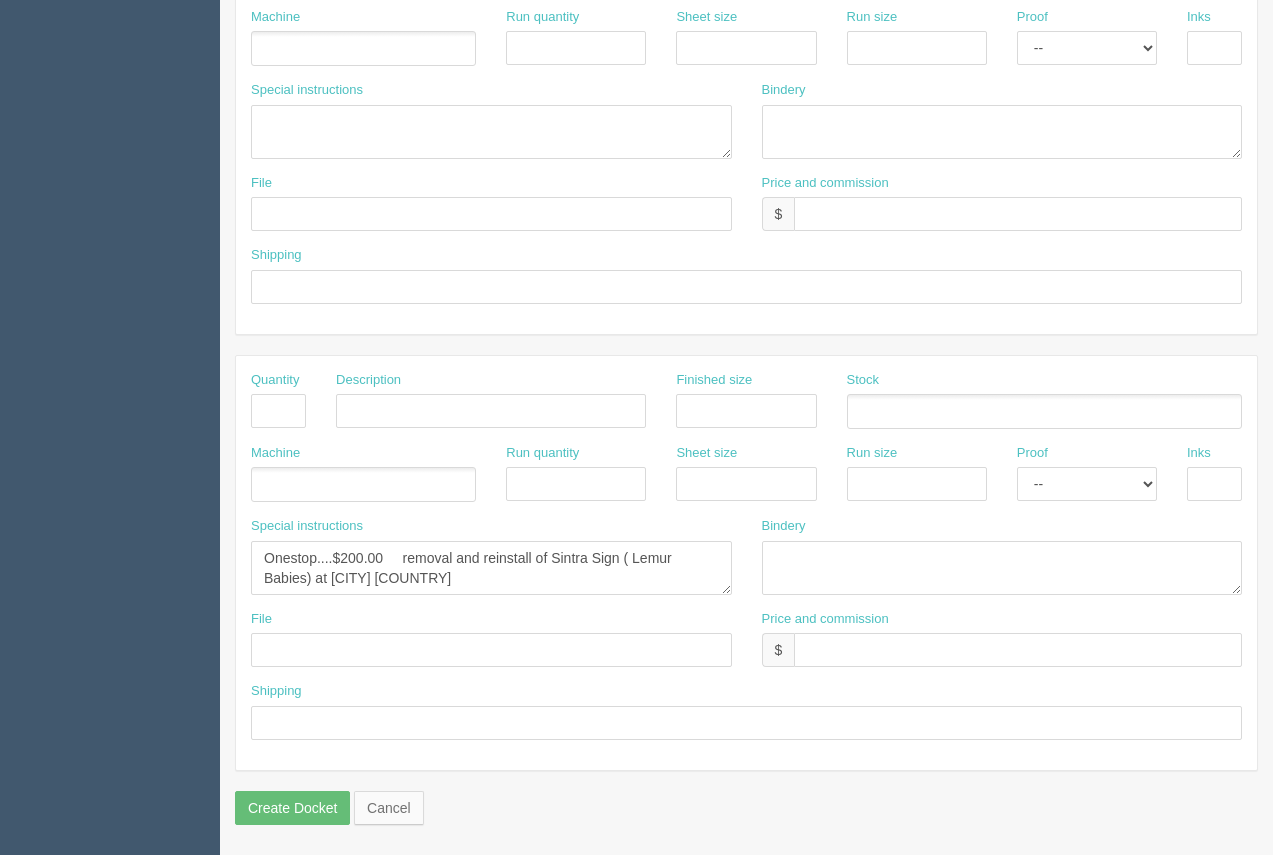 type on "The Calgary Zoo - [MONTH] [YEAR]" 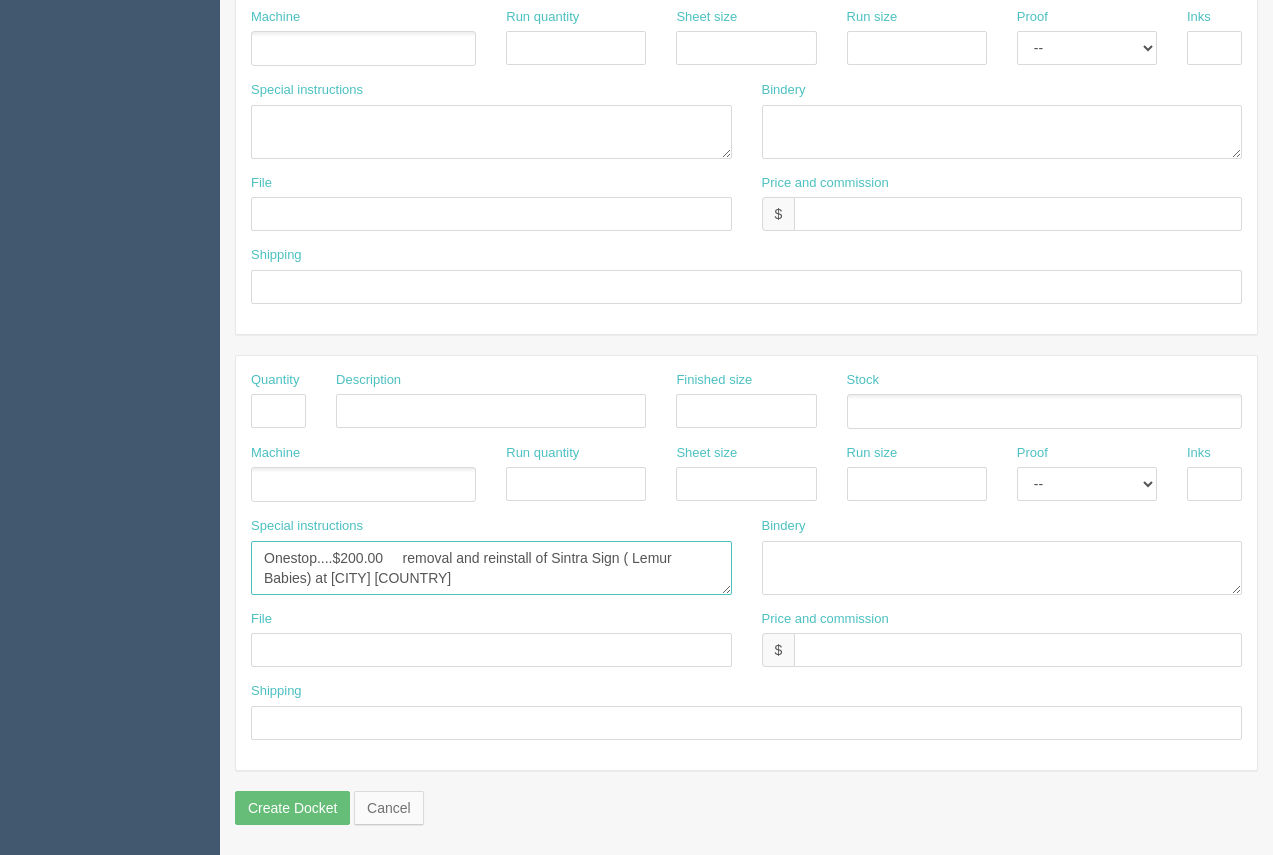 click on "Goathorn....$150.00     removal and reinstall of Sintra Sign ( Lemur Babies) at [CITY] [COUNTRY]" at bounding box center (491, 568) 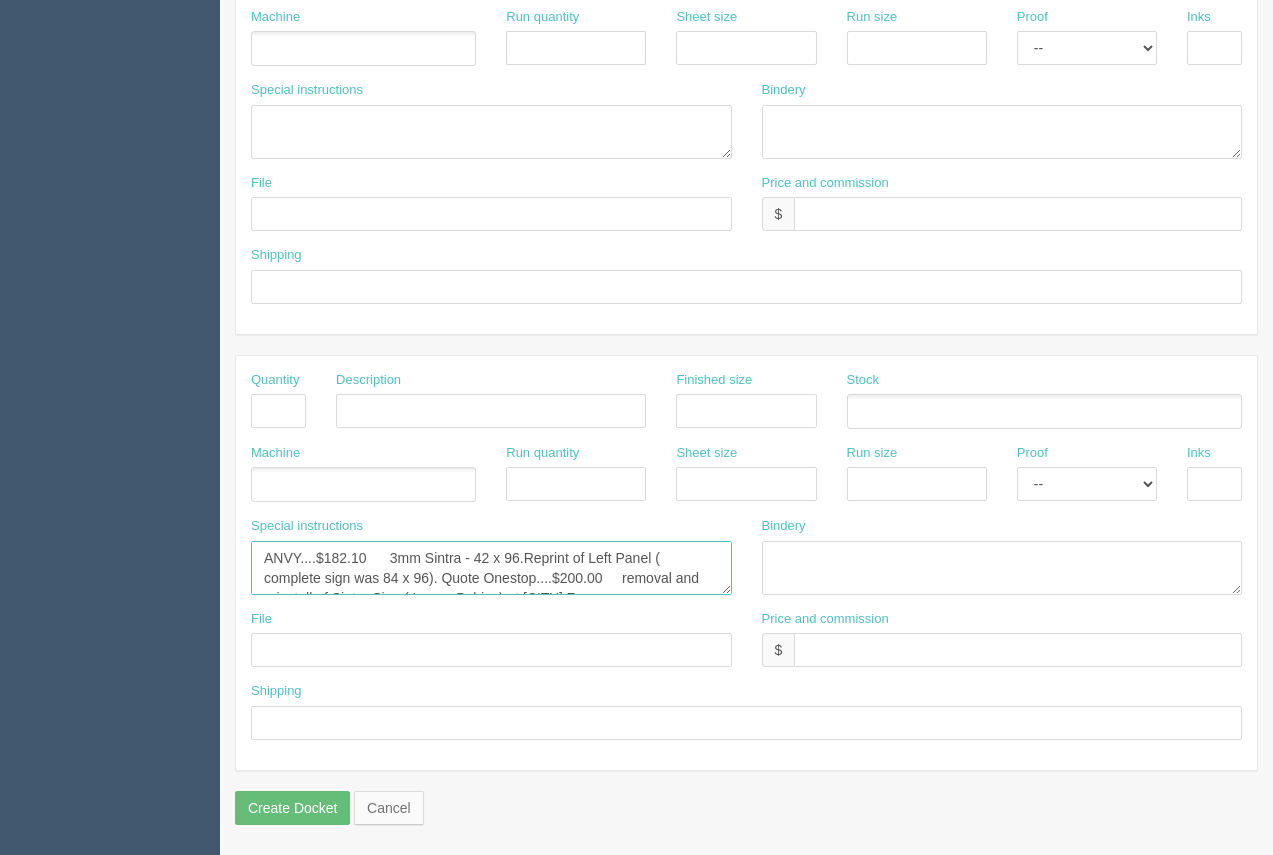 click on "Goathorn....$150.00     removal and reinstall of Sintra Sign ( Lemur Babies) at [CITY] [COUNTRY]" at bounding box center [491, 568] 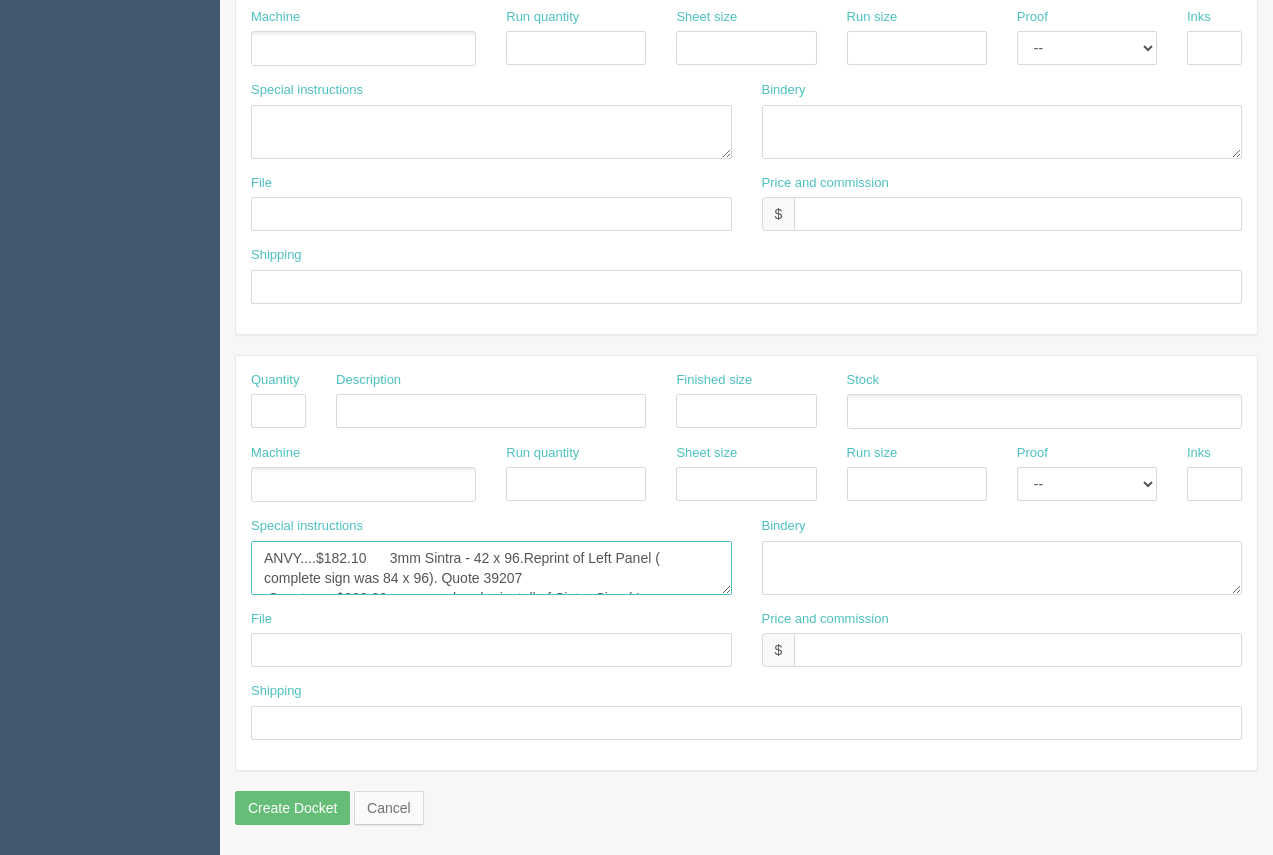 scroll, scrollTop: 12, scrollLeft: 0, axis: vertical 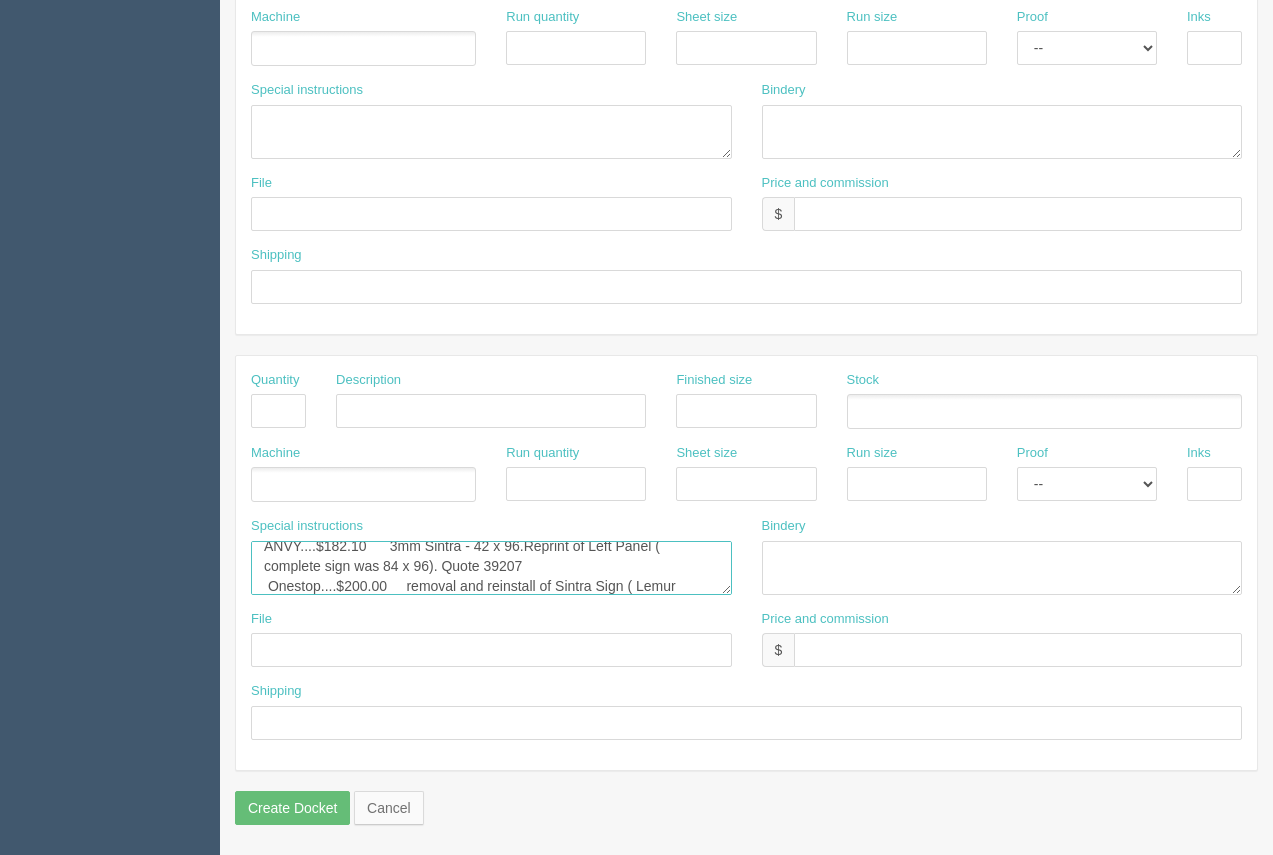 click on "Goathorn....$150.00     removal and reinstall of Sintra Sign ( Lemur Babies) at [CITY] [COUNTRY]" at bounding box center [491, 568] 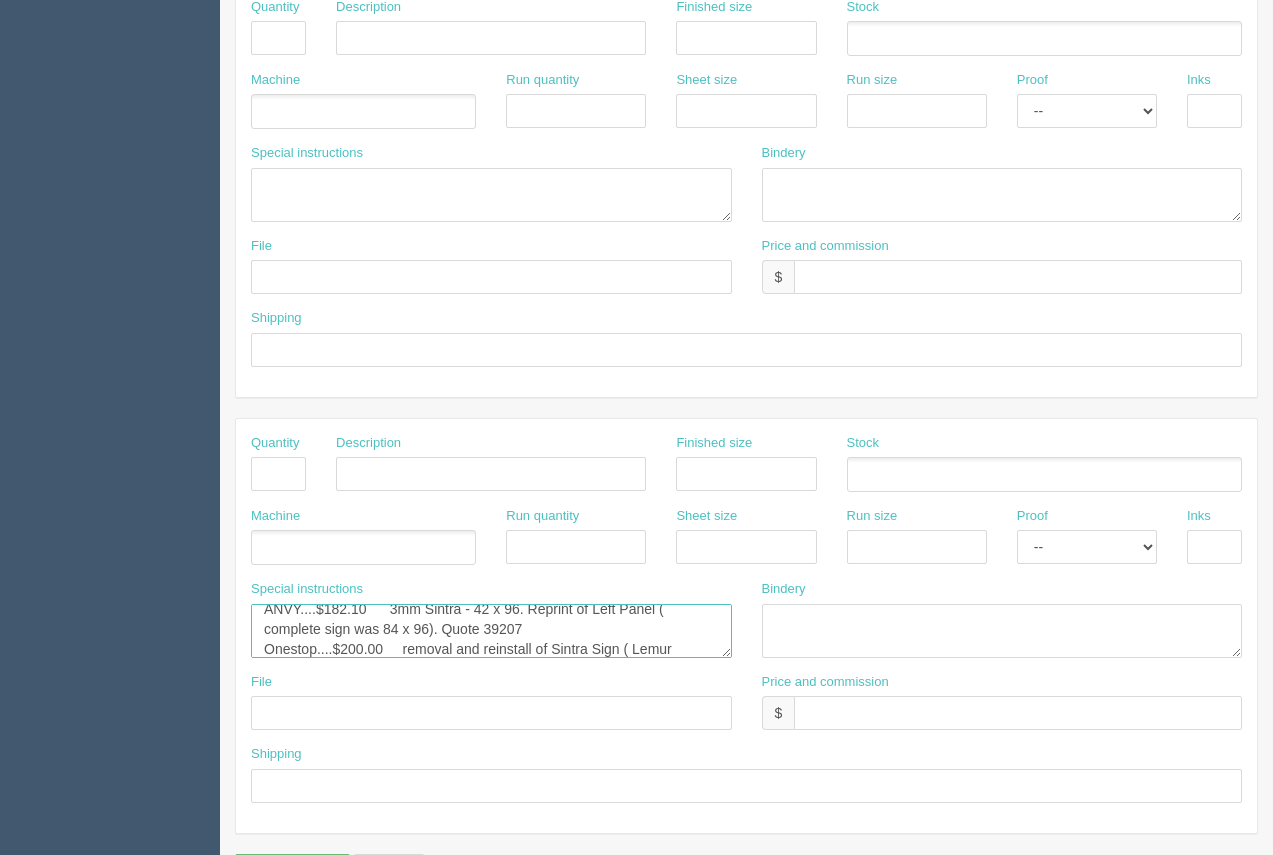 scroll, scrollTop: 961, scrollLeft: 0, axis: vertical 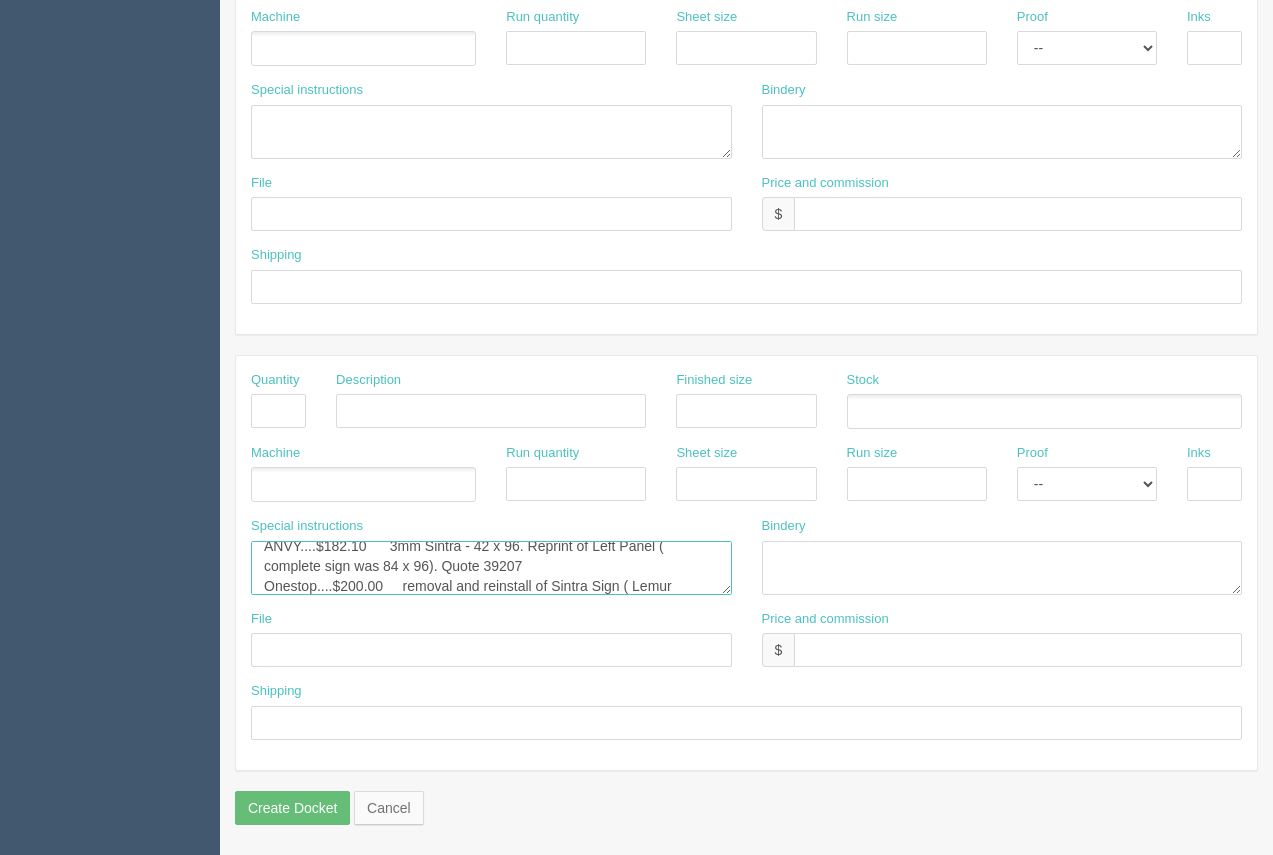 type on "ANVY....$182.10      3mm Sintra - 42 x 96. Reprint of Left Panel ( complete sign was 84 x 96). Quote 39207
Onestop....$200.00     removal and reinstall of Sintra Sign ( Lemur Babies) at [CITY] [COUNTRY]" 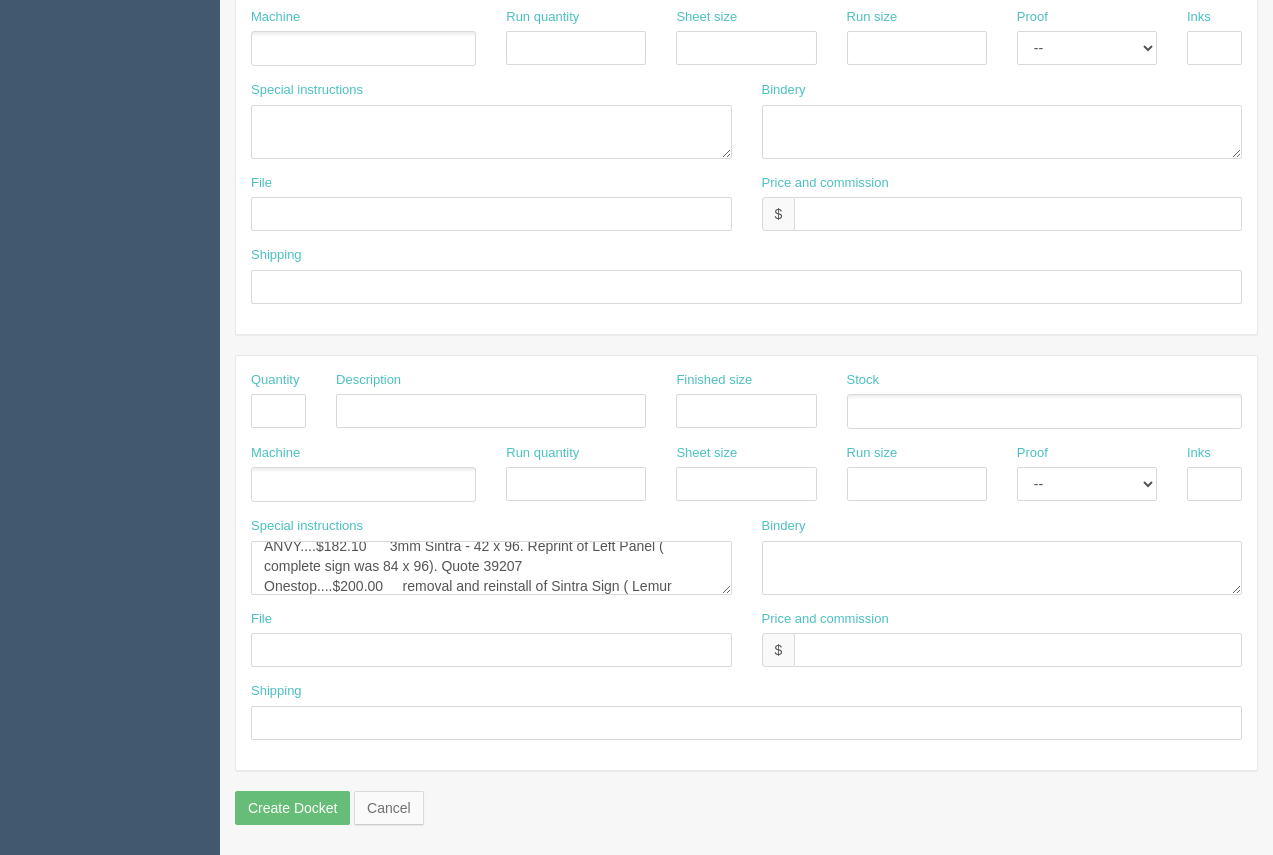 click on "New Docket
Create Docket
Customer Information
Customer
The [CITY] [COUNTRY]
Save Customer Information
Estimate number
Date
[MONTH] 06, [YEAR]
Date required
August 8, [YEAR]
Contact
[CONTACT]
Account
--
Existing Client
Allrush Client
Rep Client
Phone
[PHONE]
Email
[EMAIL]
Terms
Net 30 - cost code - 01-621012-3500
Salesrep
[SALESREP]" at bounding box center [746, -28] 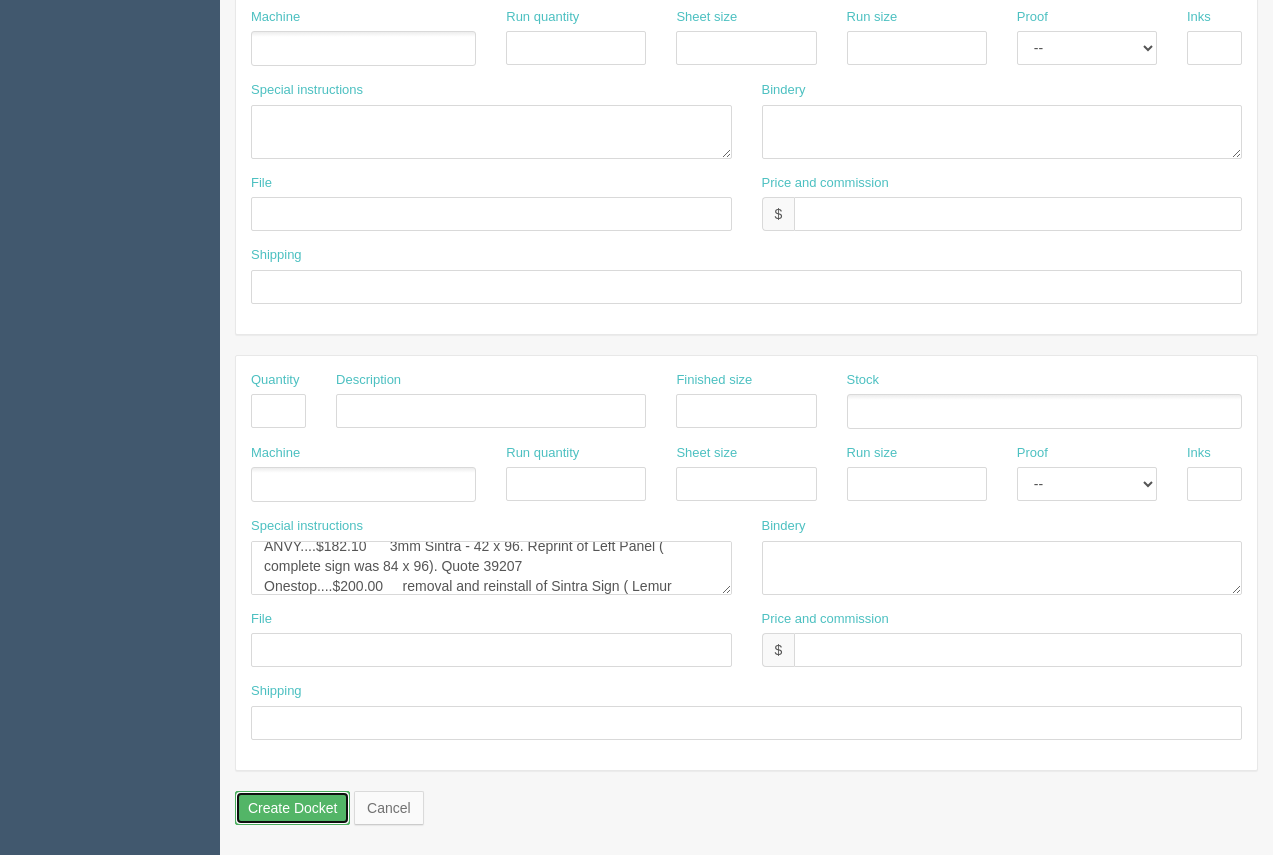 click on "Create Docket" at bounding box center [292, 808] 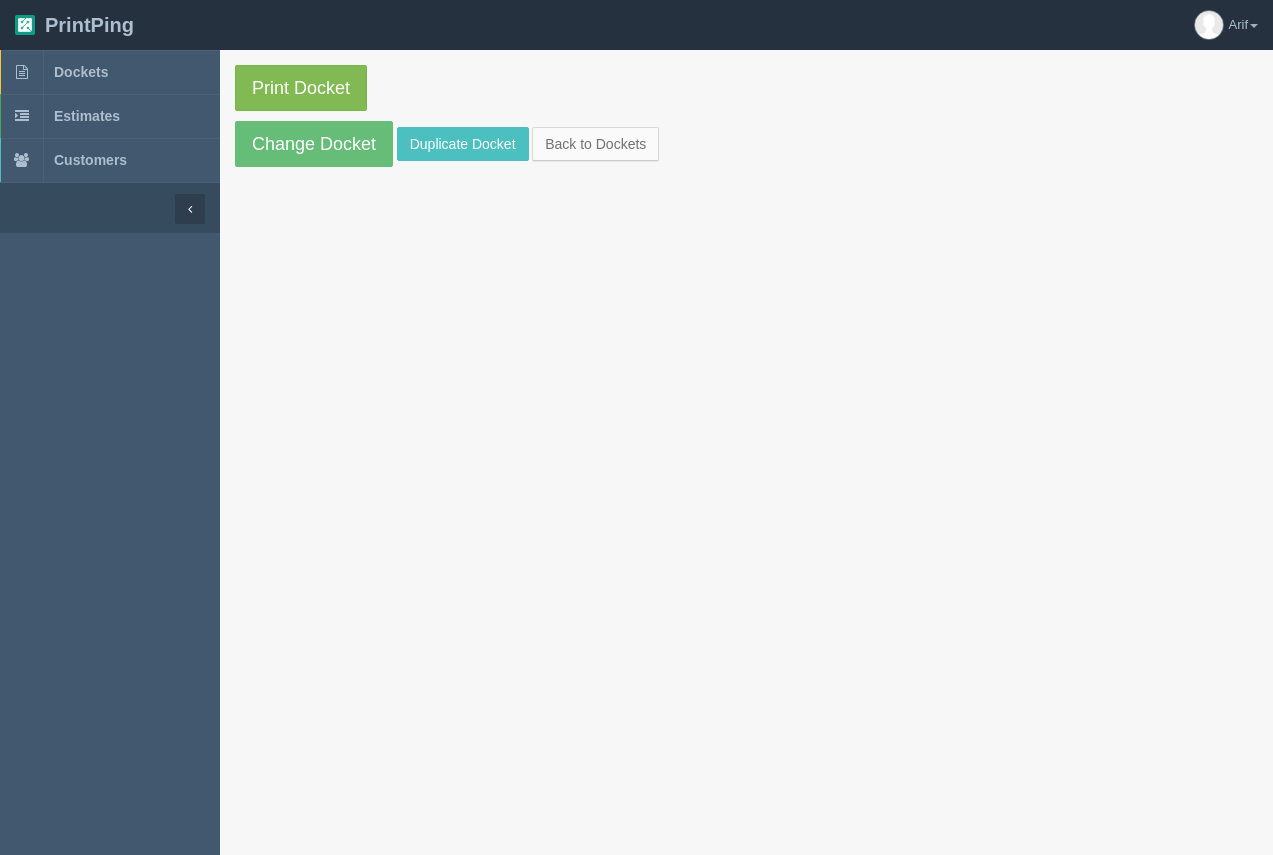 scroll, scrollTop: 0, scrollLeft: 0, axis: both 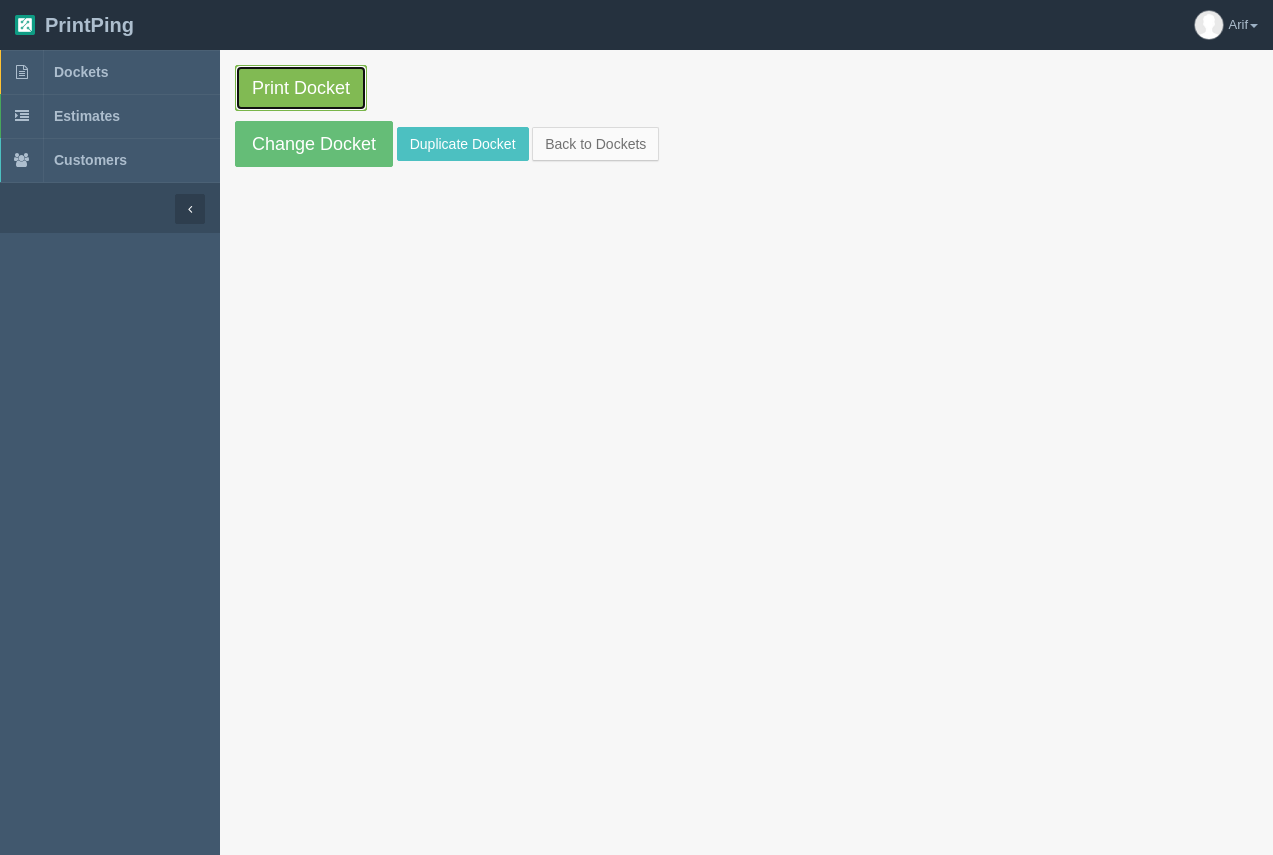 click on "Print Docket" at bounding box center (301, 88) 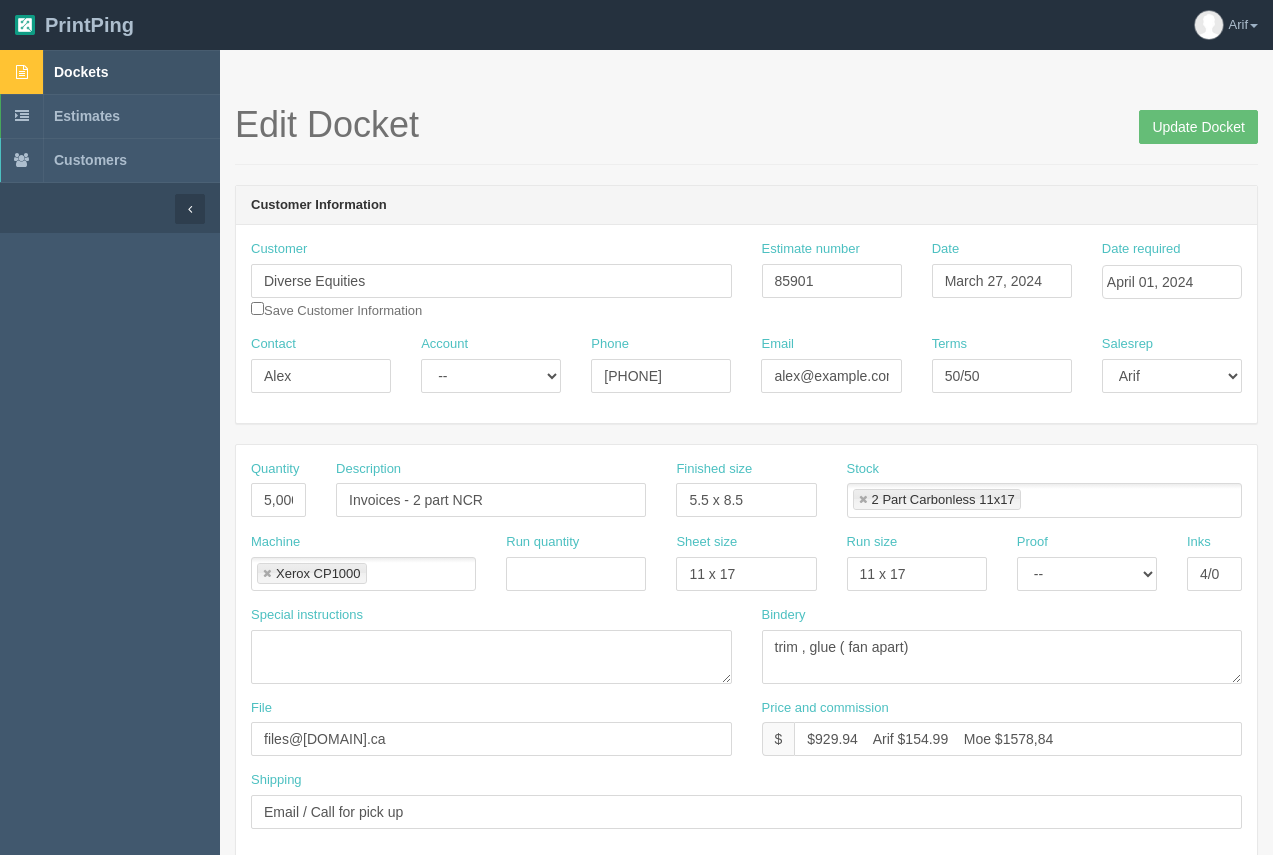 scroll, scrollTop: 0, scrollLeft: 0, axis: both 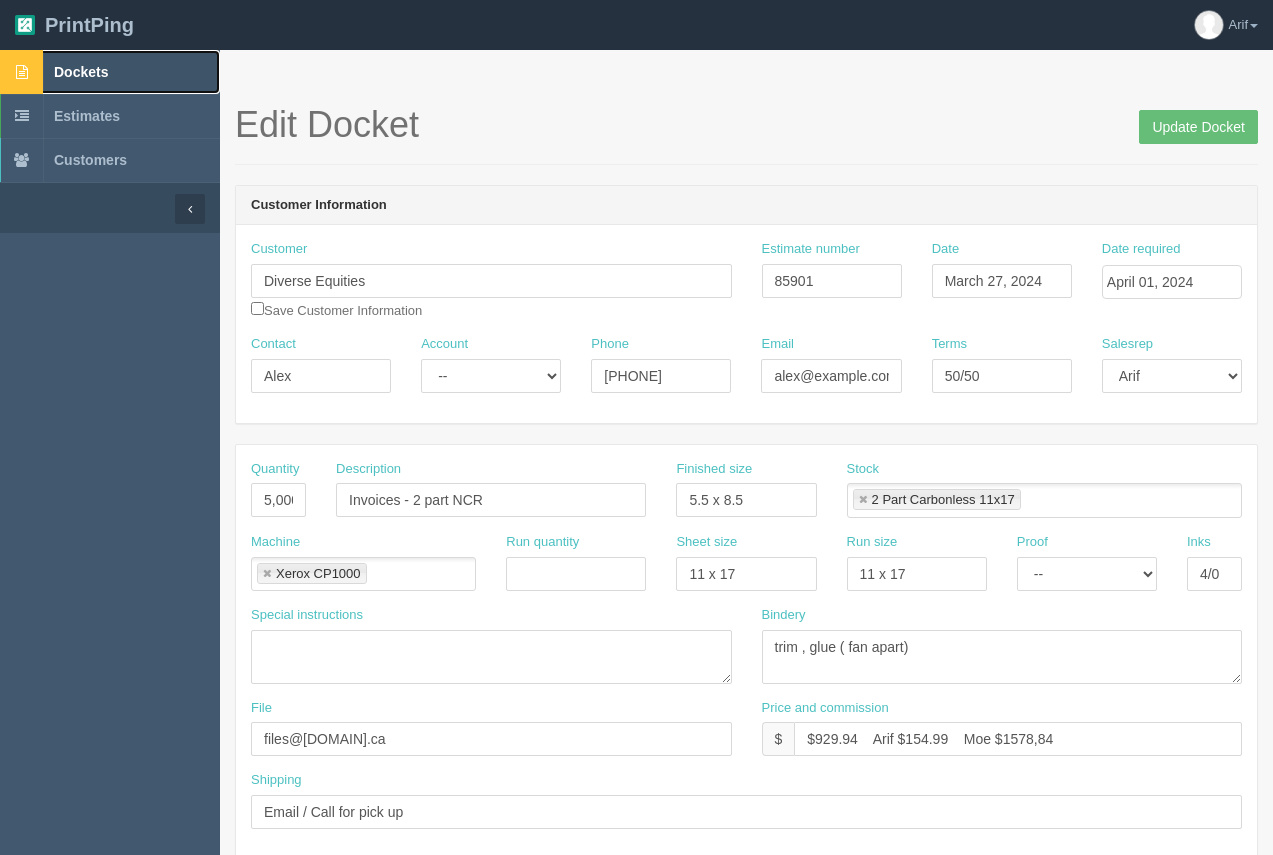 click on "Dockets" at bounding box center [81, 72] 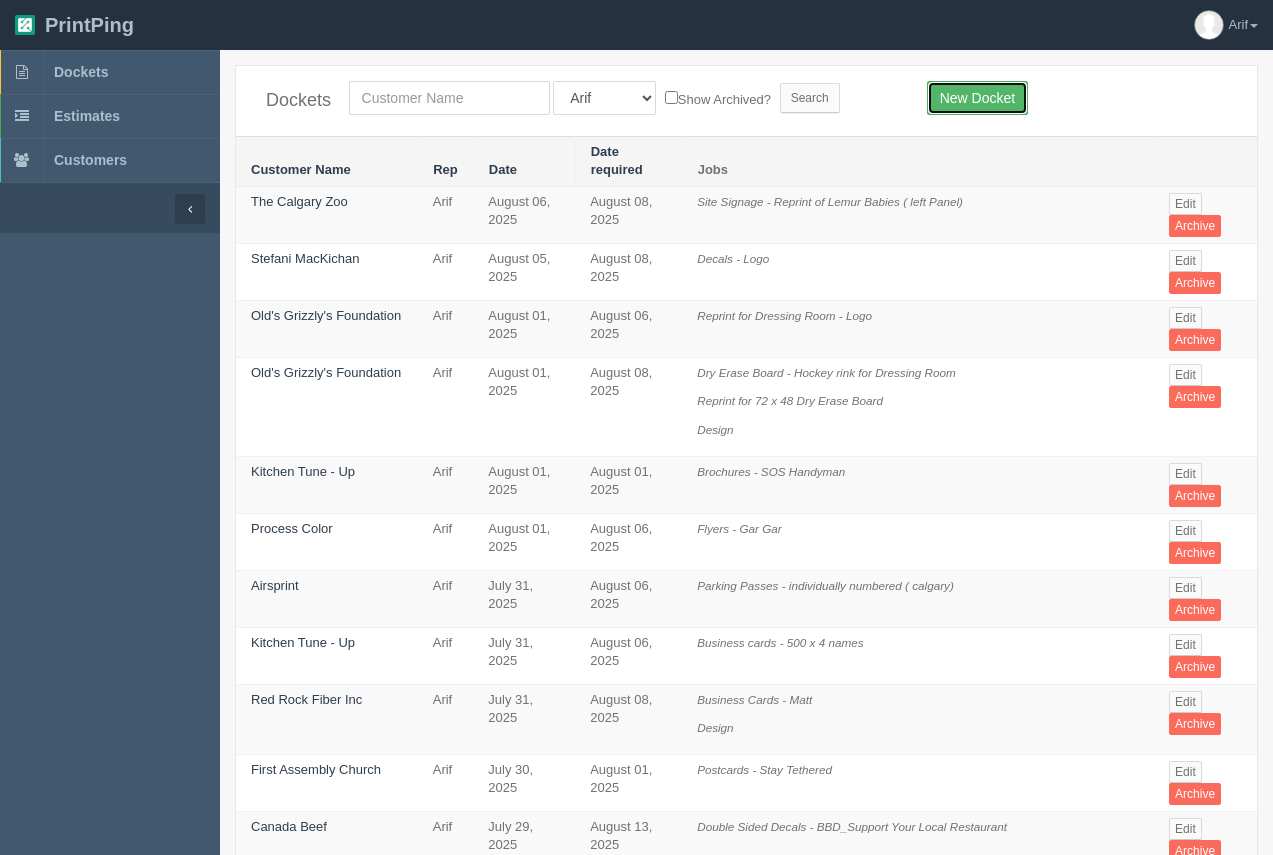click on "New Docket" at bounding box center [977, 98] 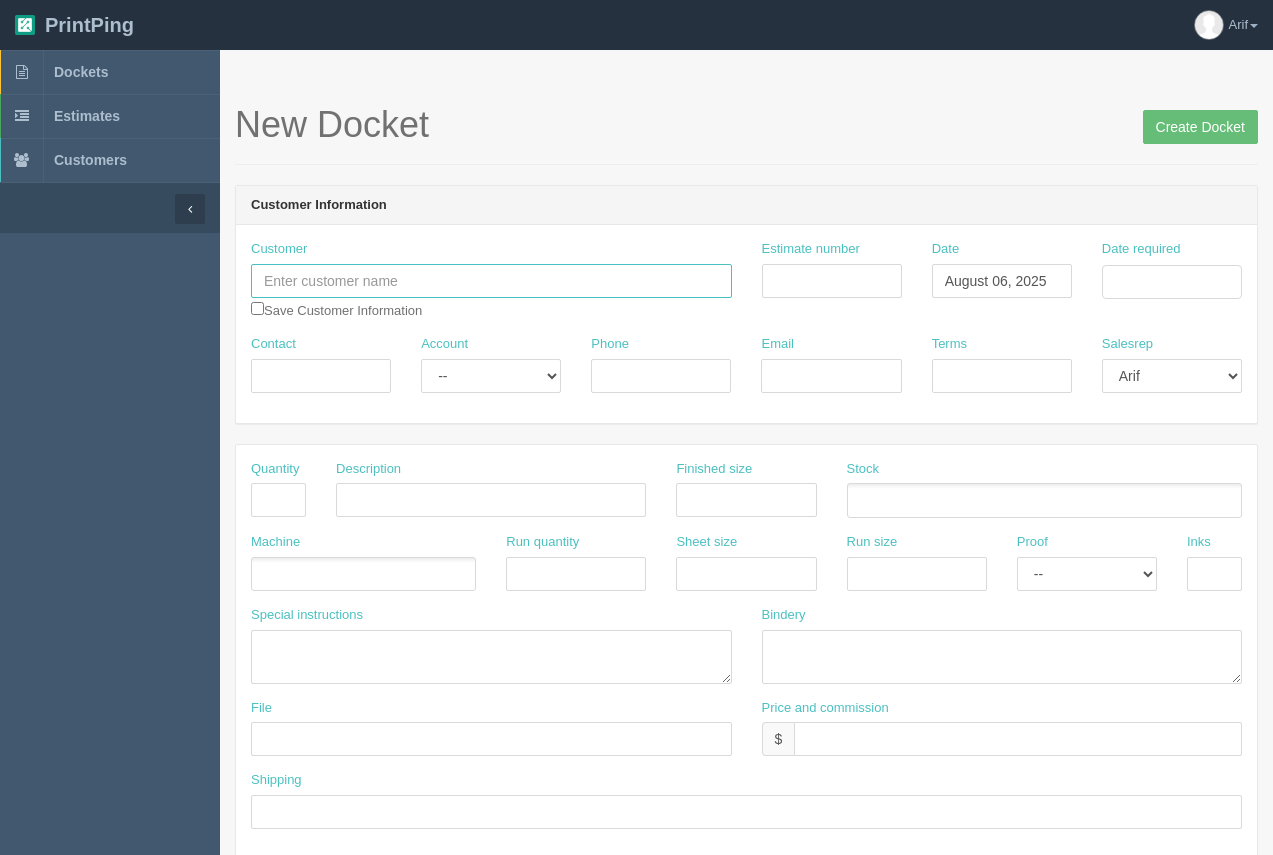 paste on "Bow River South Basketball Association" 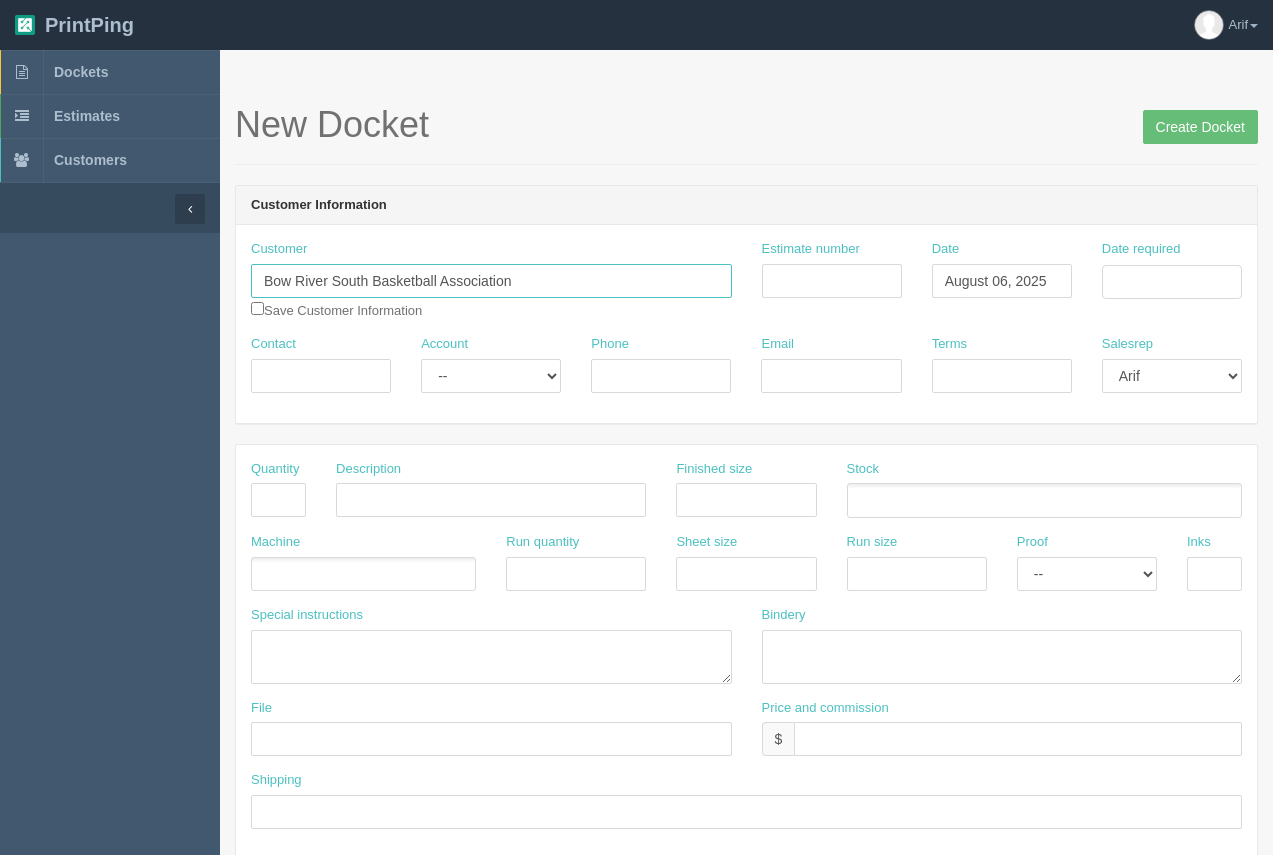 type on "Bow River South Basketball Association" 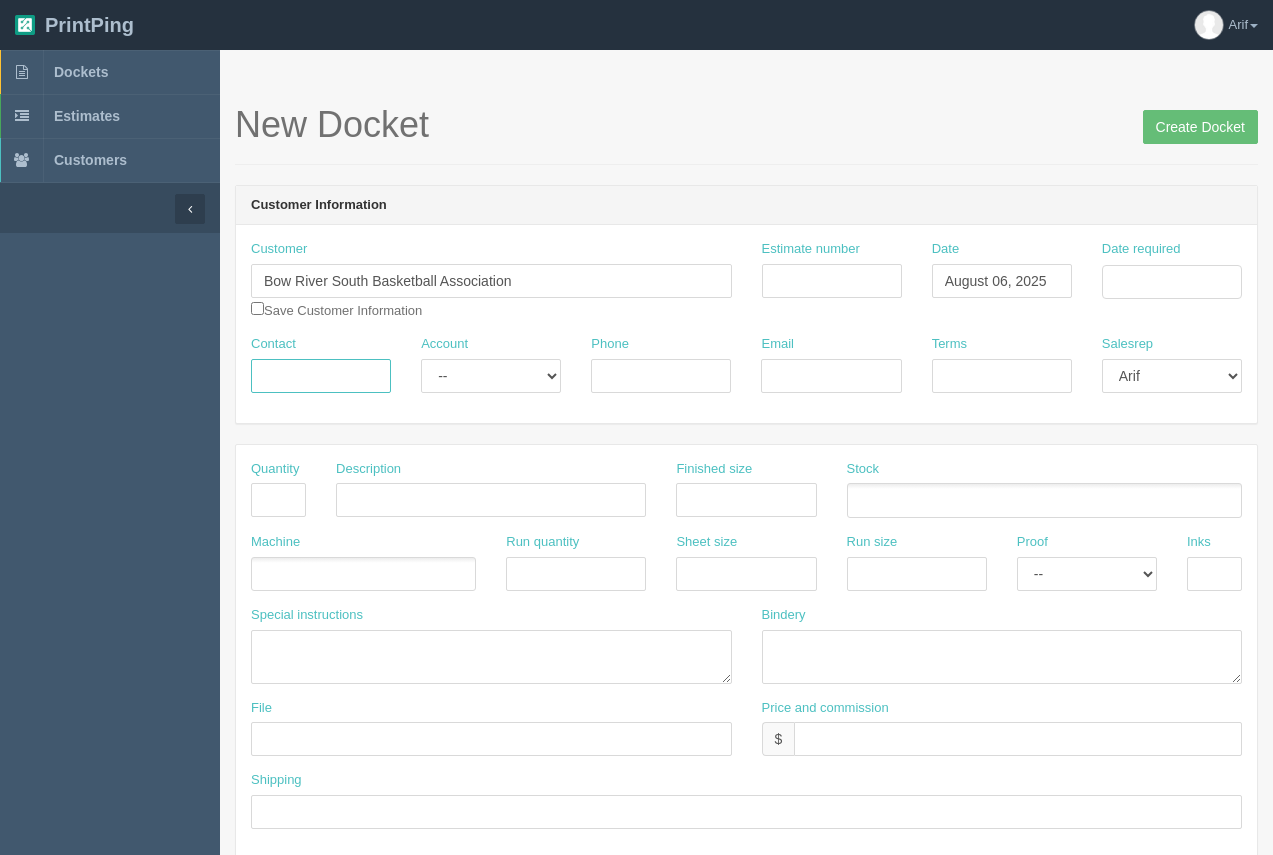 click on "Contact" at bounding box center [321, 376] 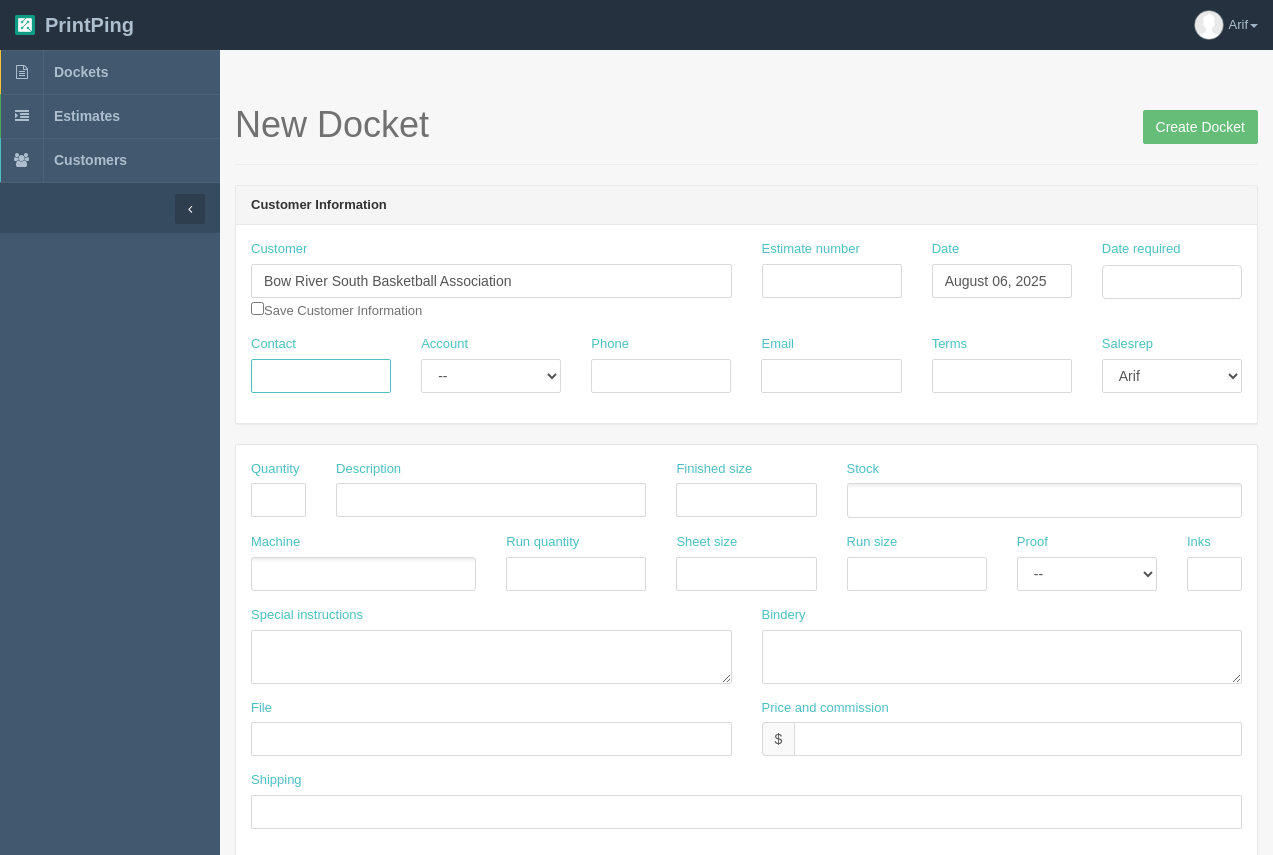 paste on "Todd Mohorich" 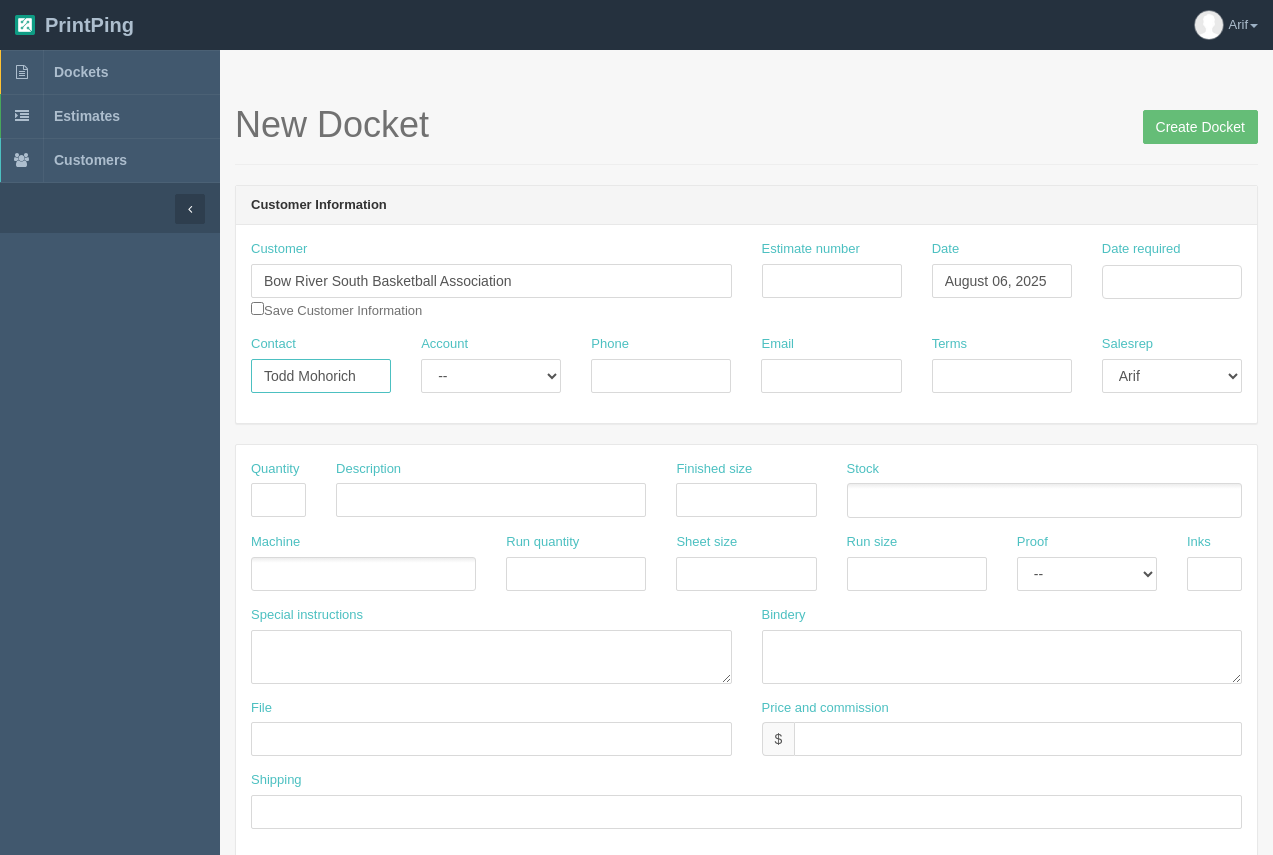 type on "Todd Mohorich" 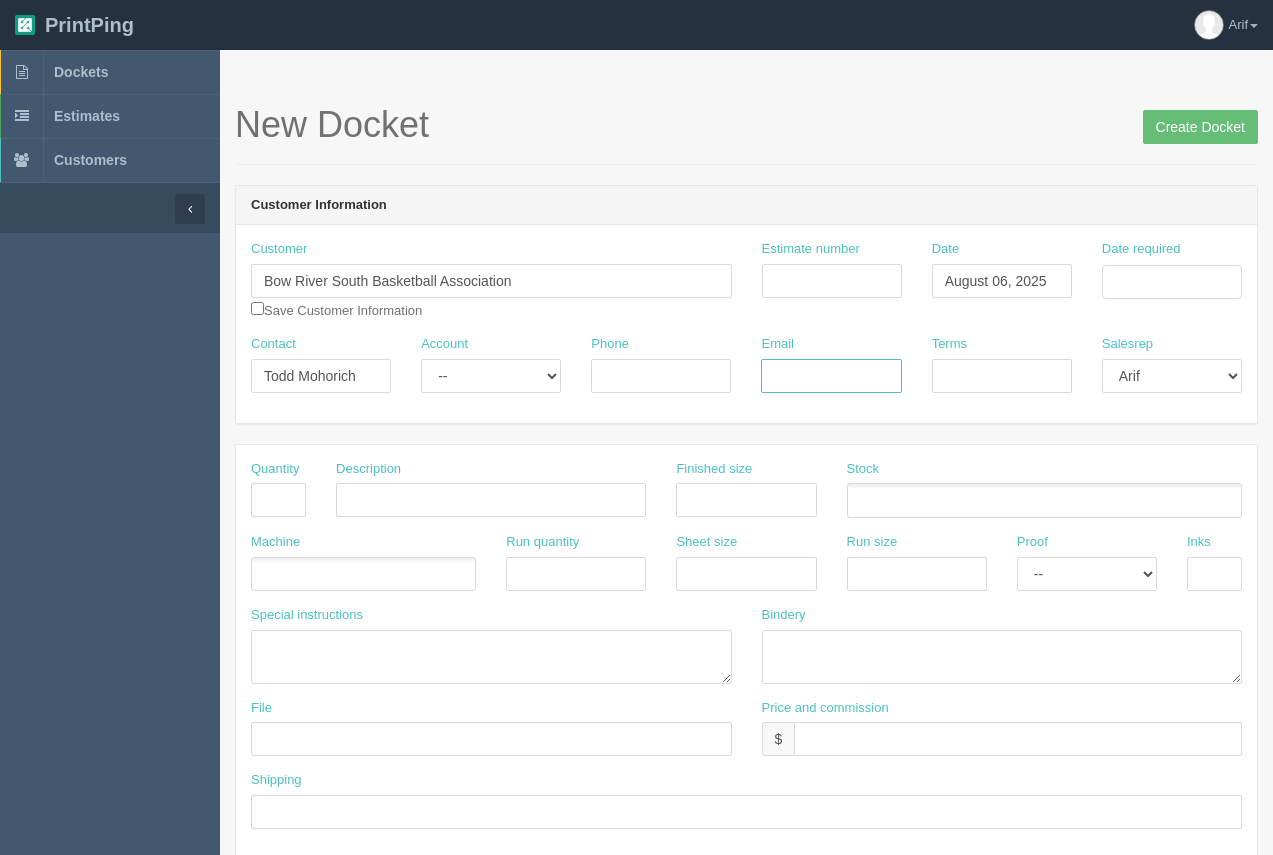 drag, startPoint x: 985, startPoint y: 386, endPoint x: 849, endPoint y: 370, distance: 136.93794 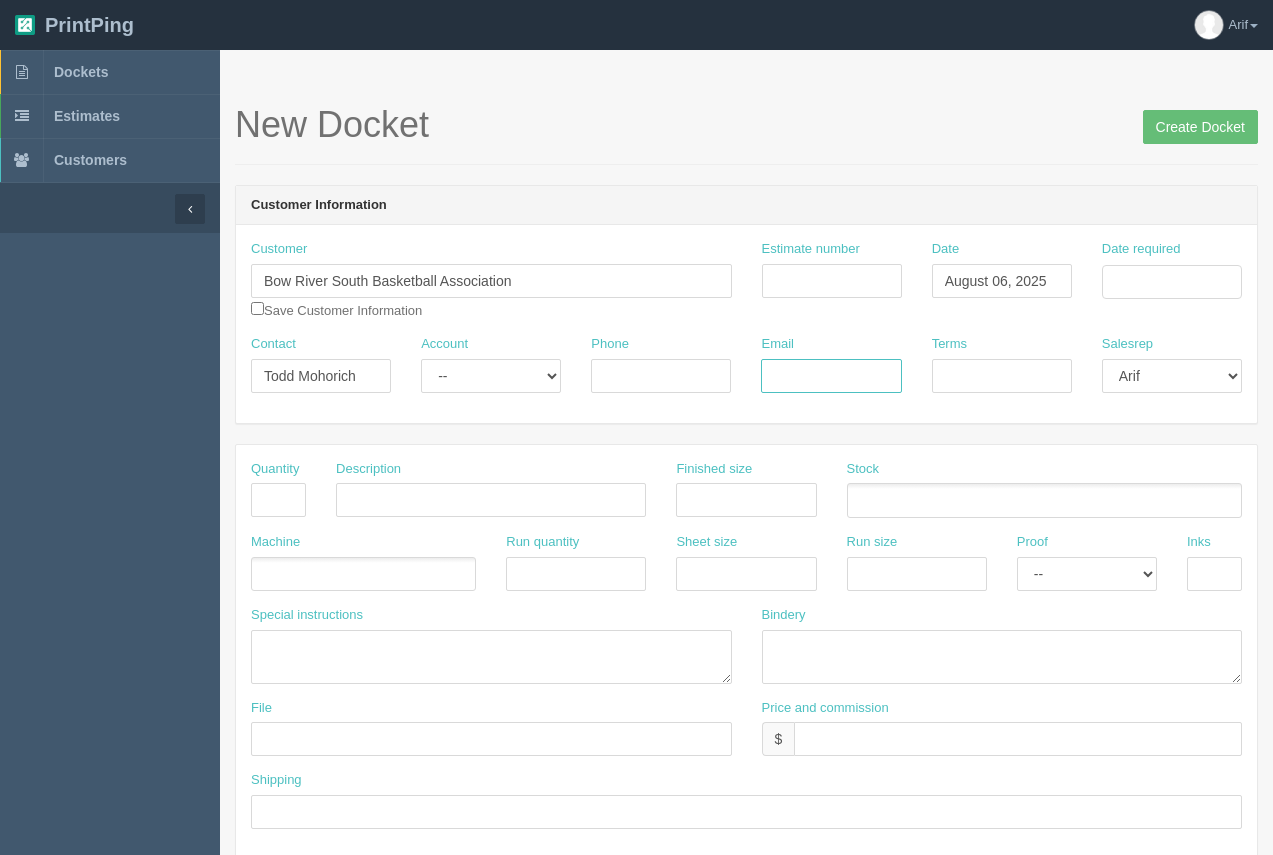 paste on "toddmohorich@example.ca" 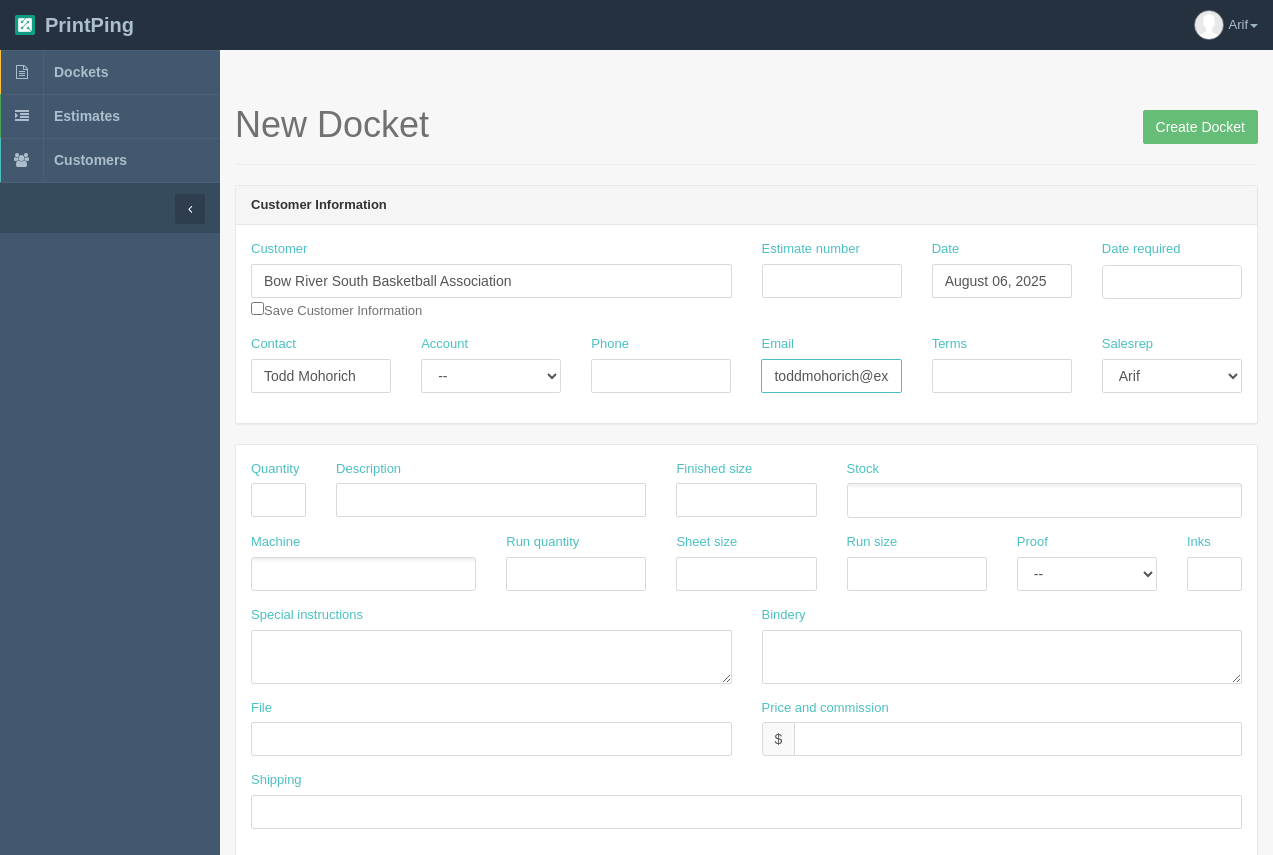 scroll, scrollTop: 0, scrollLeft: 45, axis: horizontal 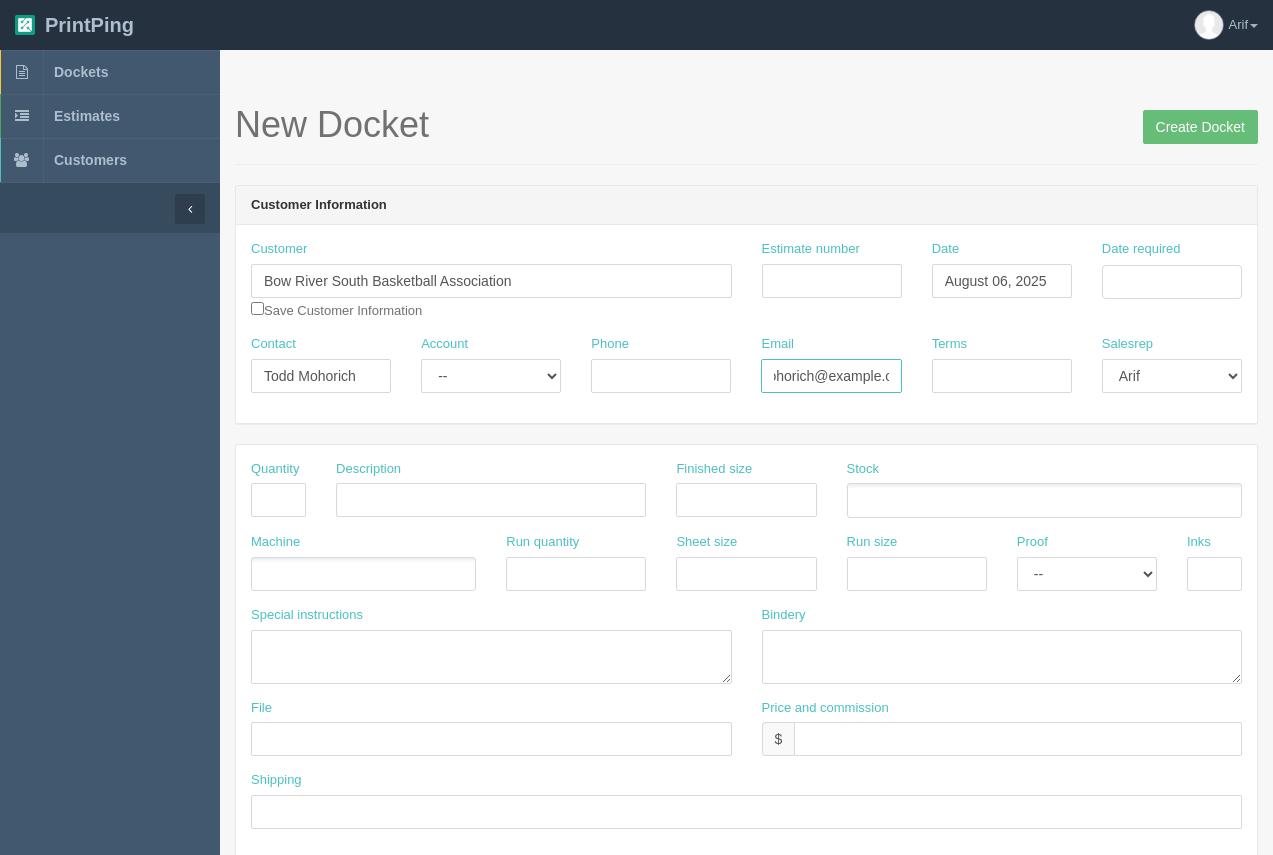 type on "toddmohorich@example.ca" 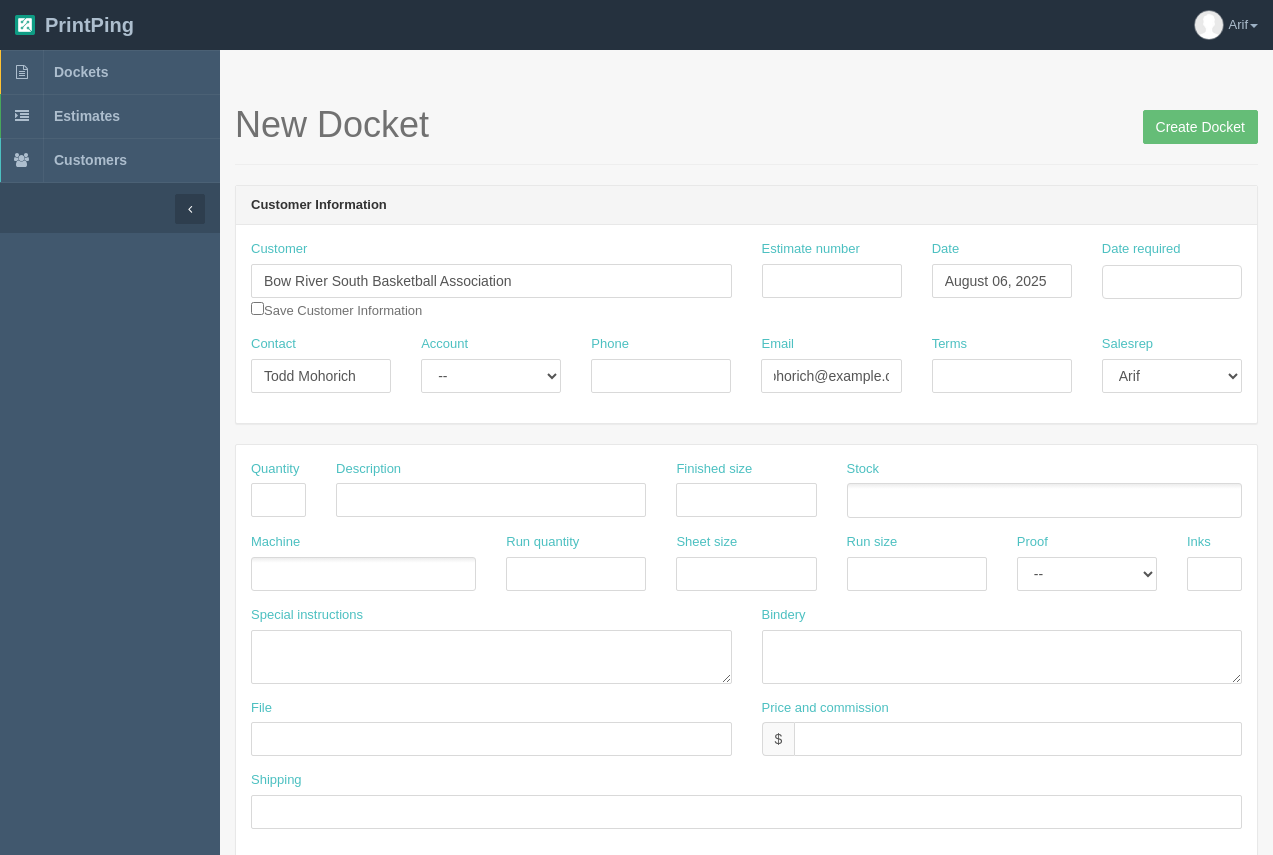 scroll, scrollTop: 0, scrollLeft: 0, axis: both 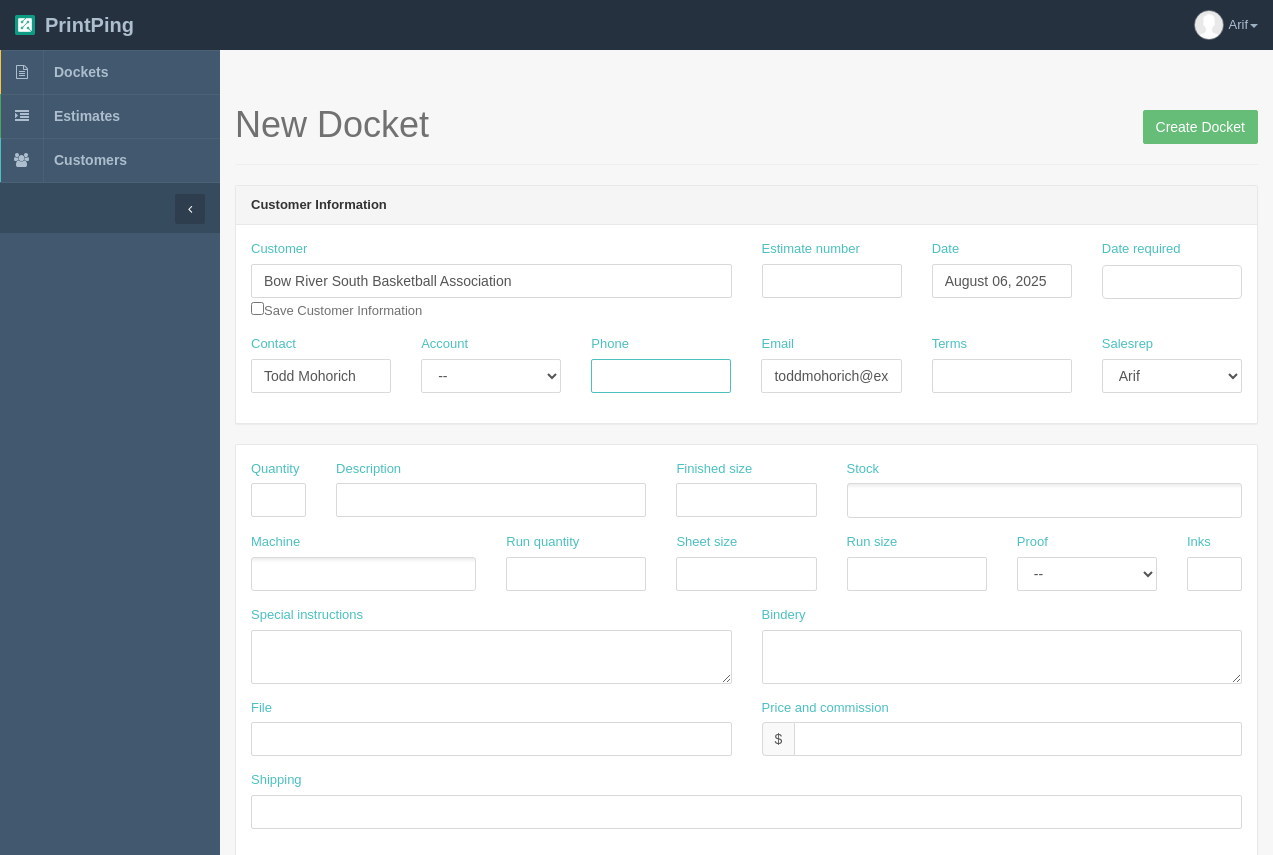paste on "[PHONE]" 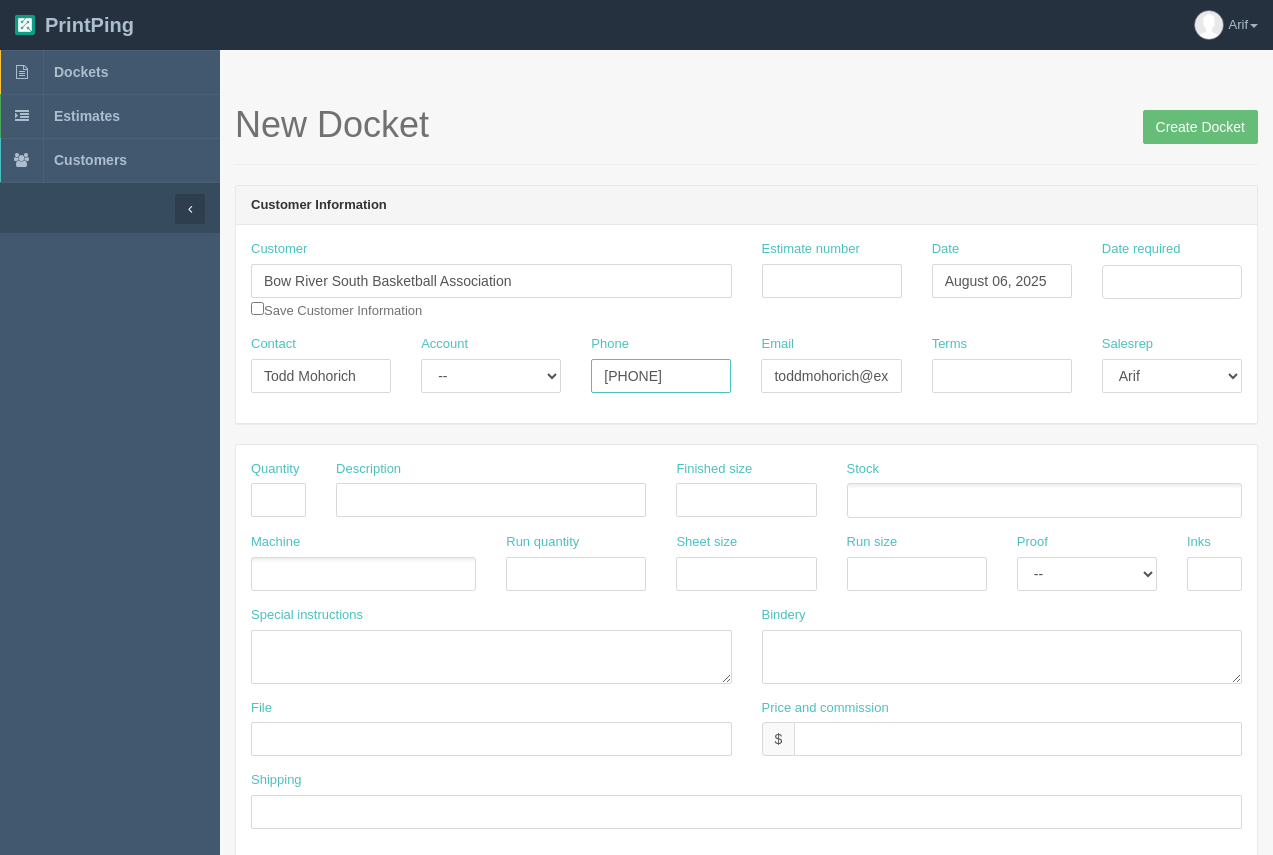 type on "[PHONE]" 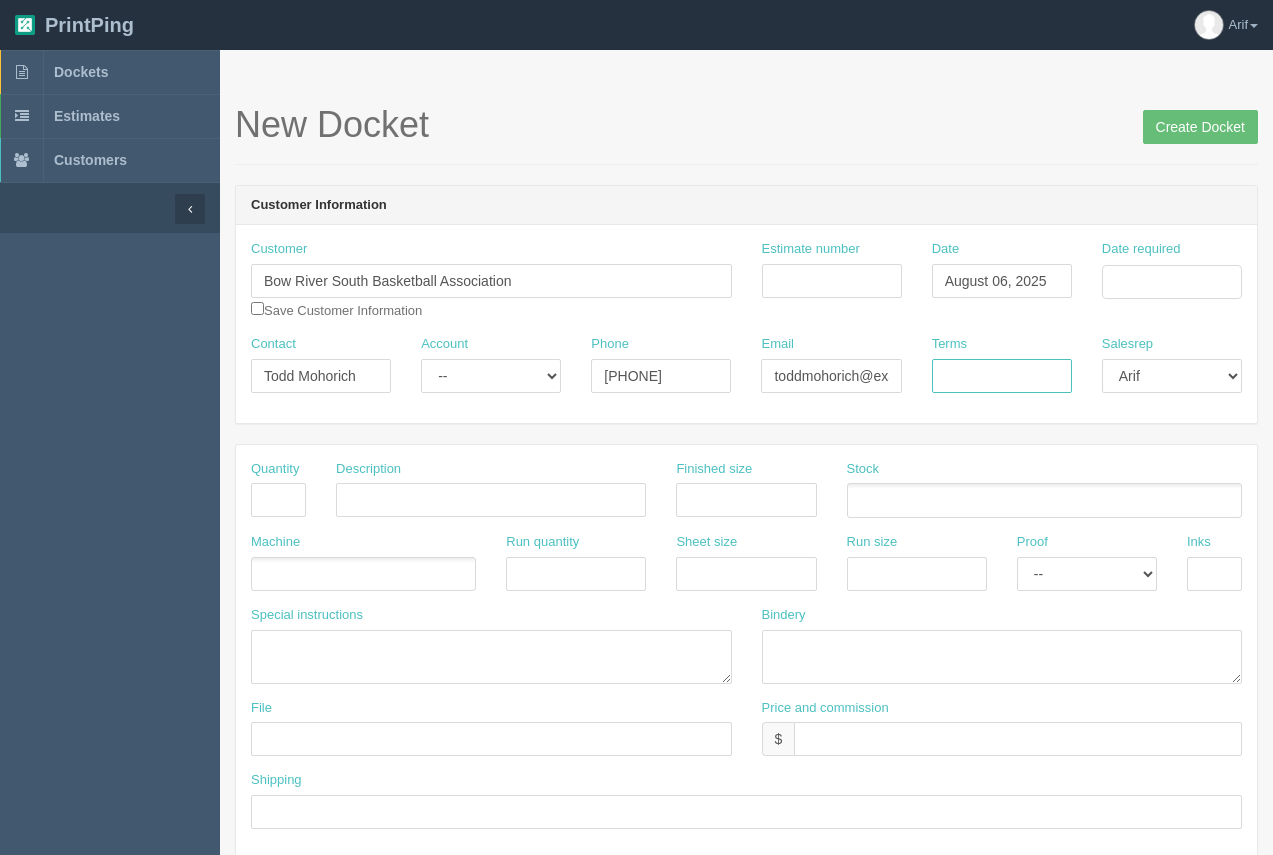 click on "Terms" at bounding box center [1002, 376] 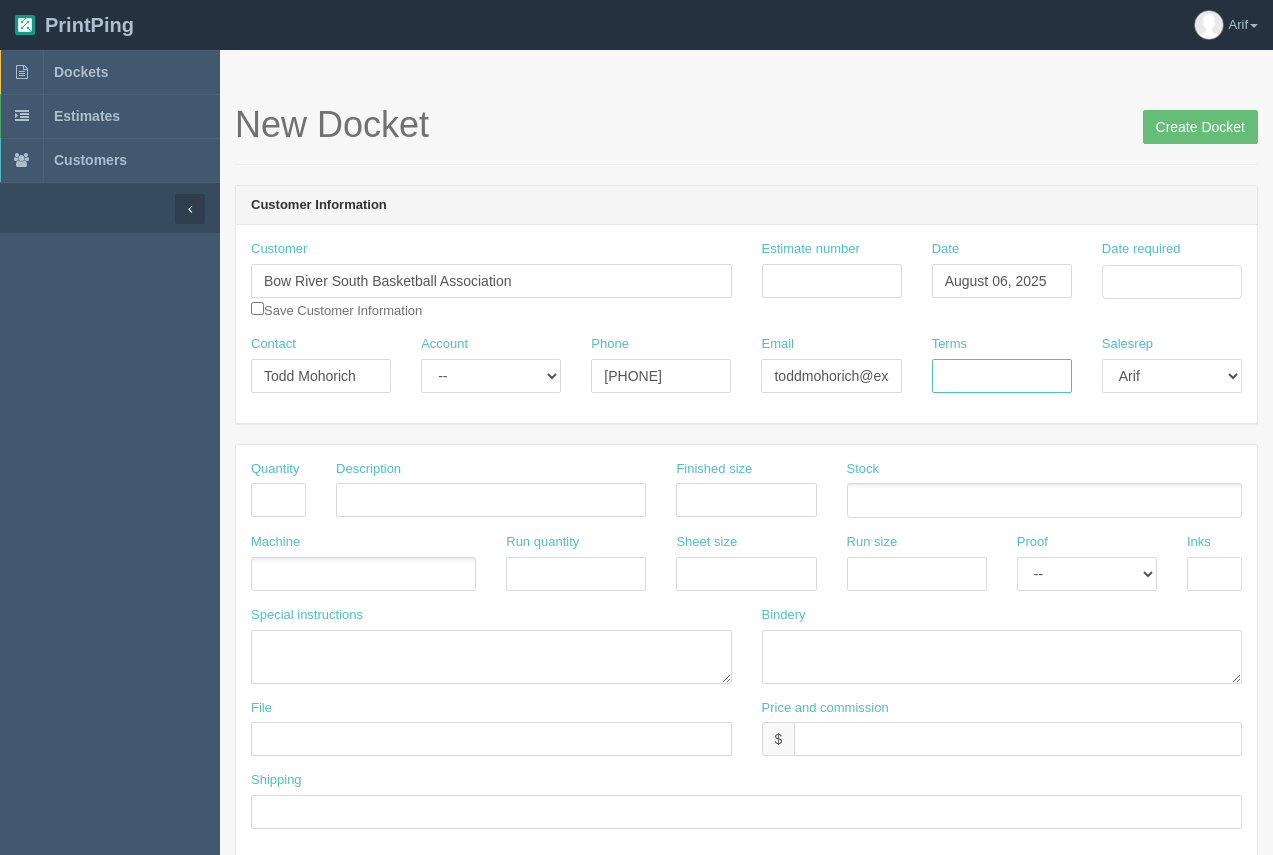 type on "50/50" 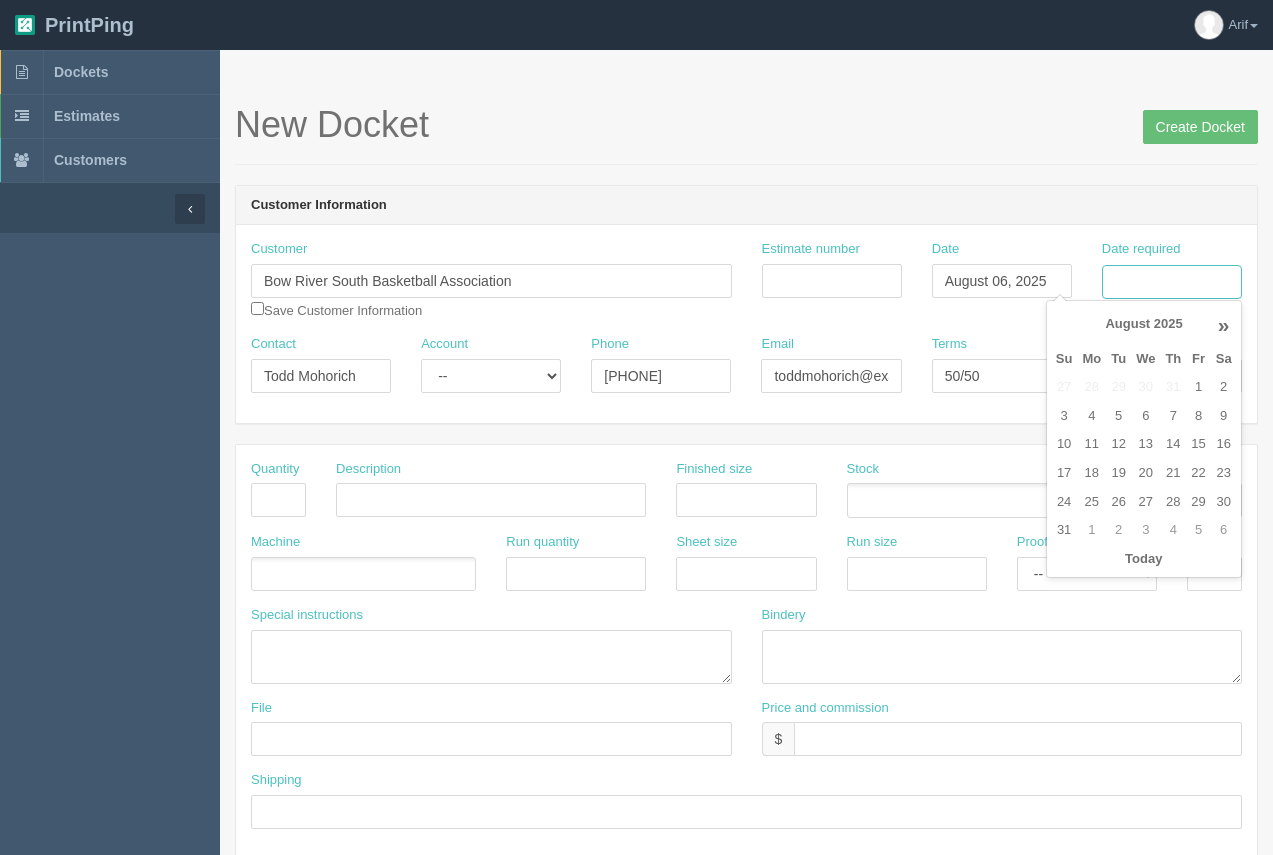 click on "Date required" at bounding box center [1172, 282] 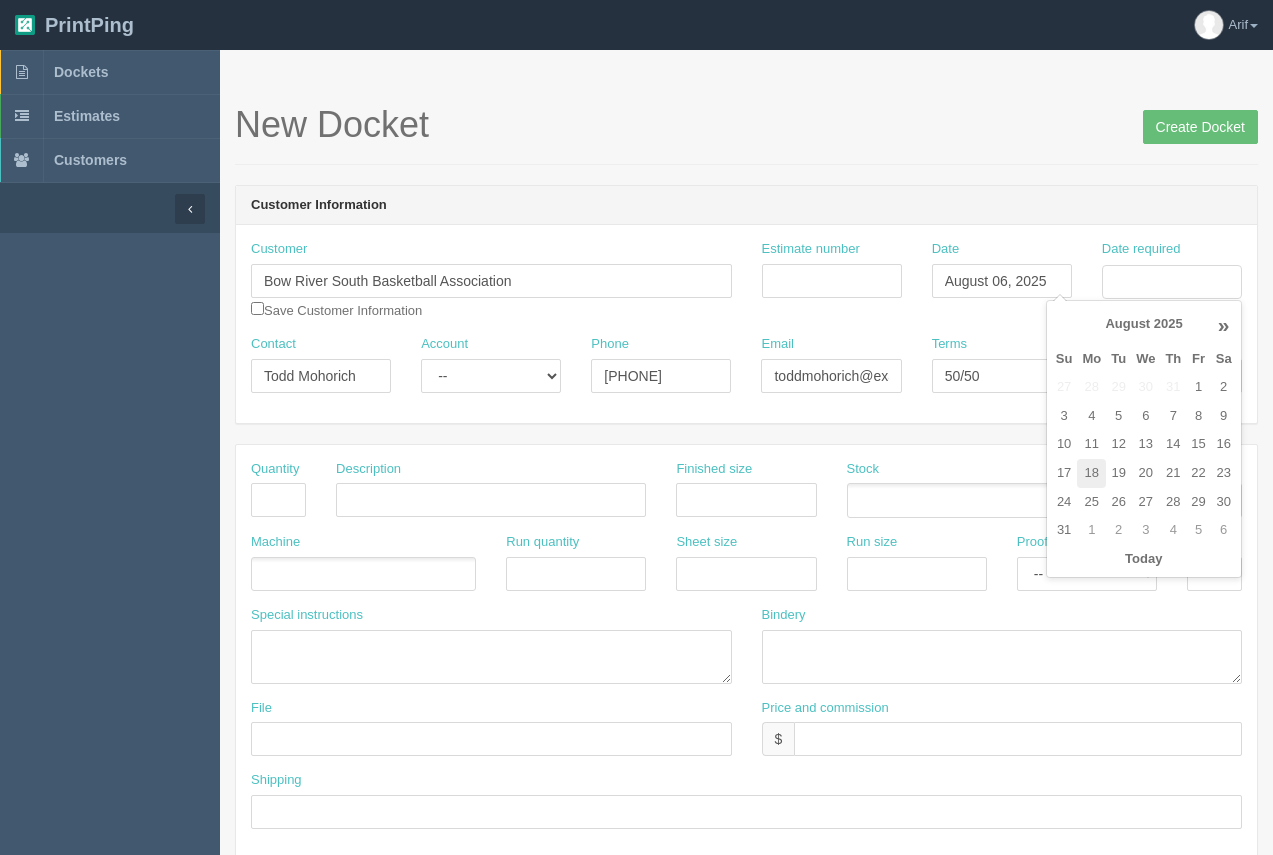 click on "18" at bounding box center (1091, 473) 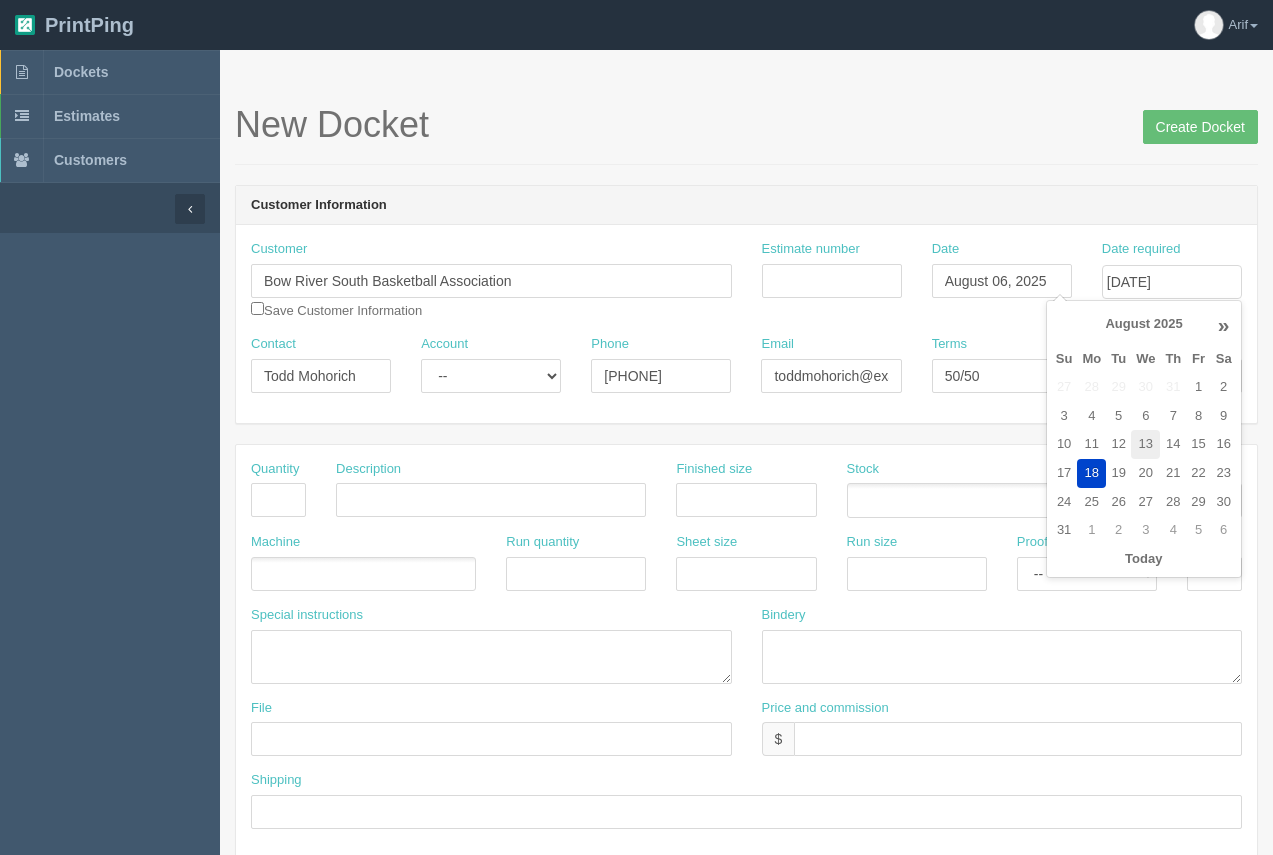 click on "13" at bounding box center [1145, 444] 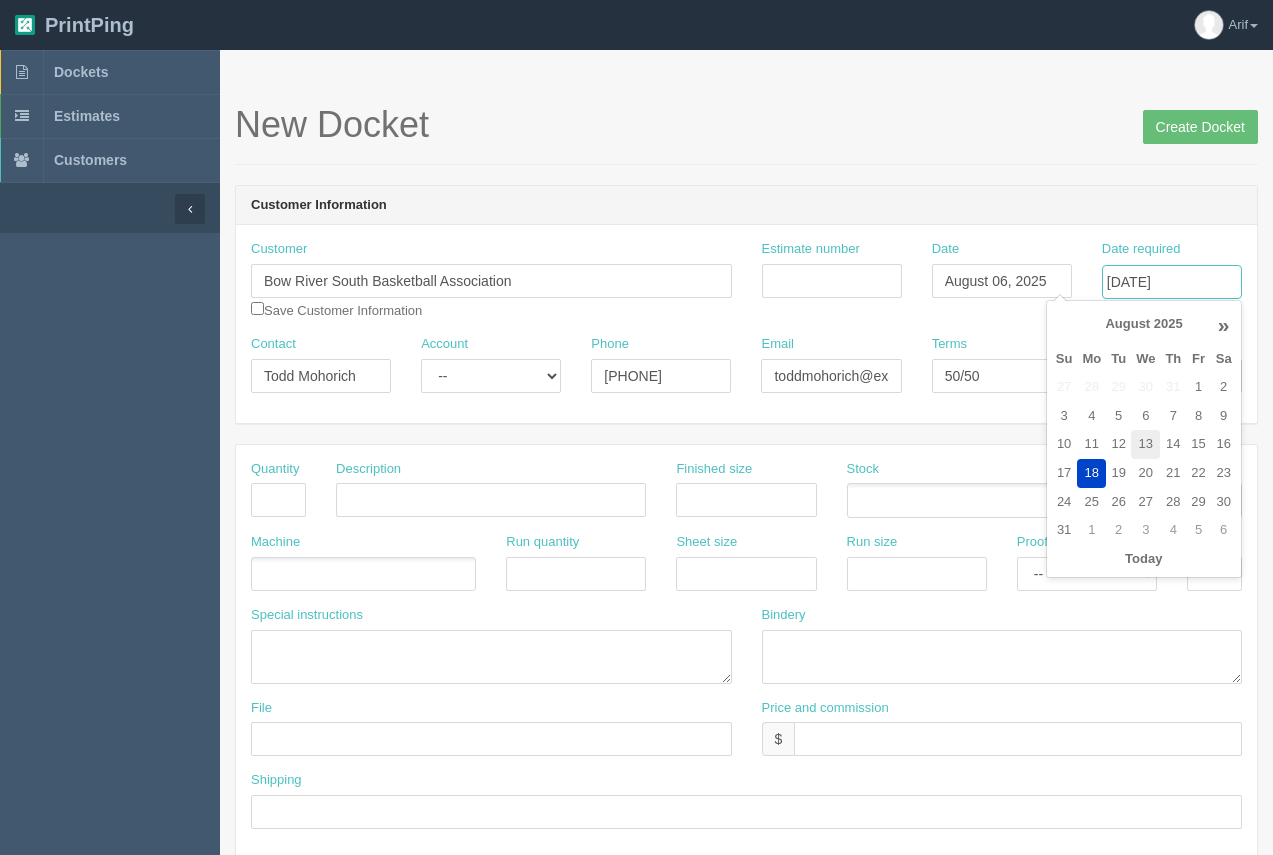 type on "August 13, 2025" 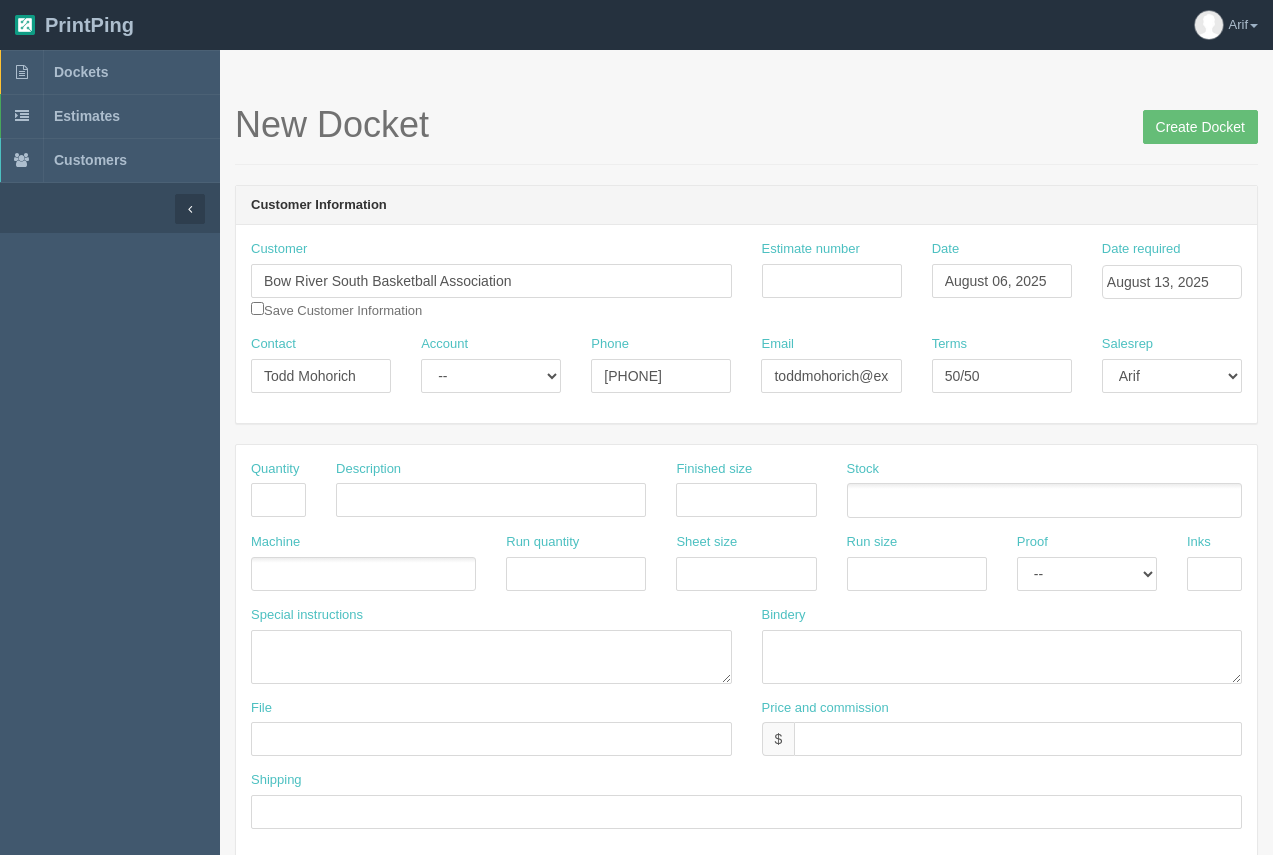 click on "Customer Information" at bounding box center (746, 206) 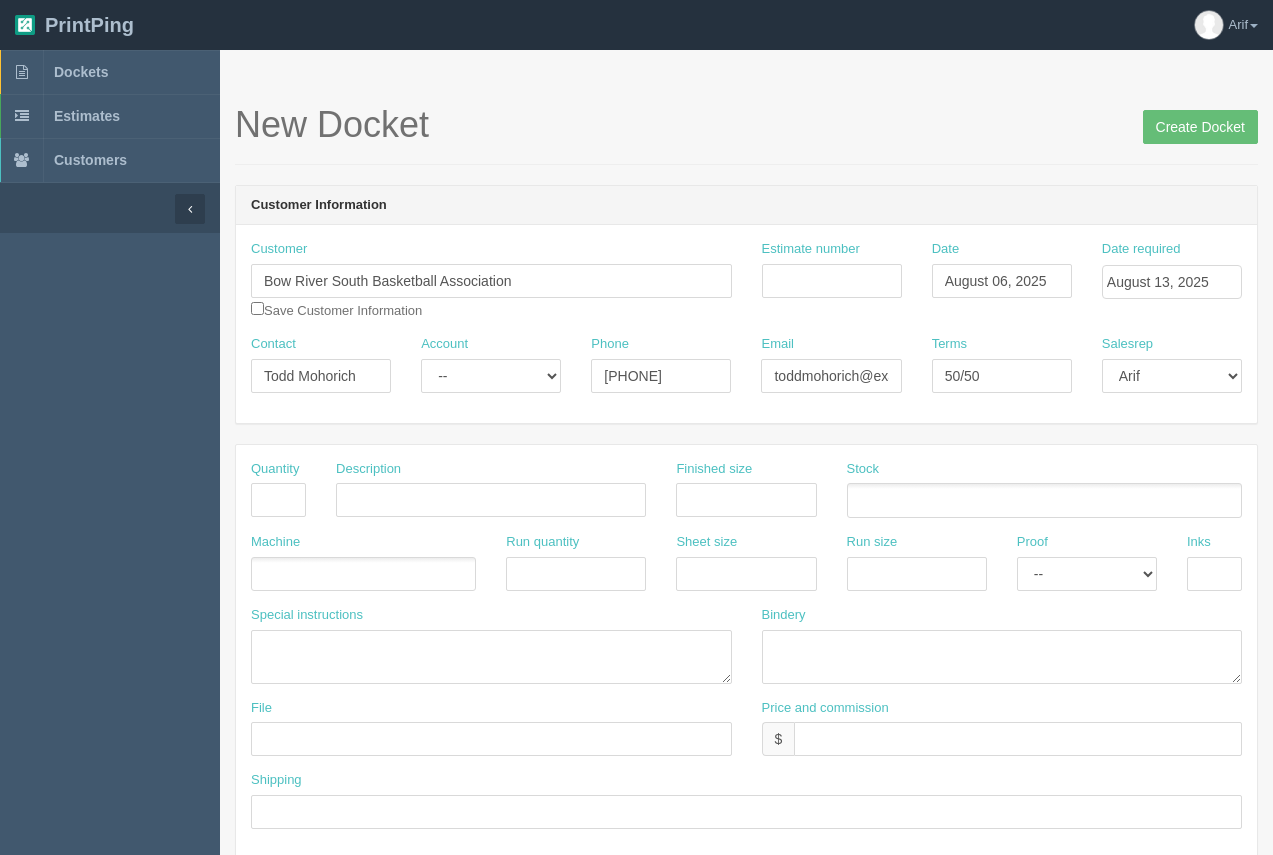 drag, startPoint x: 284, startPoint y: 521, endPoint x: 284, endPoint y: 509, distance: 12 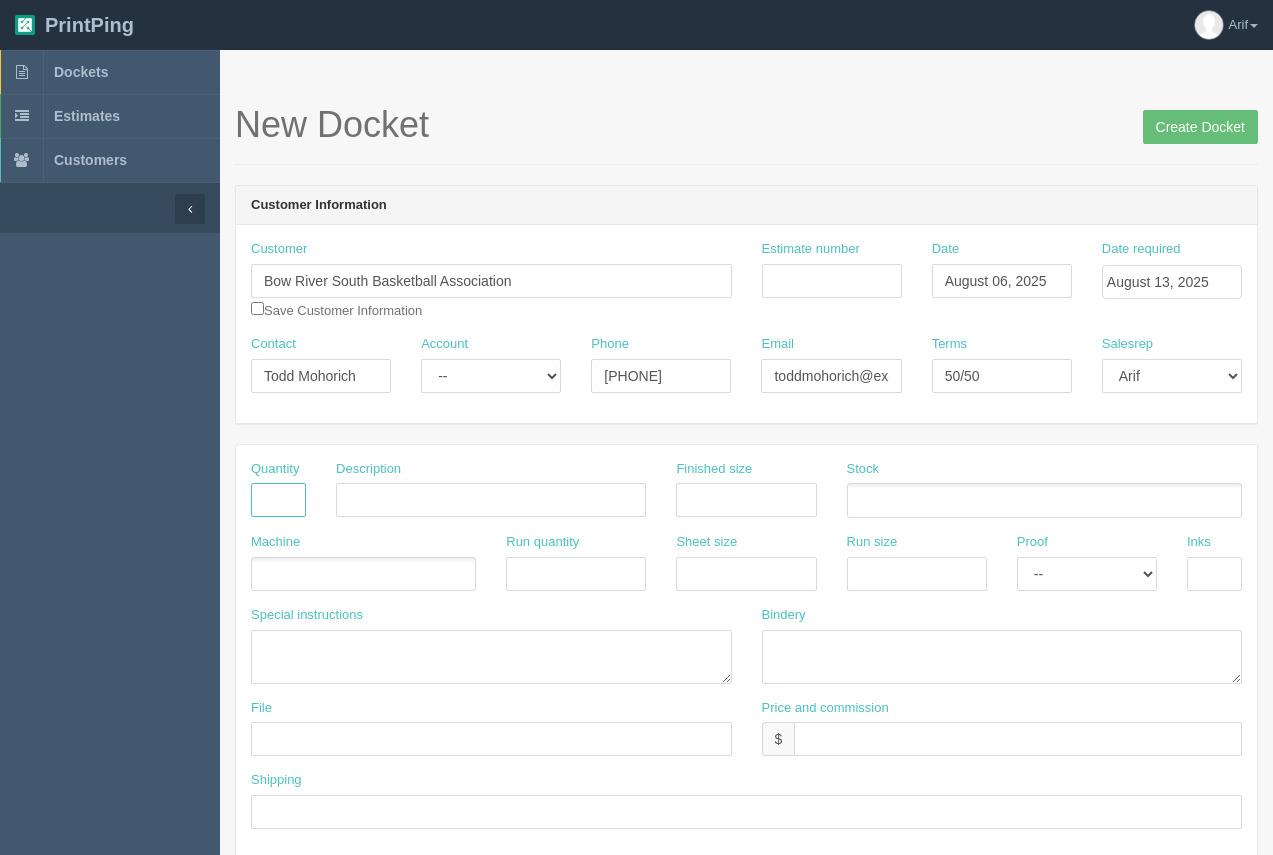 click at bounding box center [278, 500] 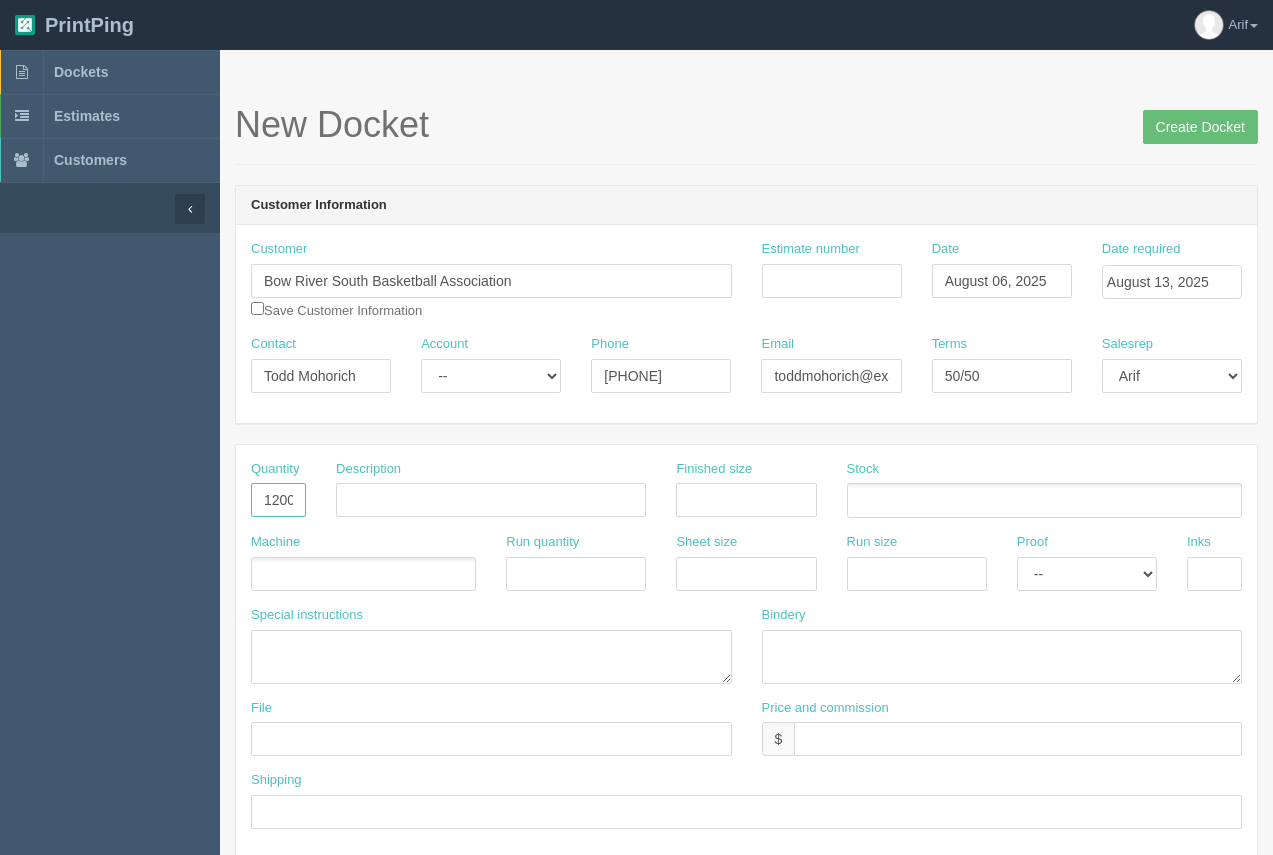 scroll, scrollTop: 0, scrollLeft: 2, axis: horizontal 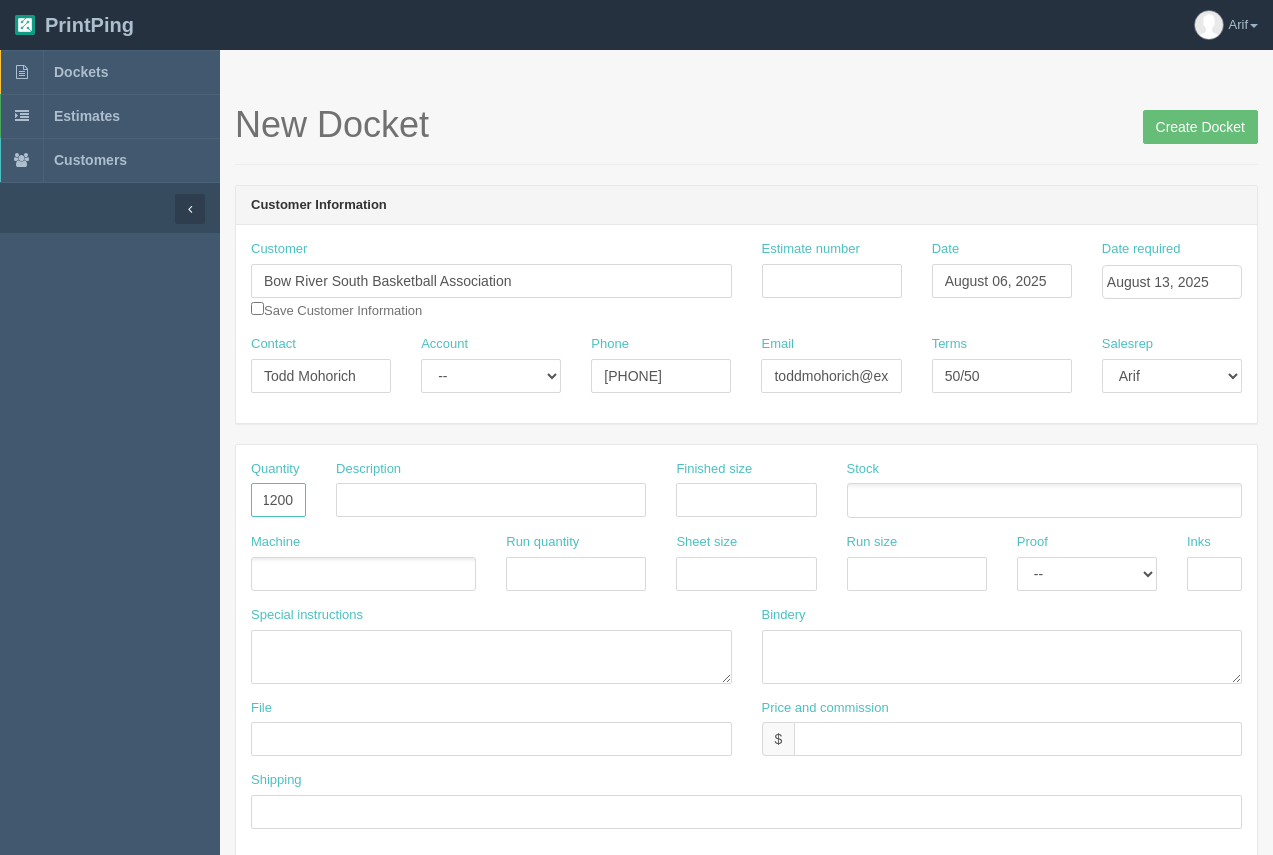 type on "1200" 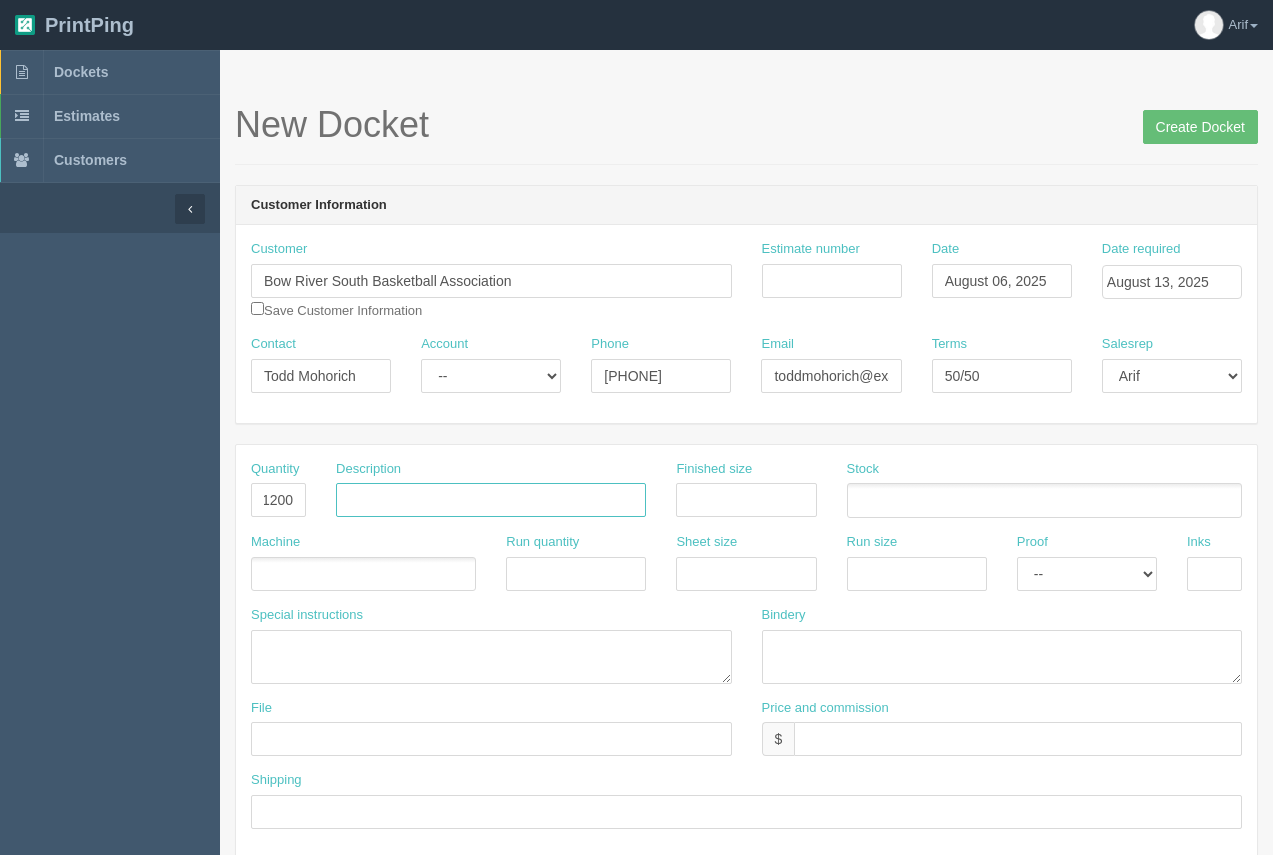 scroll, scrollTop: 0, scrollLeft: 0, axis: both 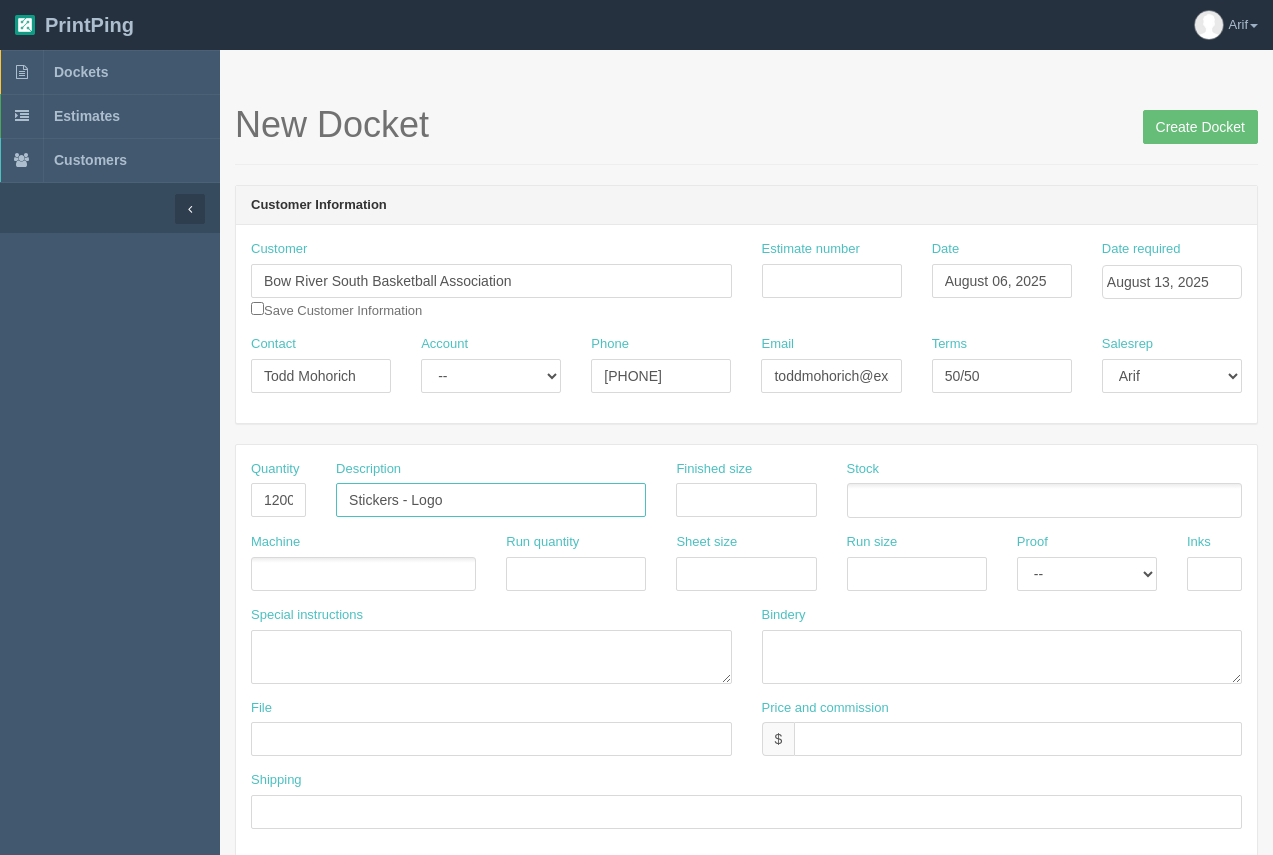 type on "Stickers - Logo" 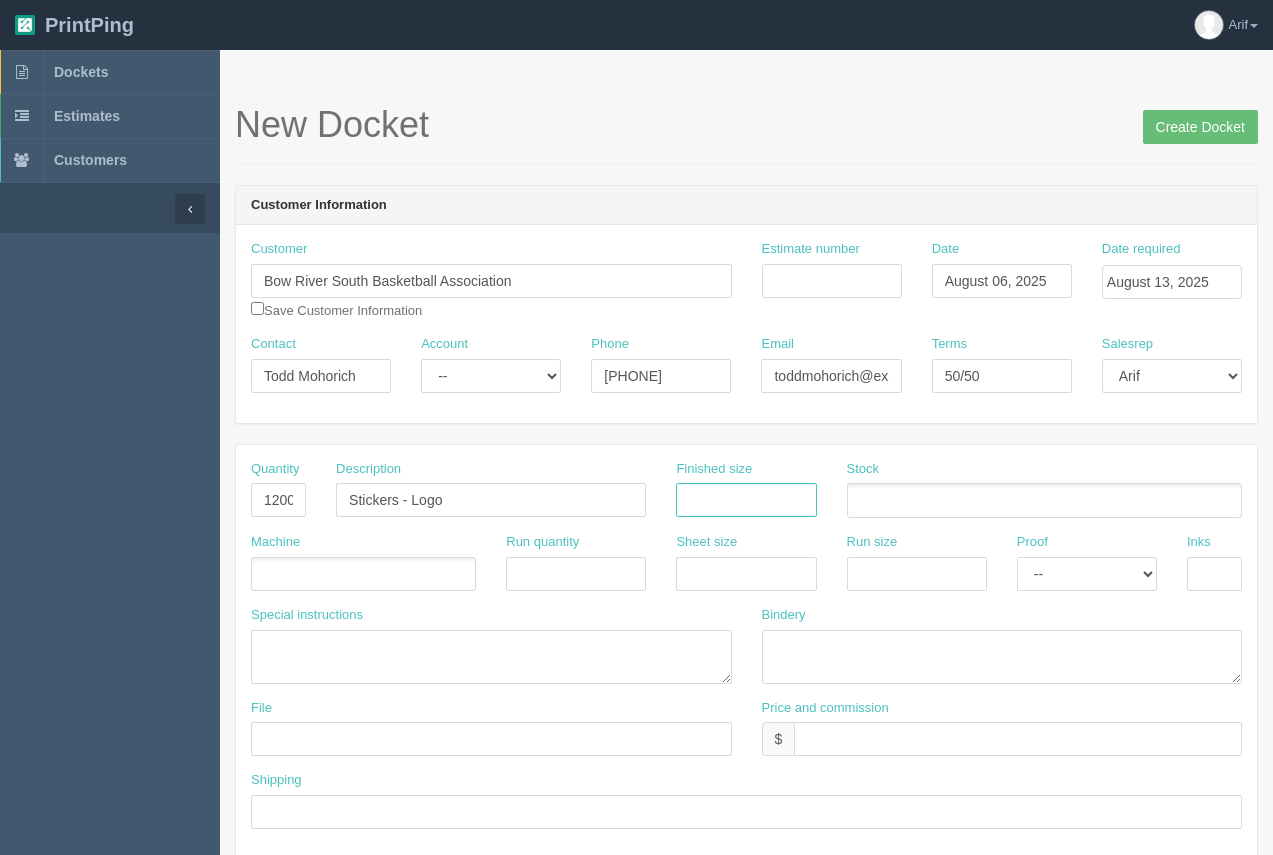click at bounding box center [746, 500] 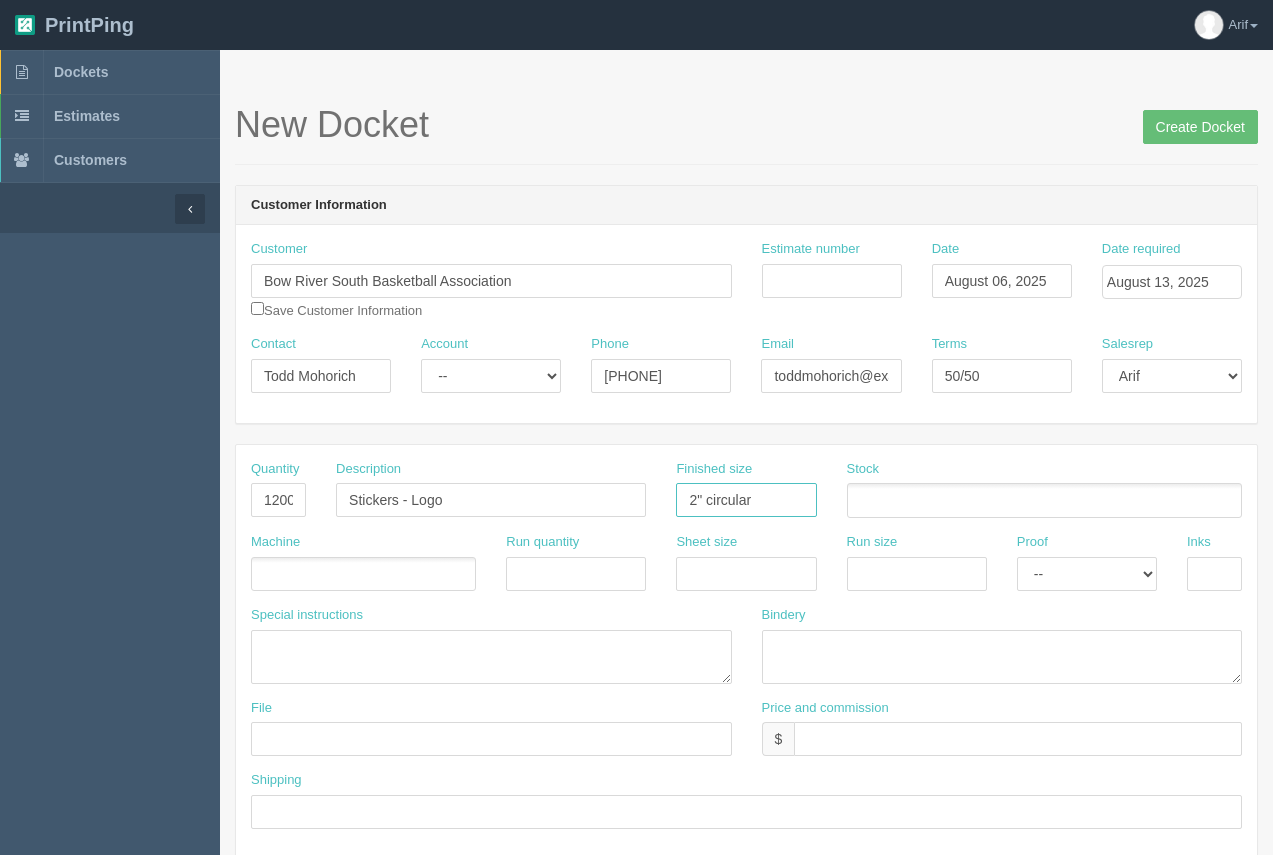 drag, startPoint x: 765, startPoint y: 501, endPoint x: 708, endPoint y: 500, distance: 57.00877 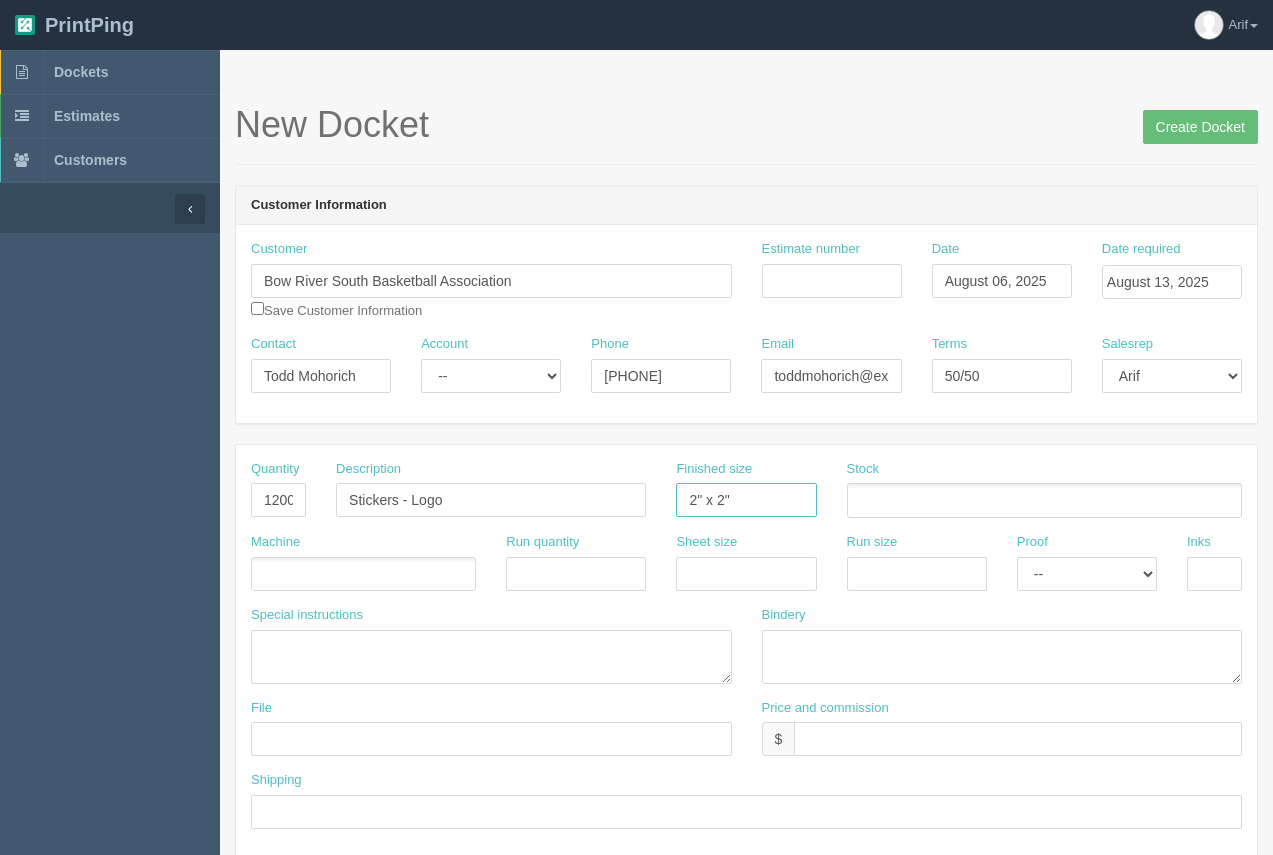 type on "2" x 2"" 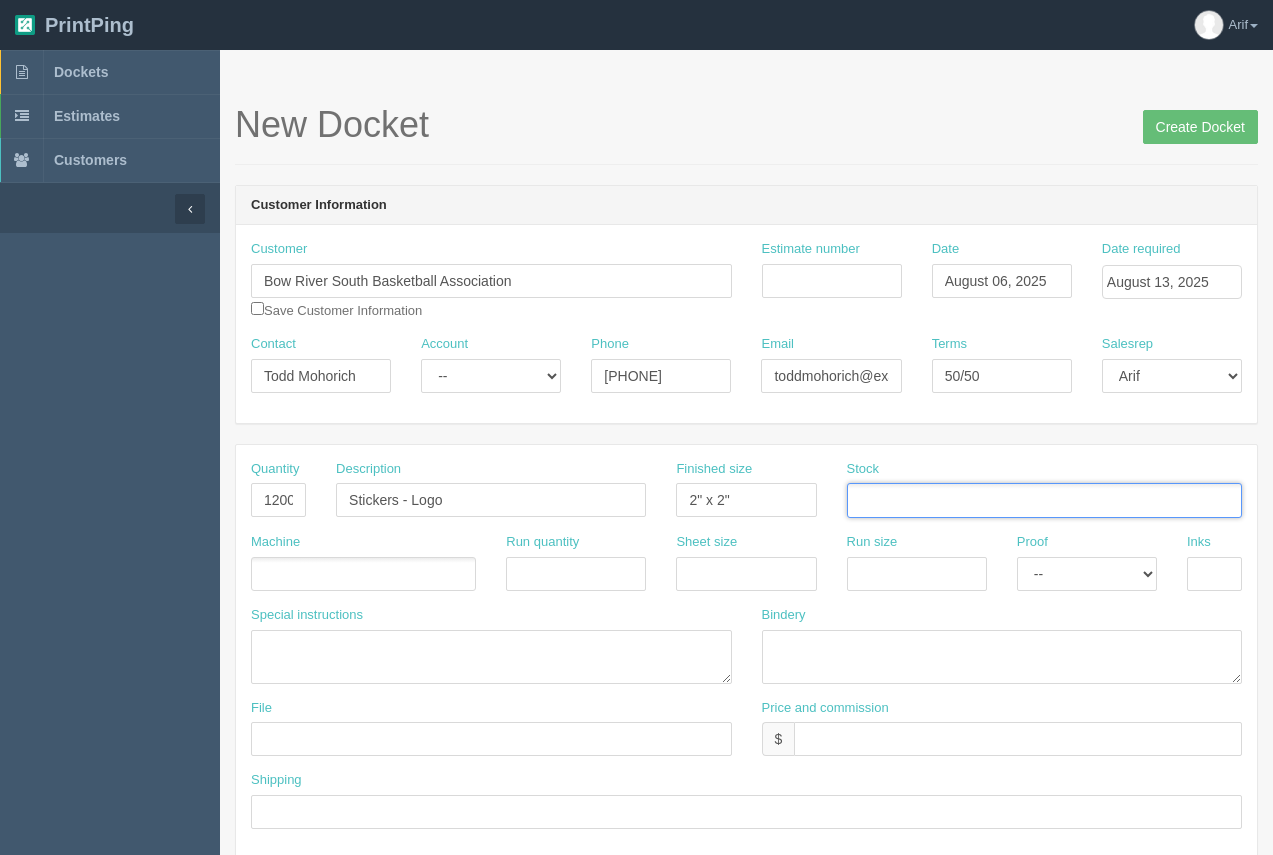 click at bounding box center (858, 501) 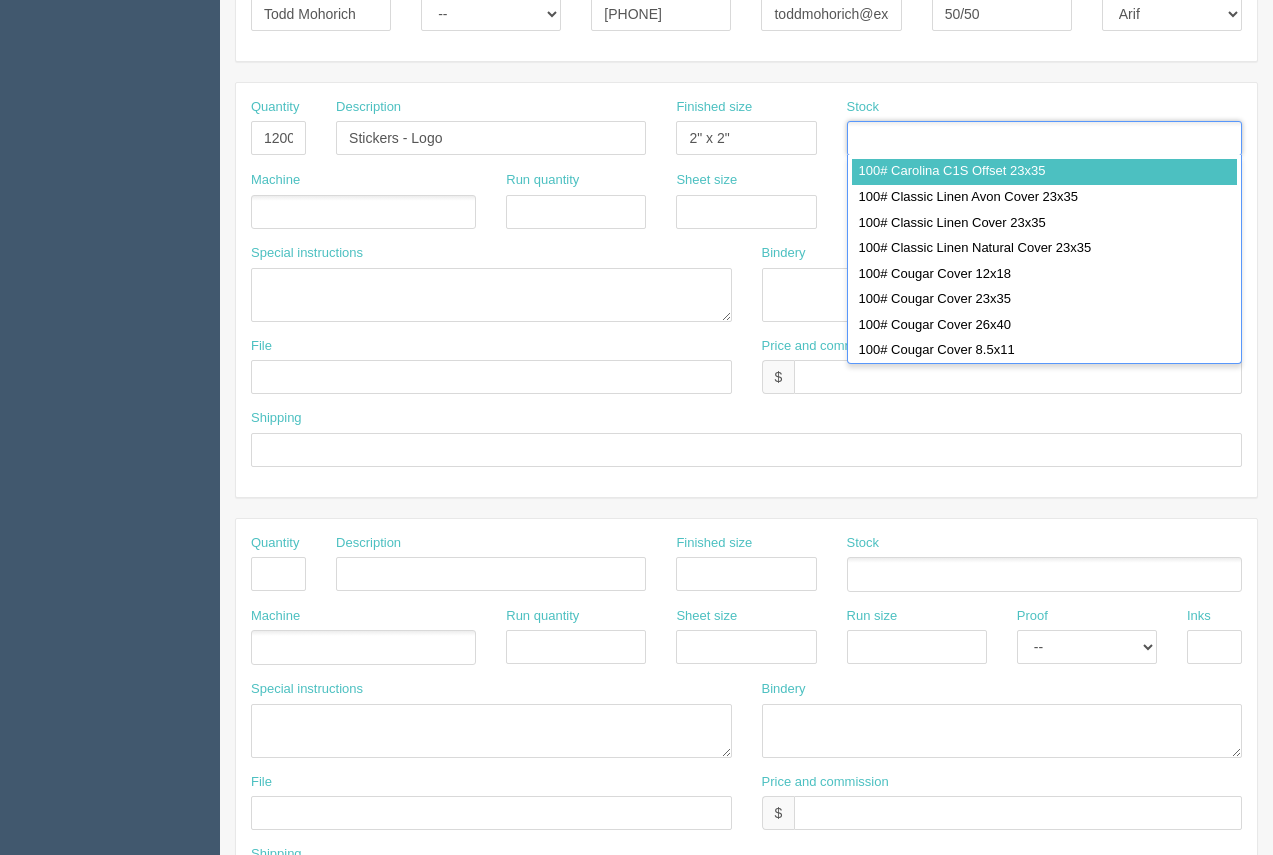 scroll, scrollTop: 366, scrollLeft: 0, axis: vertical 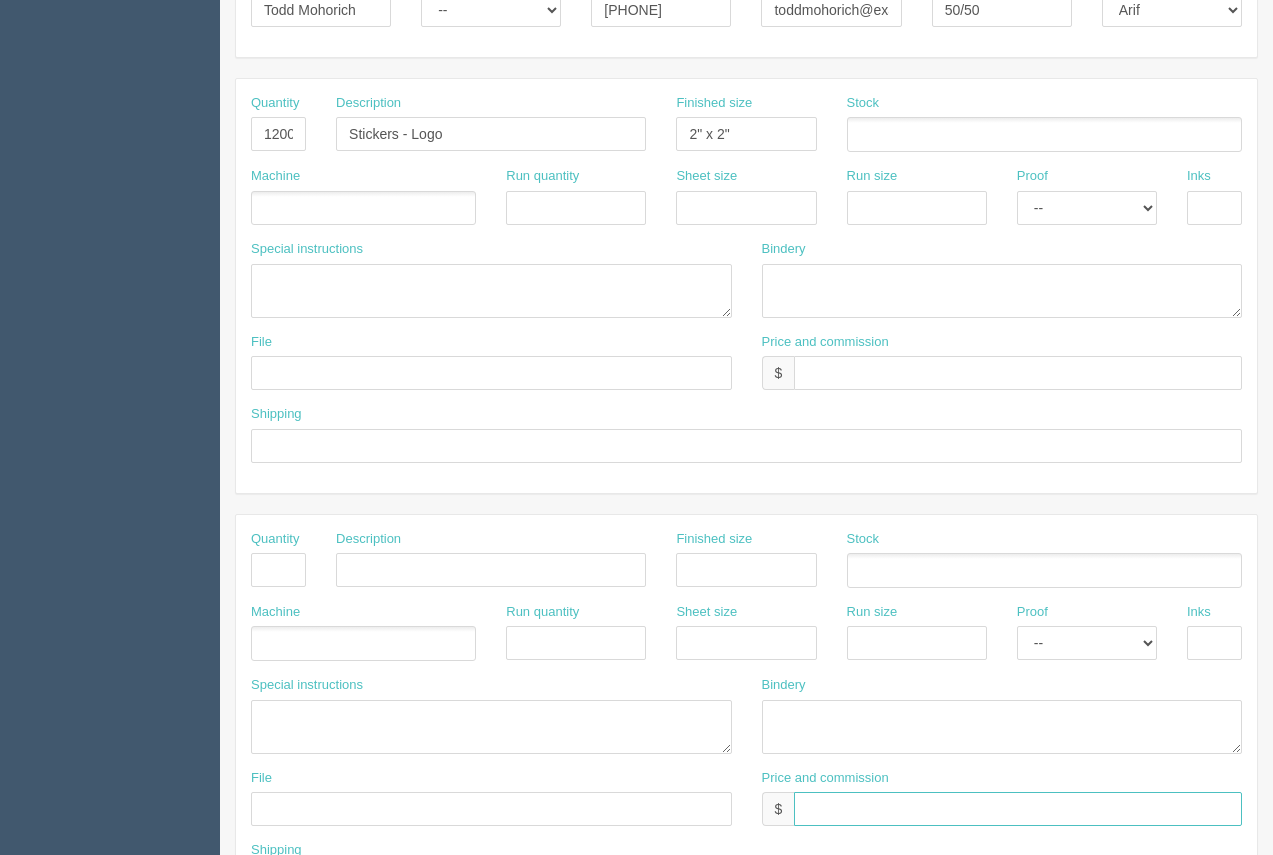 click at bounding box center [1018, 809] 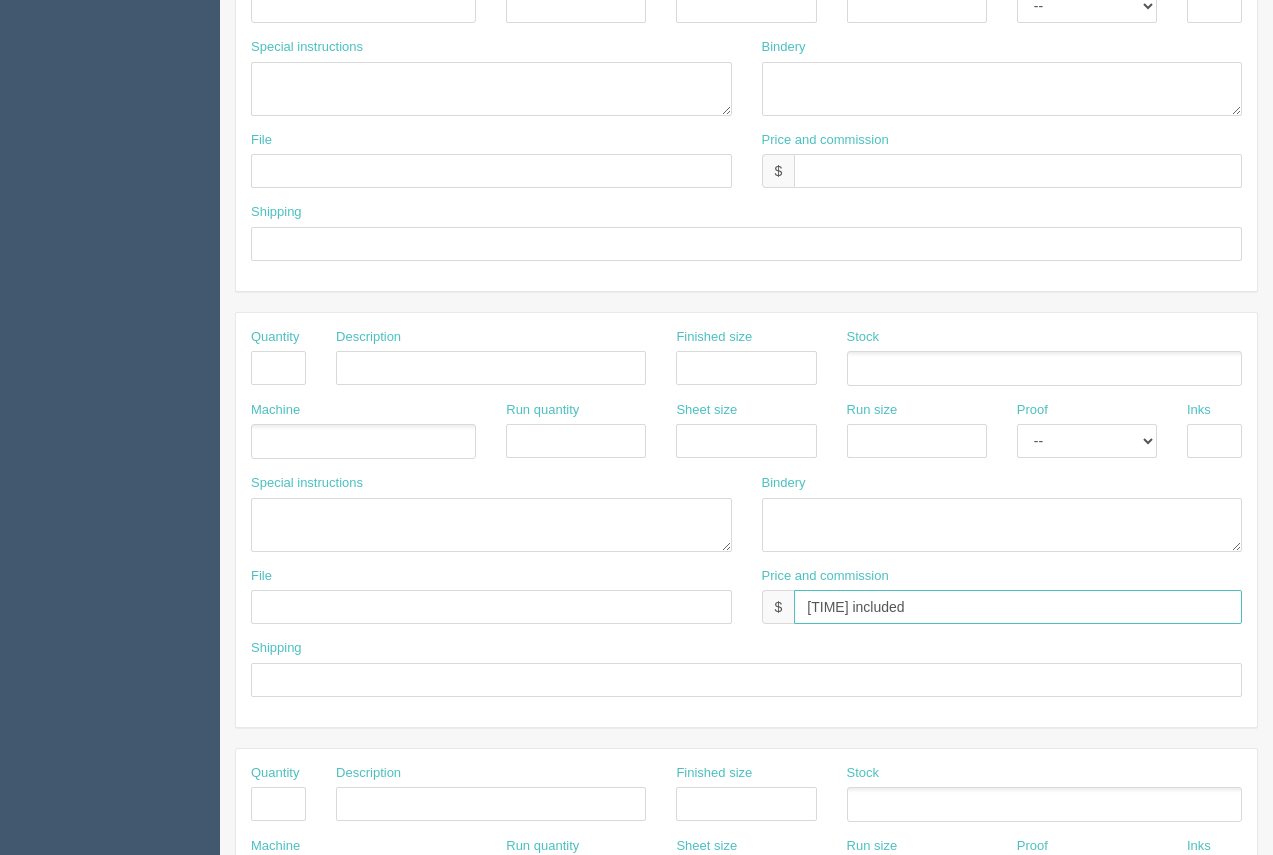 scroll, scrollTop: 565, scrollLeft: 0, axis: vertical 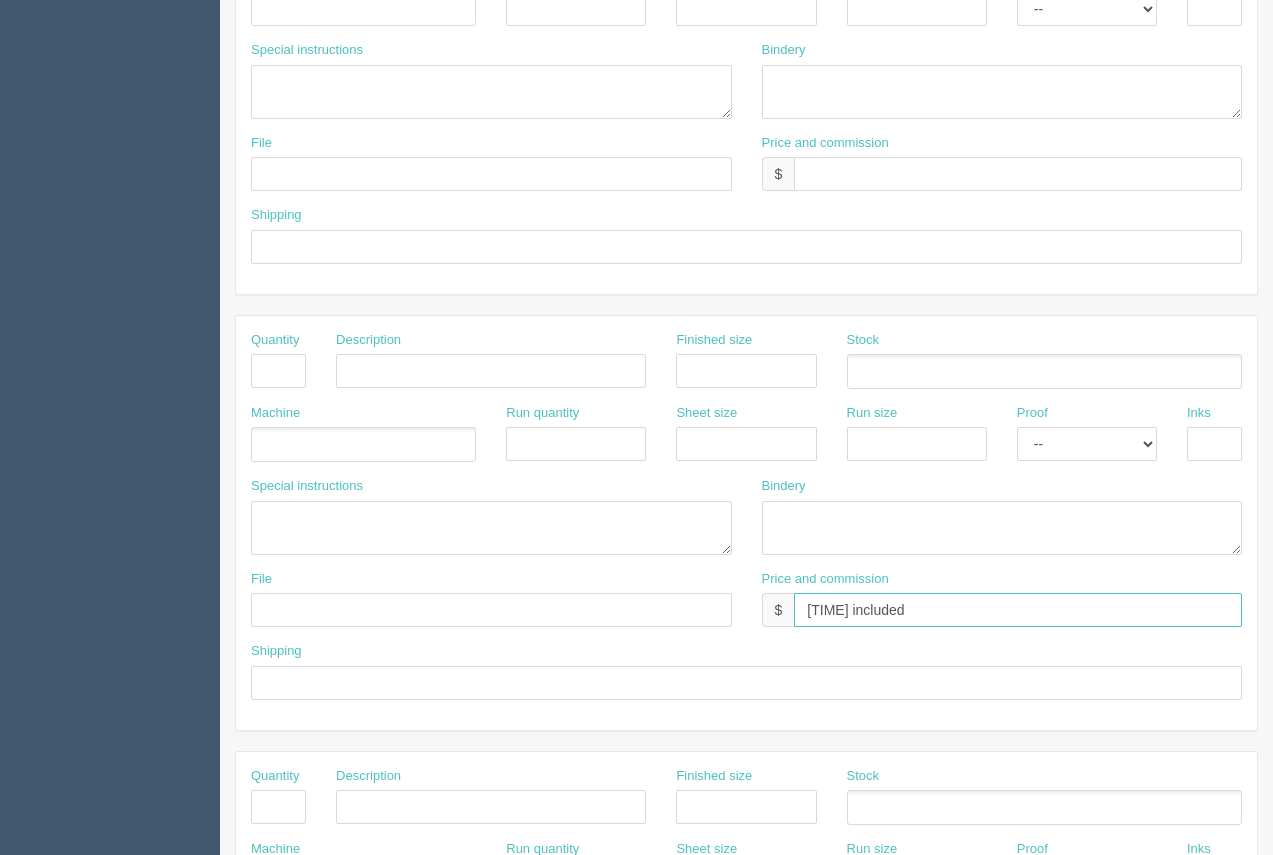 type on "15 minutes included" 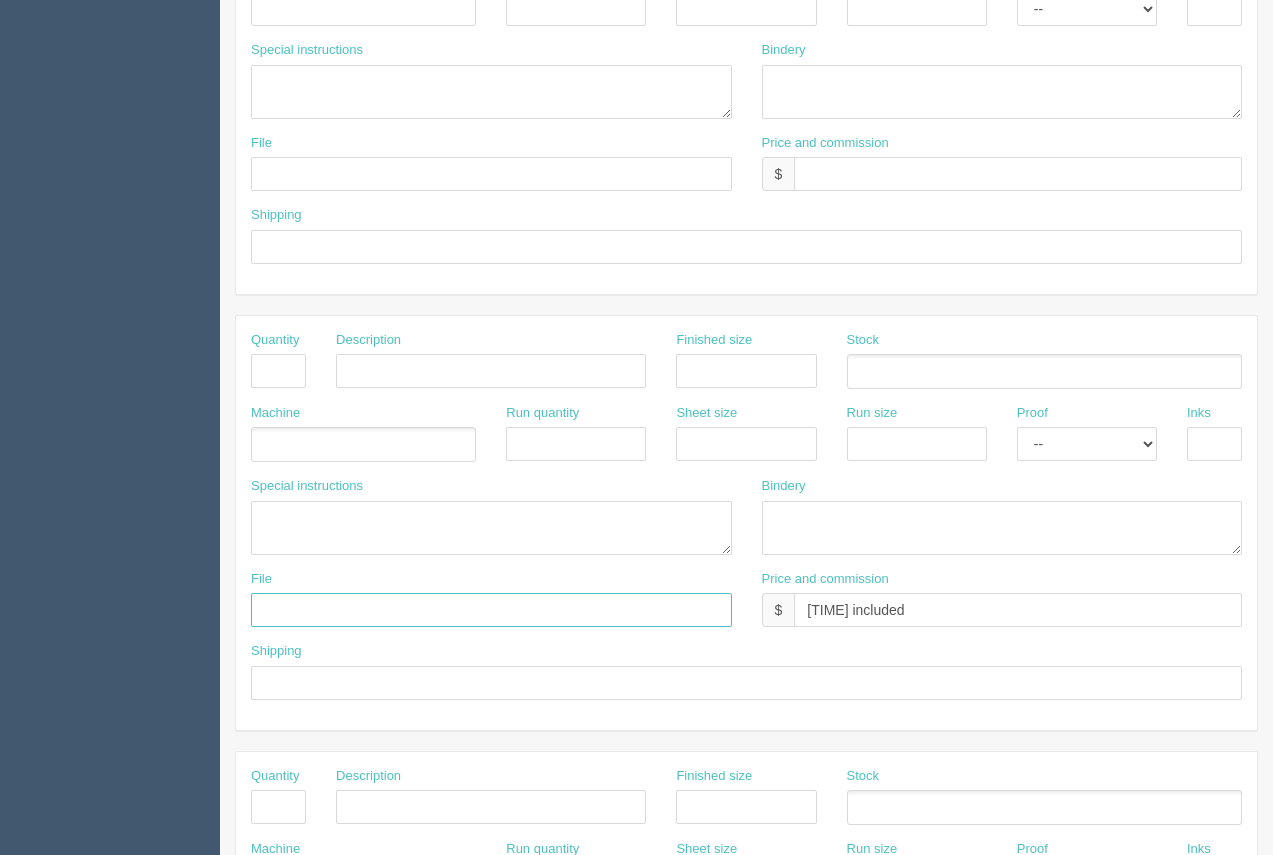 click at bounding box center [491, 610] 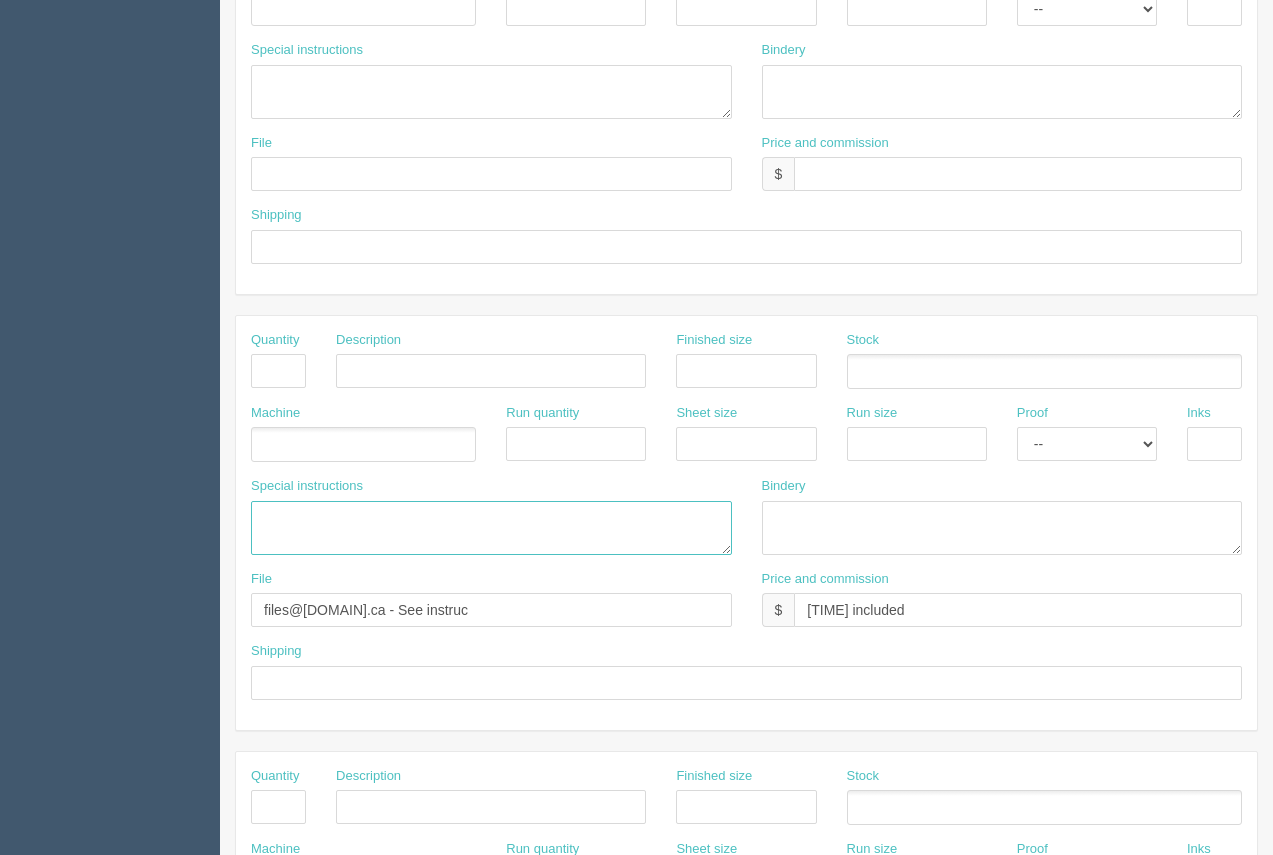 click at bounding box center (491, 528) 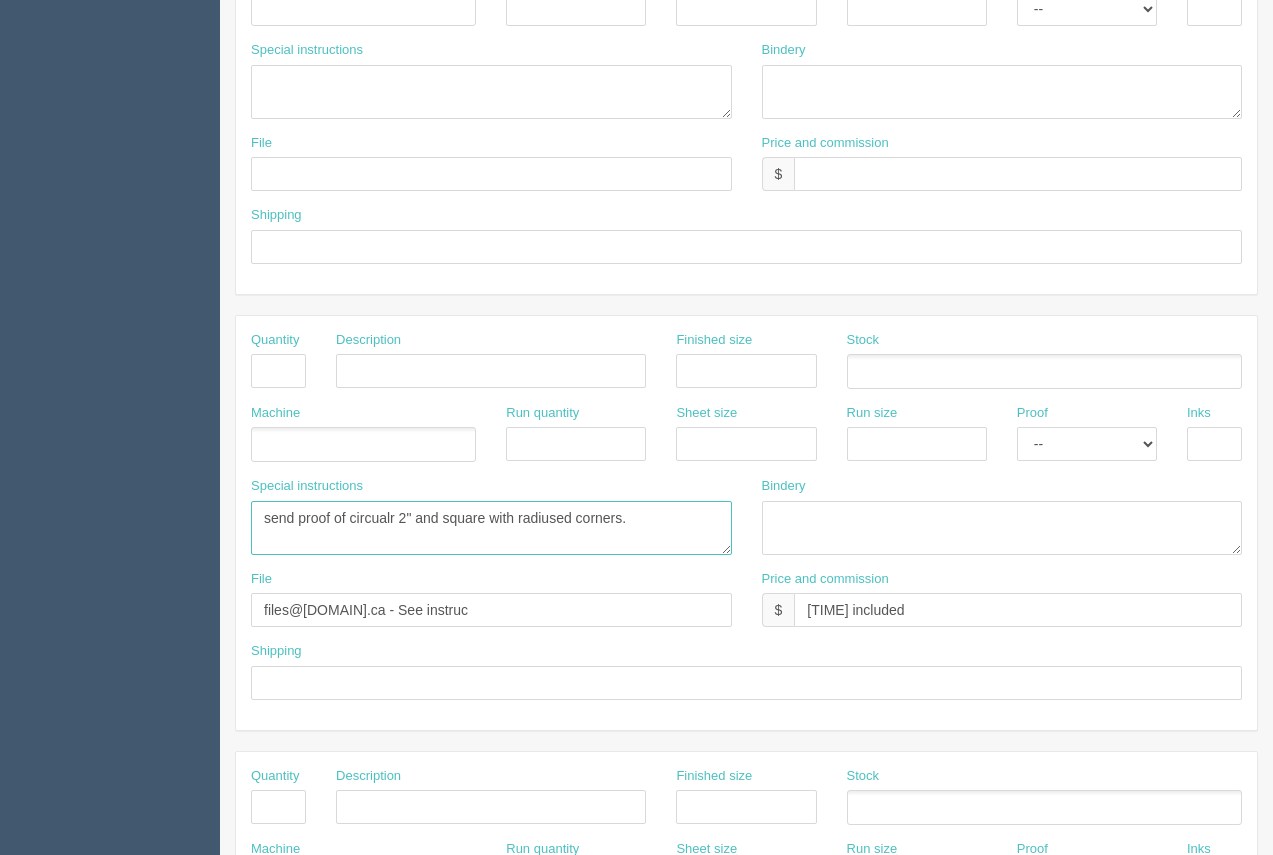click on "send proof of circualr 2" and square with radiused corners." at bounding box center [491, 528] 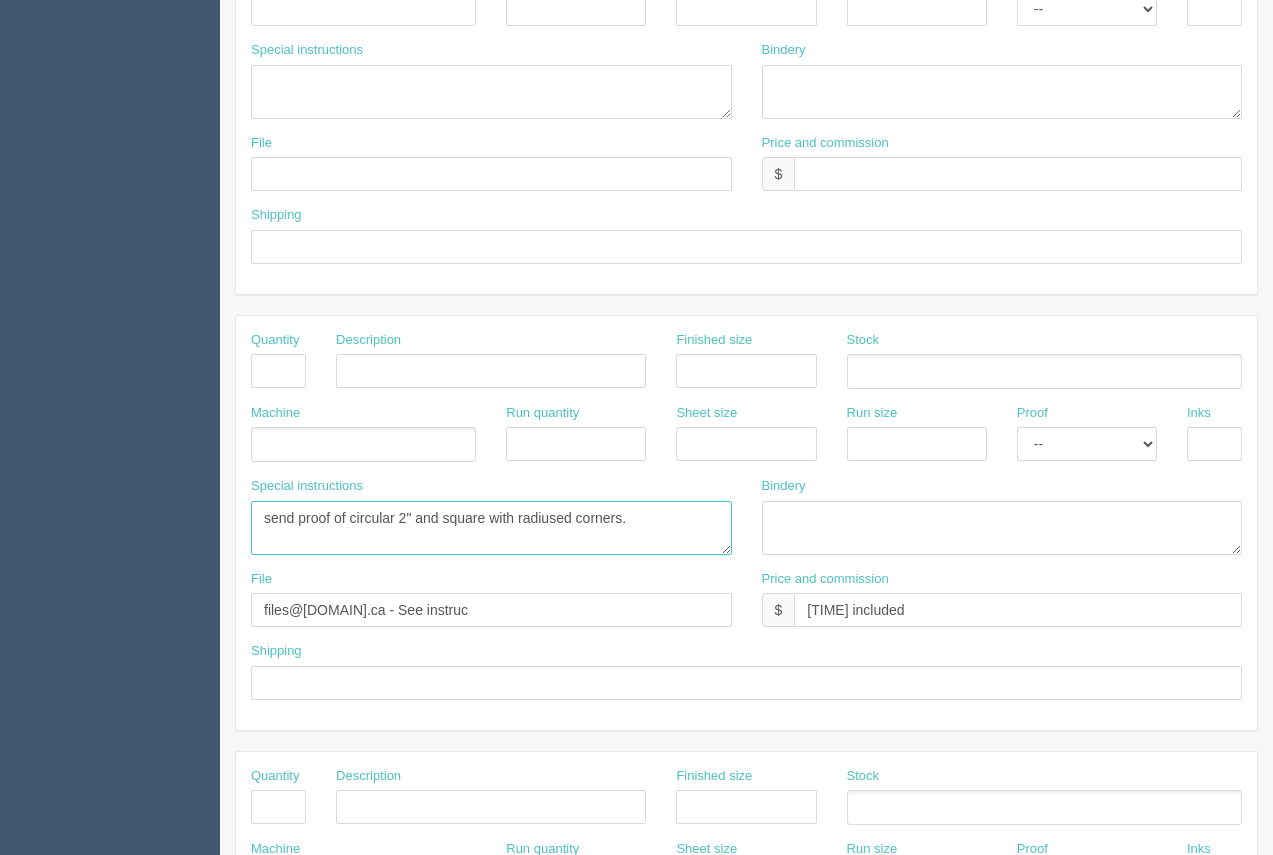 type on "send proof of circular 2" and square with radiused corners." 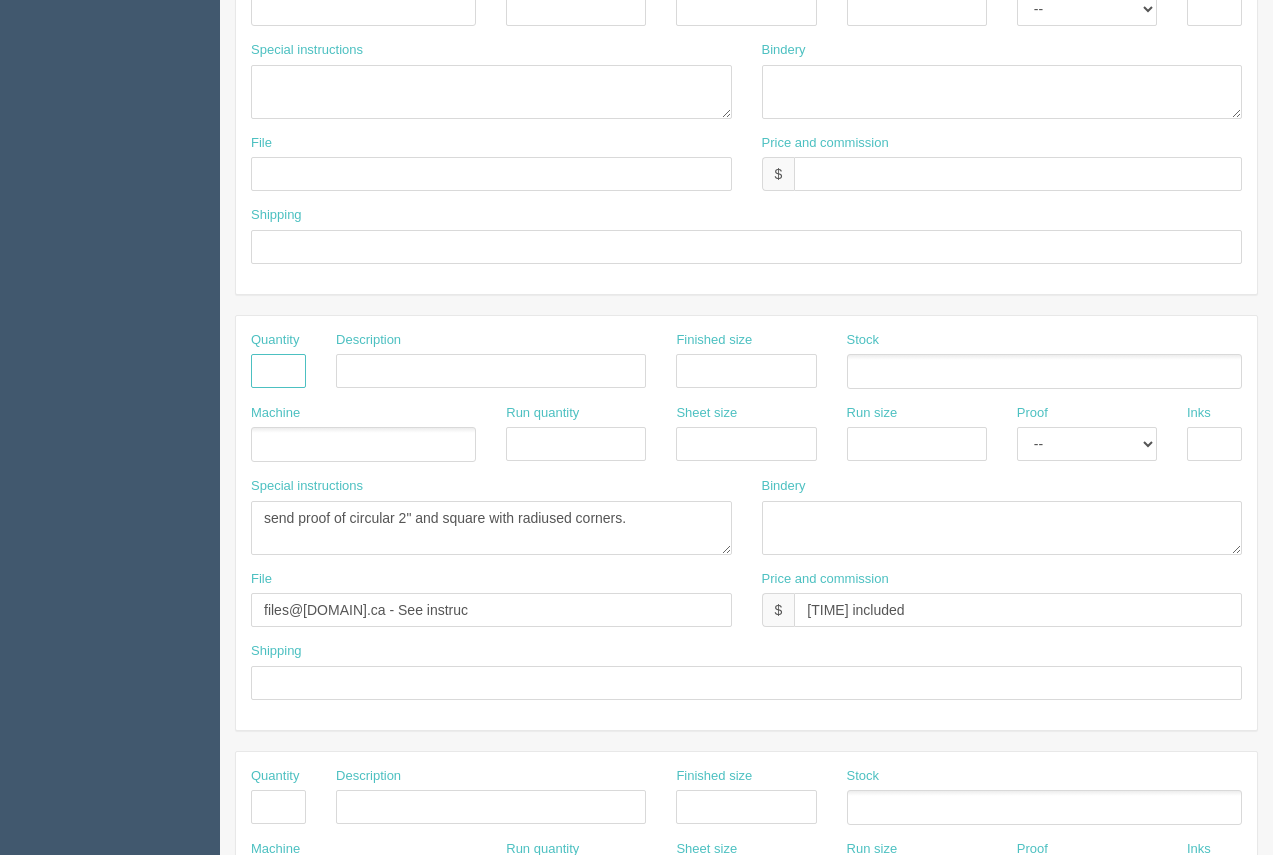 click at bounding box center [278, 371] 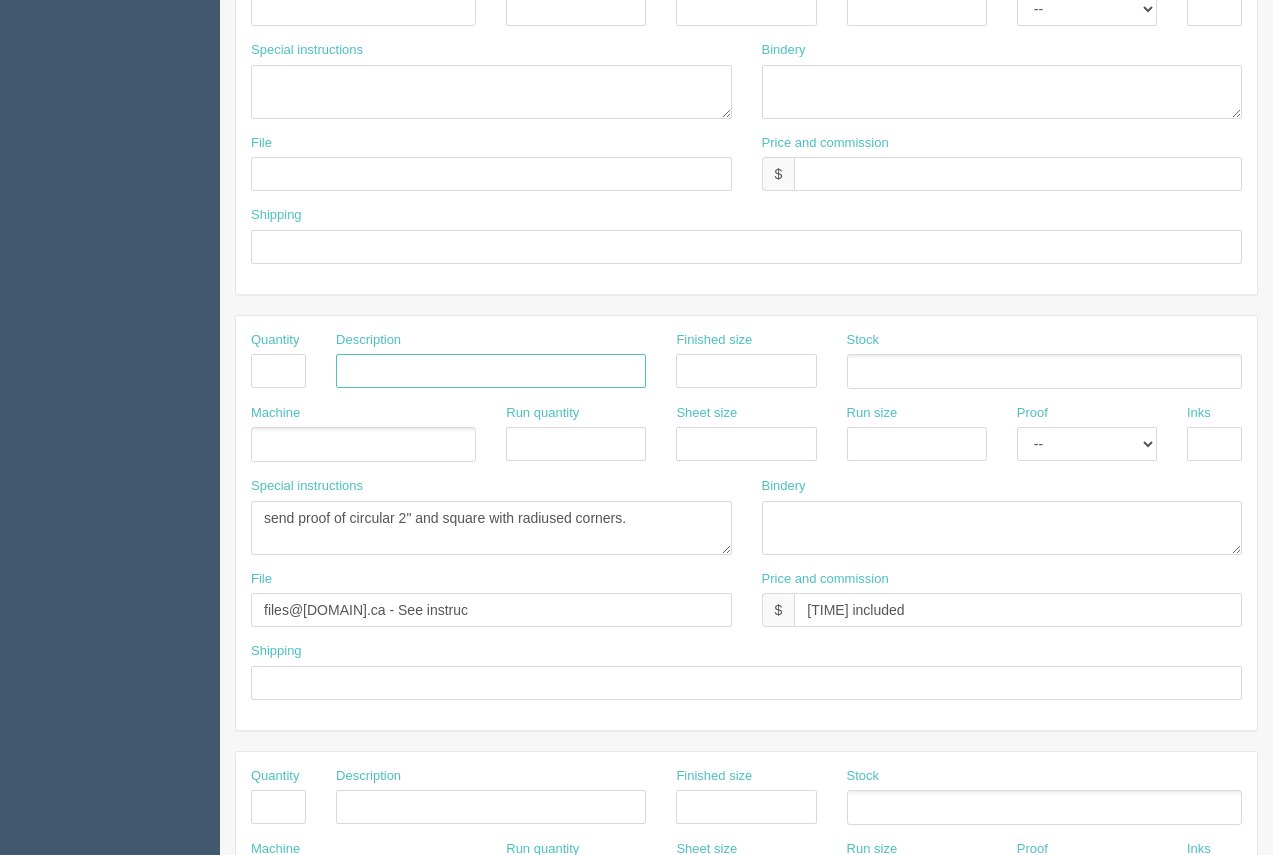 click at bounding box center (491, 371) 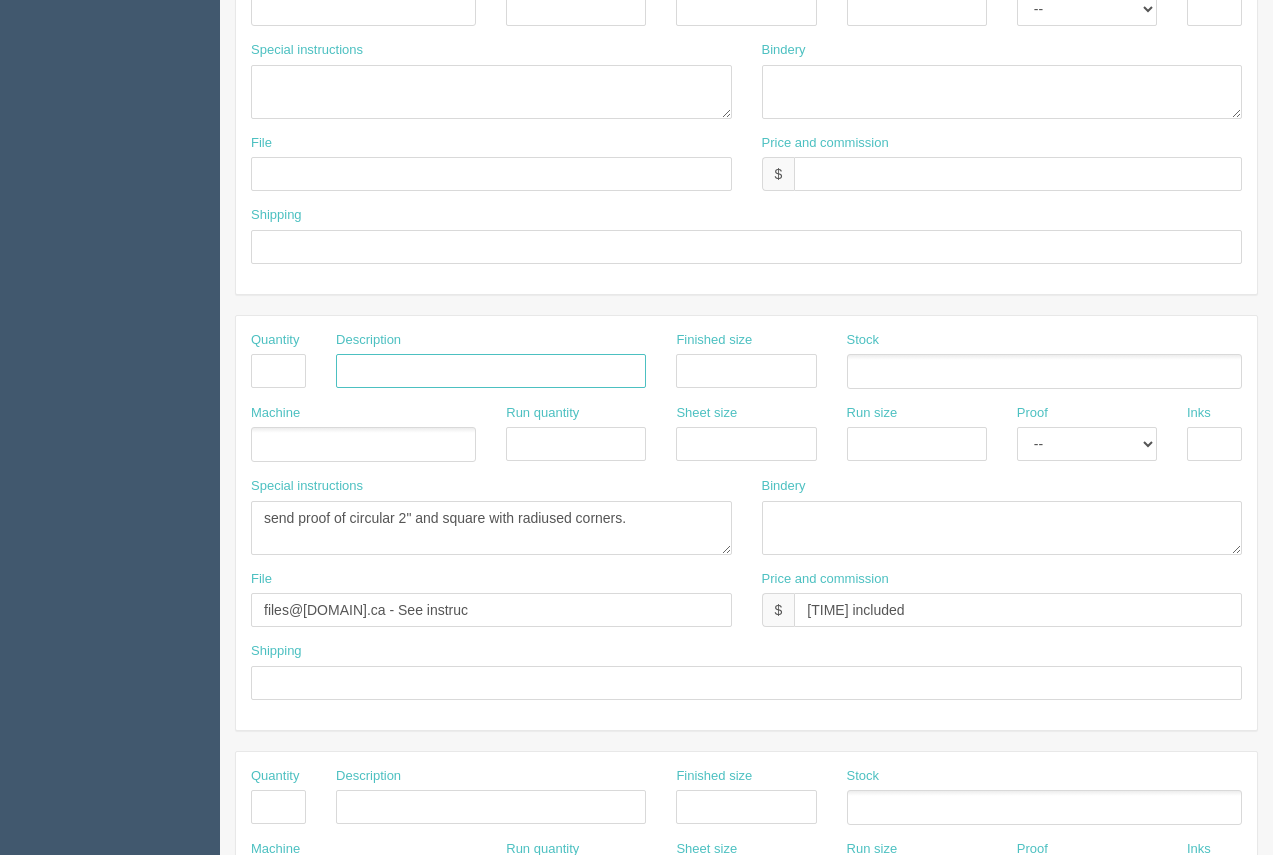 click at bounding box center (491, 371) 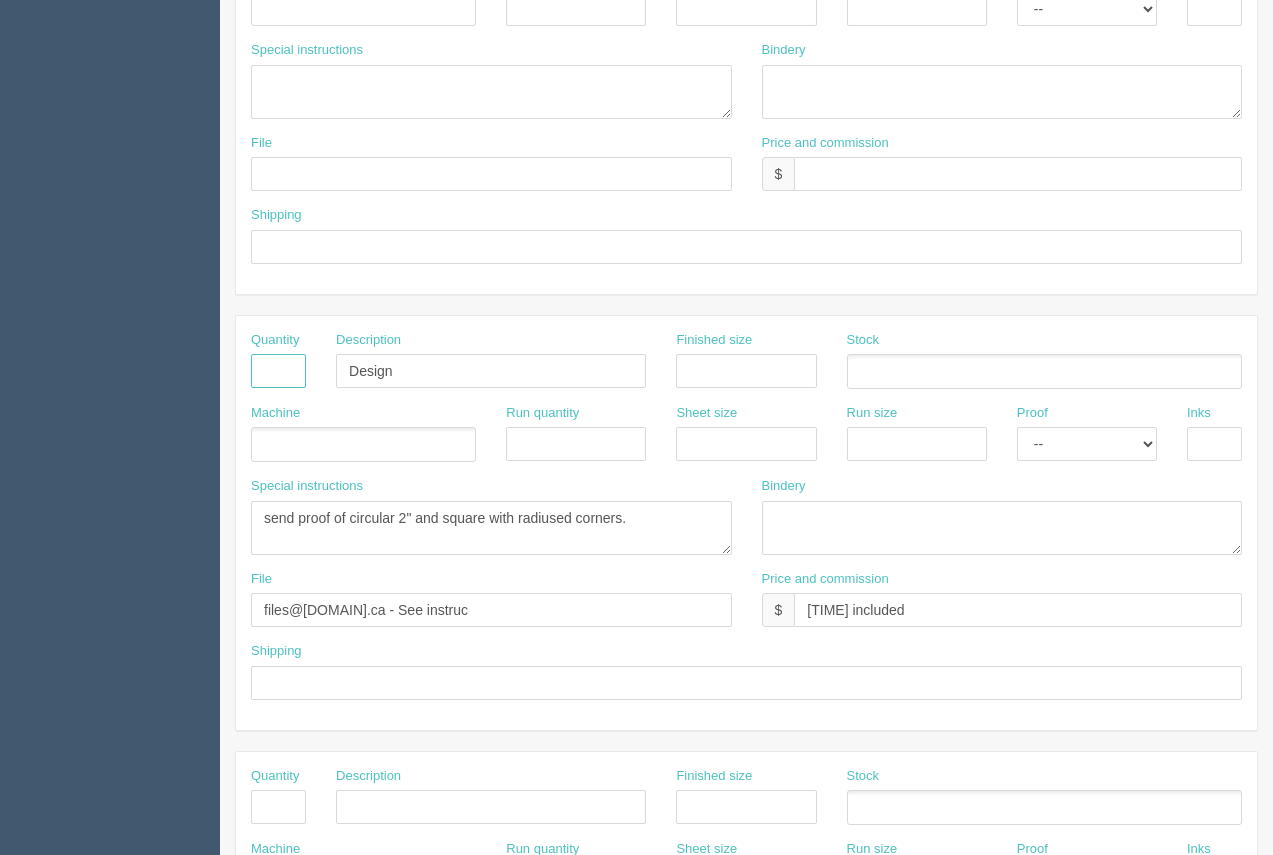 click at bounding box center (278, 371) 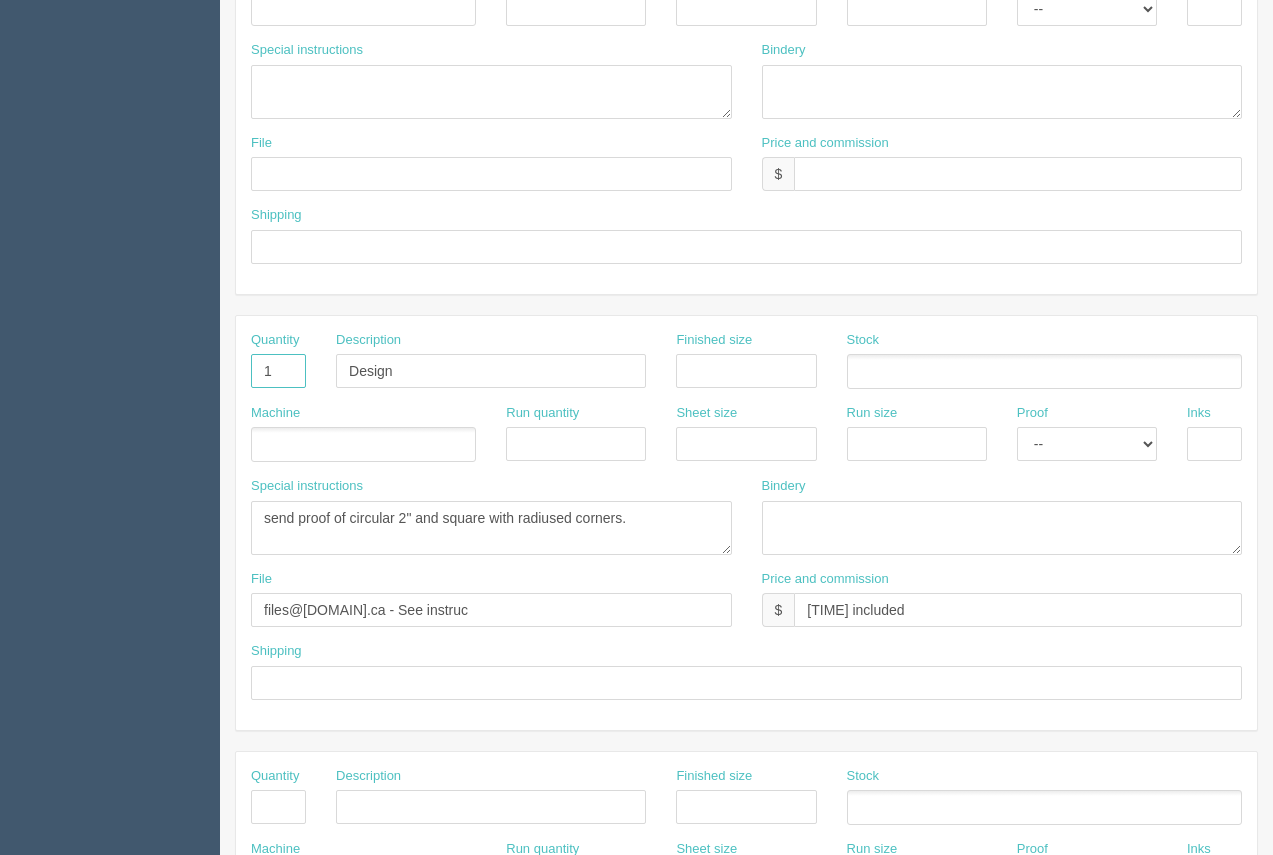 type on "1" 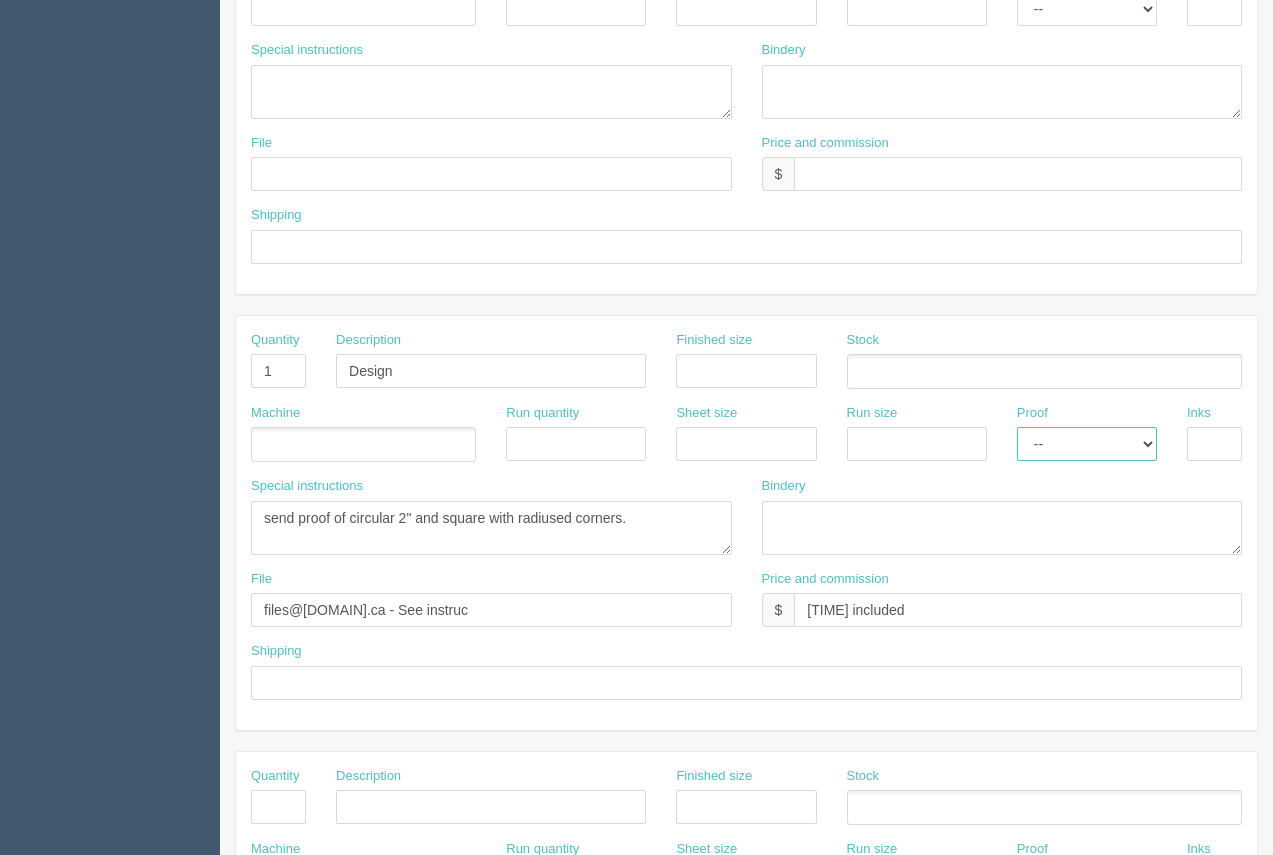 click on "--
Email
Hard Copy" at bounding box center (1087, 444) 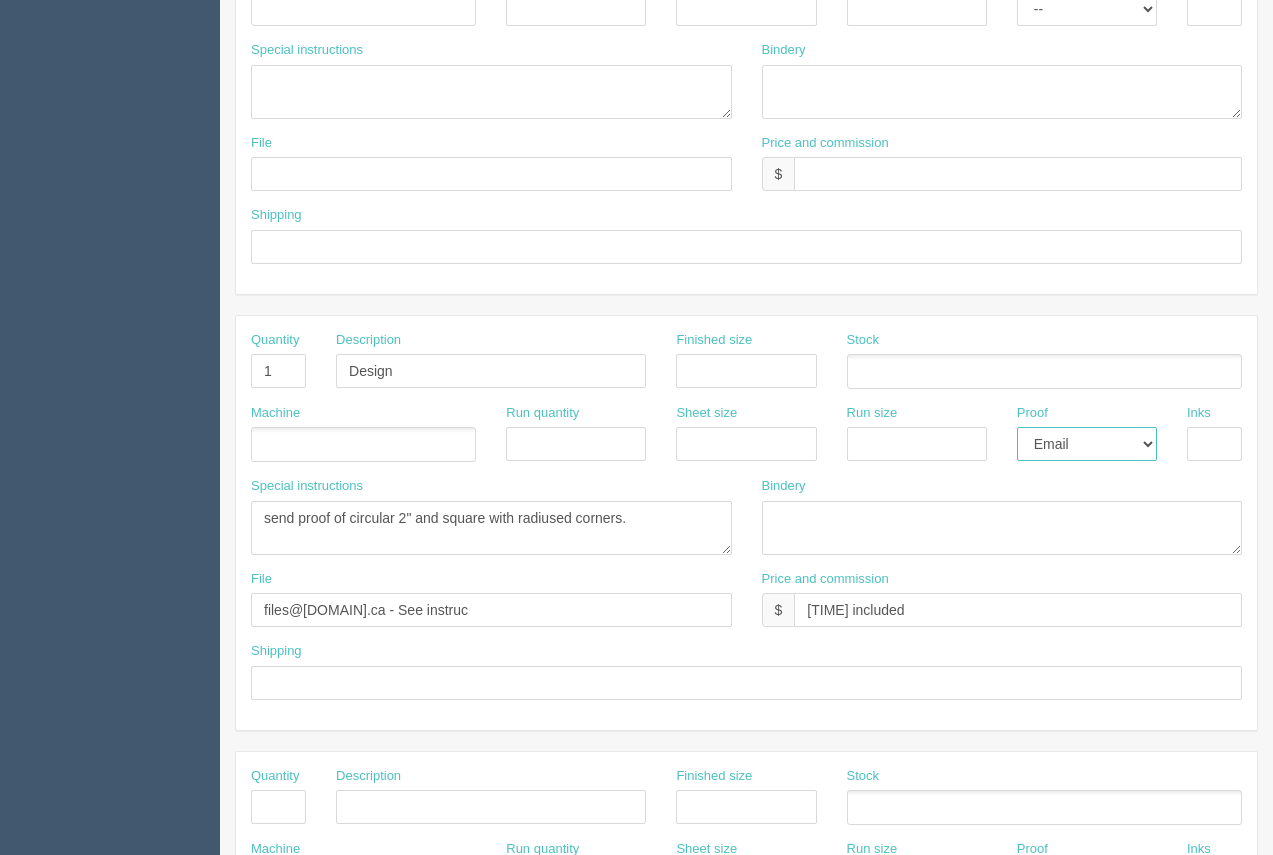 click on "--
Email
Hard Copy" at bounding box center (1087, 444) 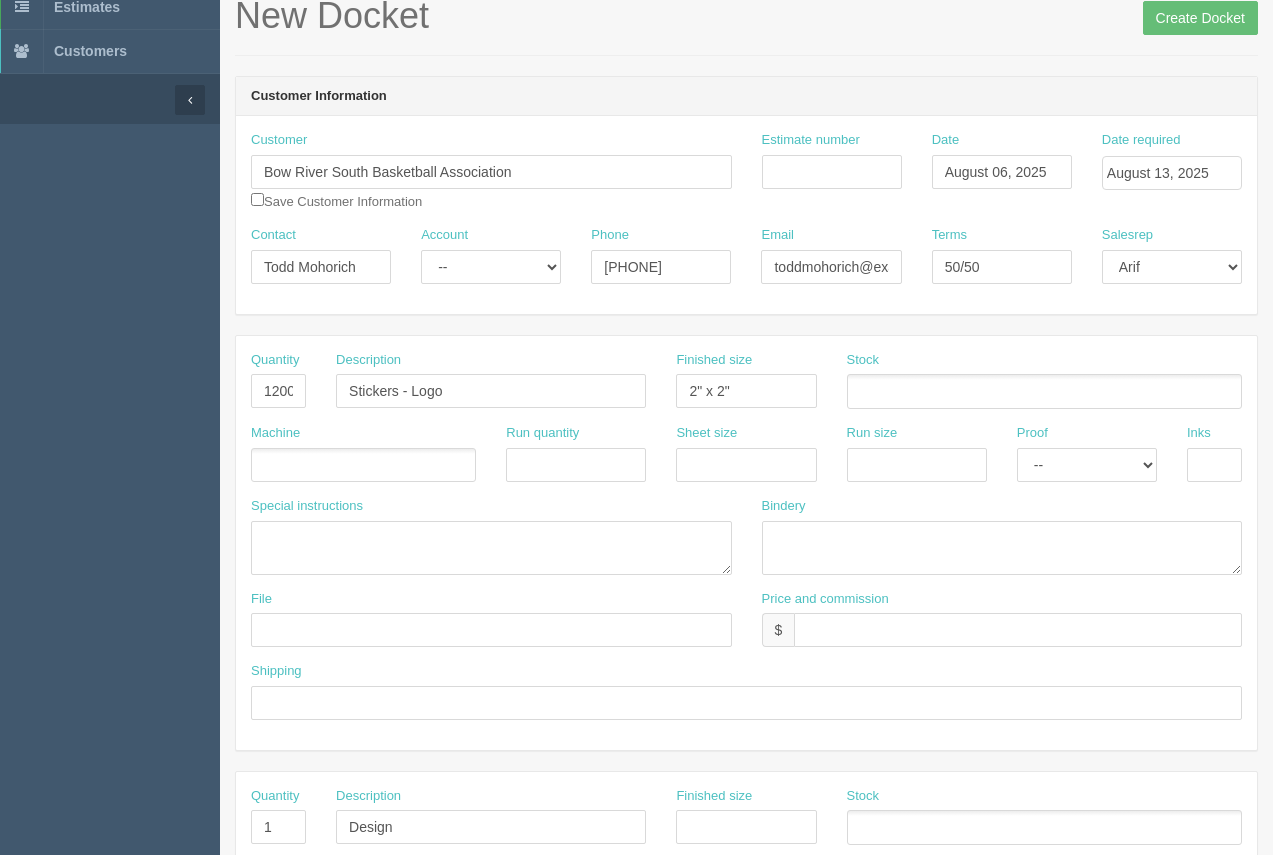 scroll, scrollTop: 124, scrollLeft: 0, axis: vertical 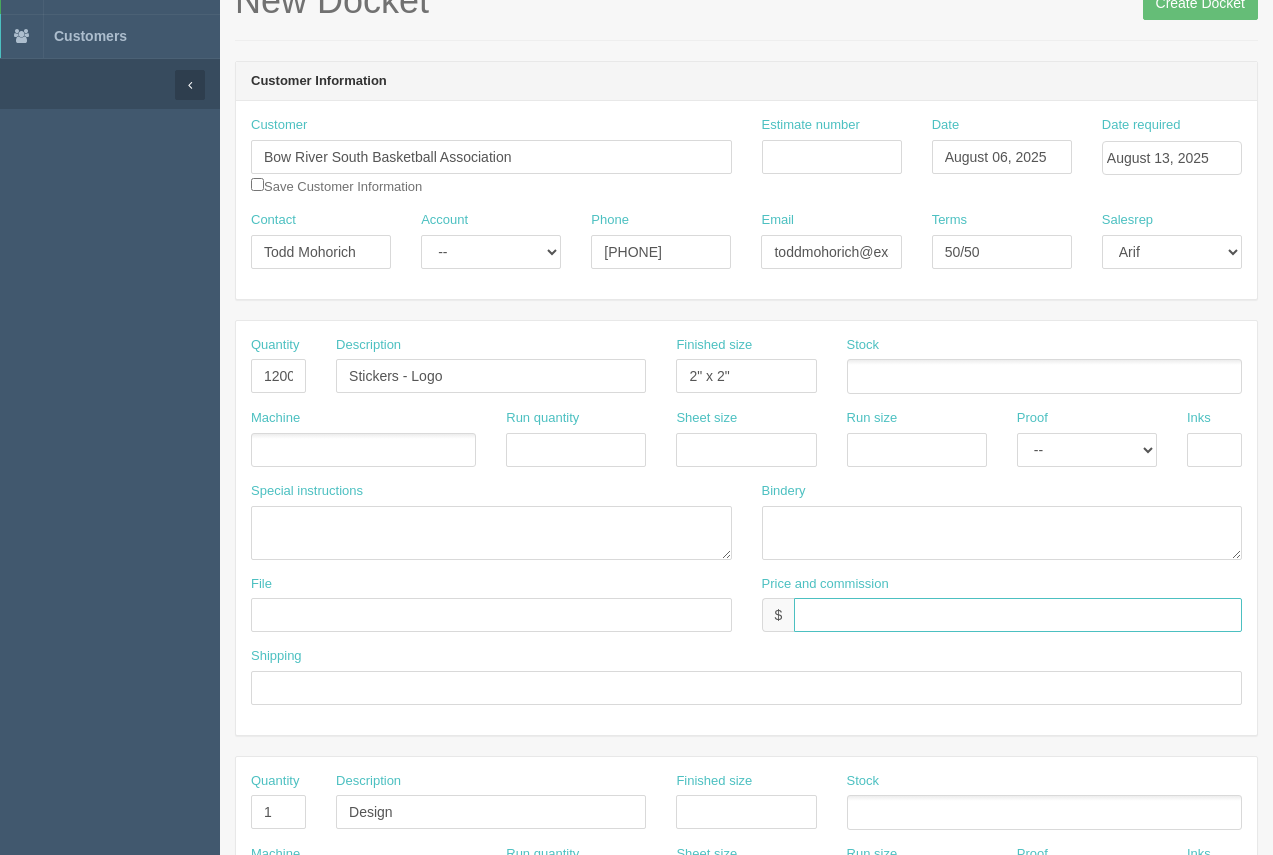 click at bounding box center [1018, 615] 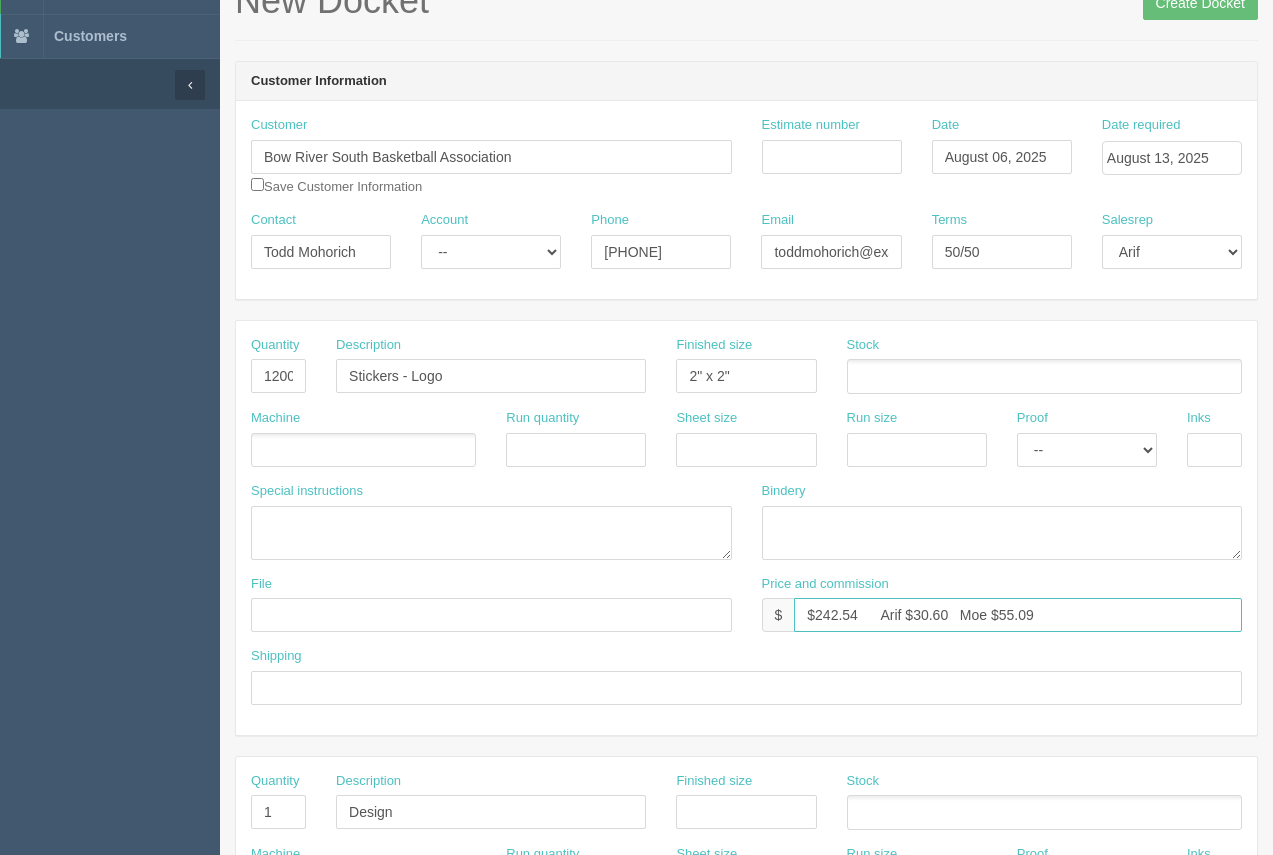 type on "$242.54      Arif $30.60   Moe $55.09" 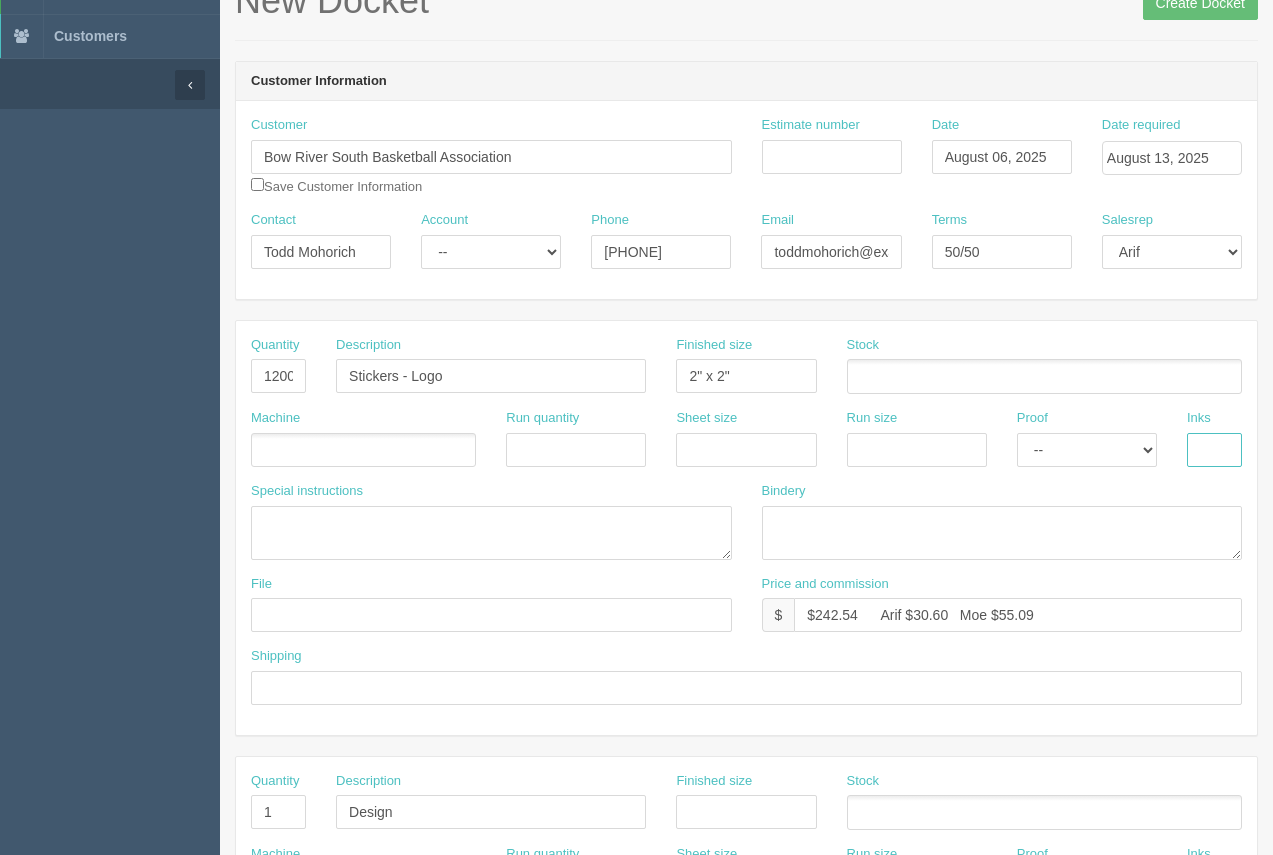 click at bounding box center (1214, 450) 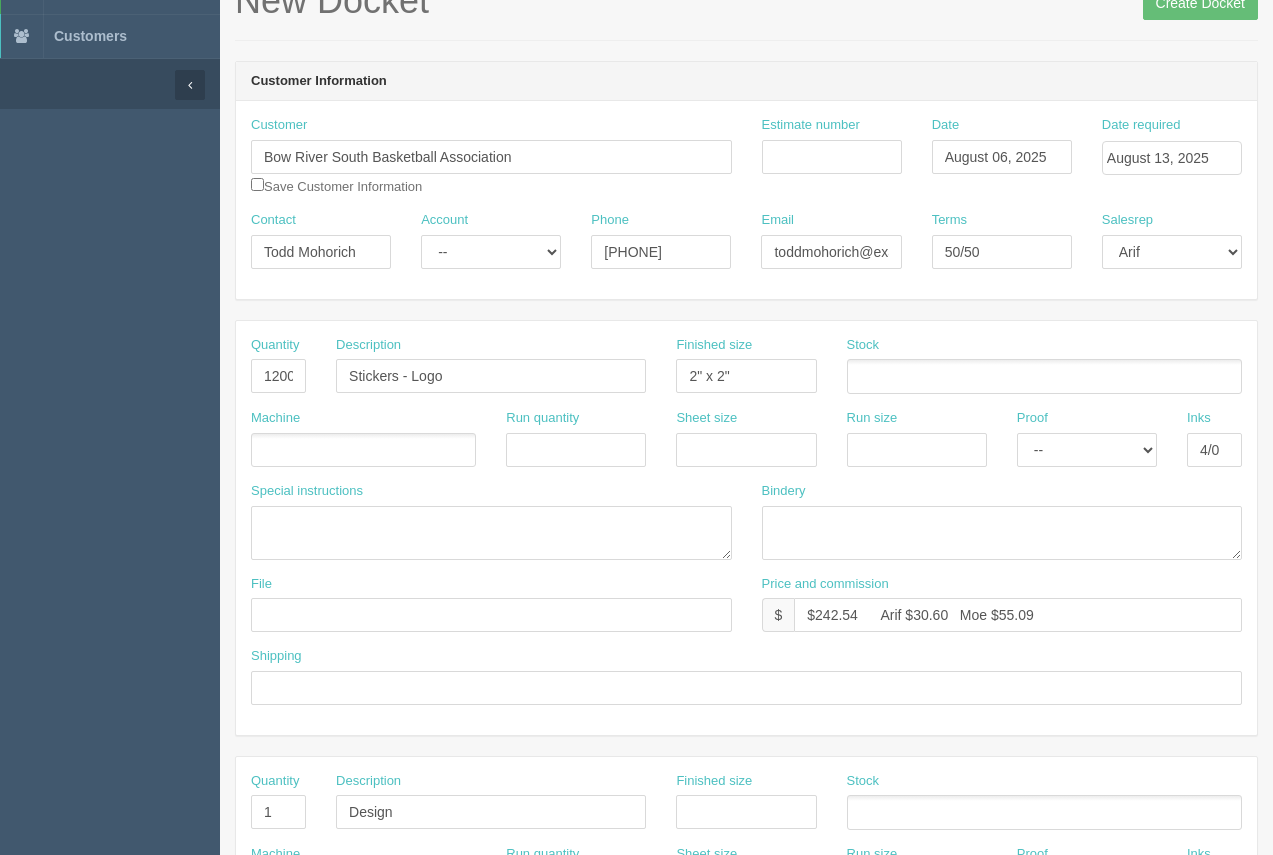 click at bounding box center (1044, 376) 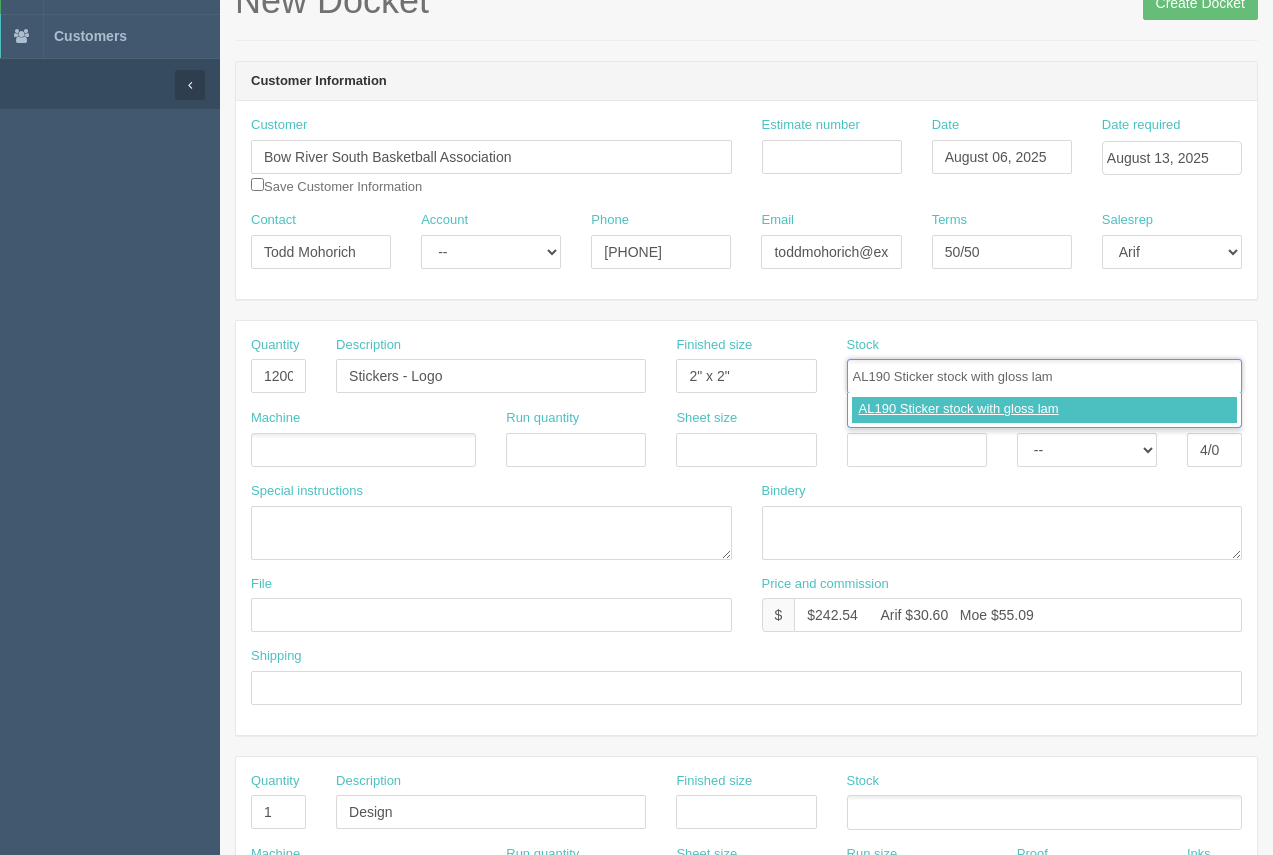 type on "AL190 Sticker stock with gloss lam" 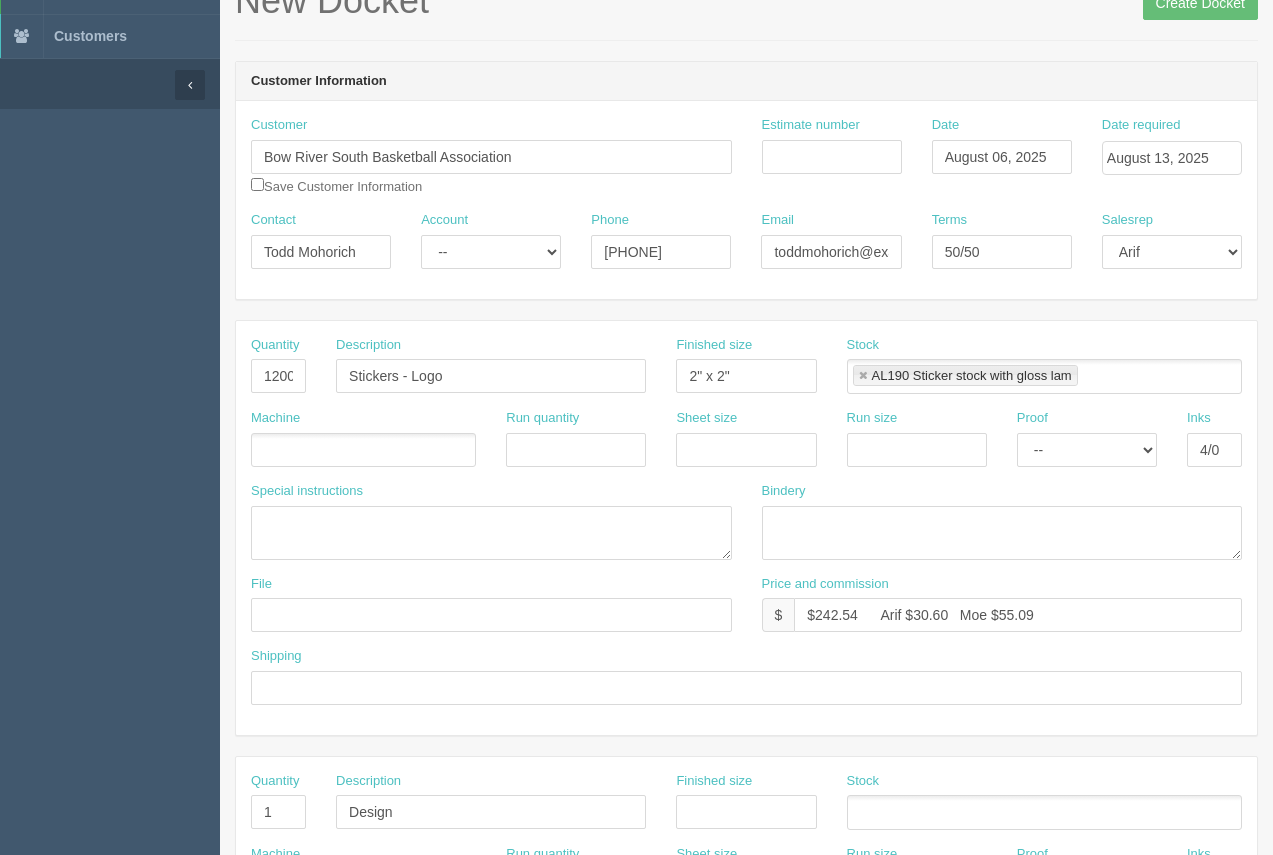 click at bounding box center (363, 450) 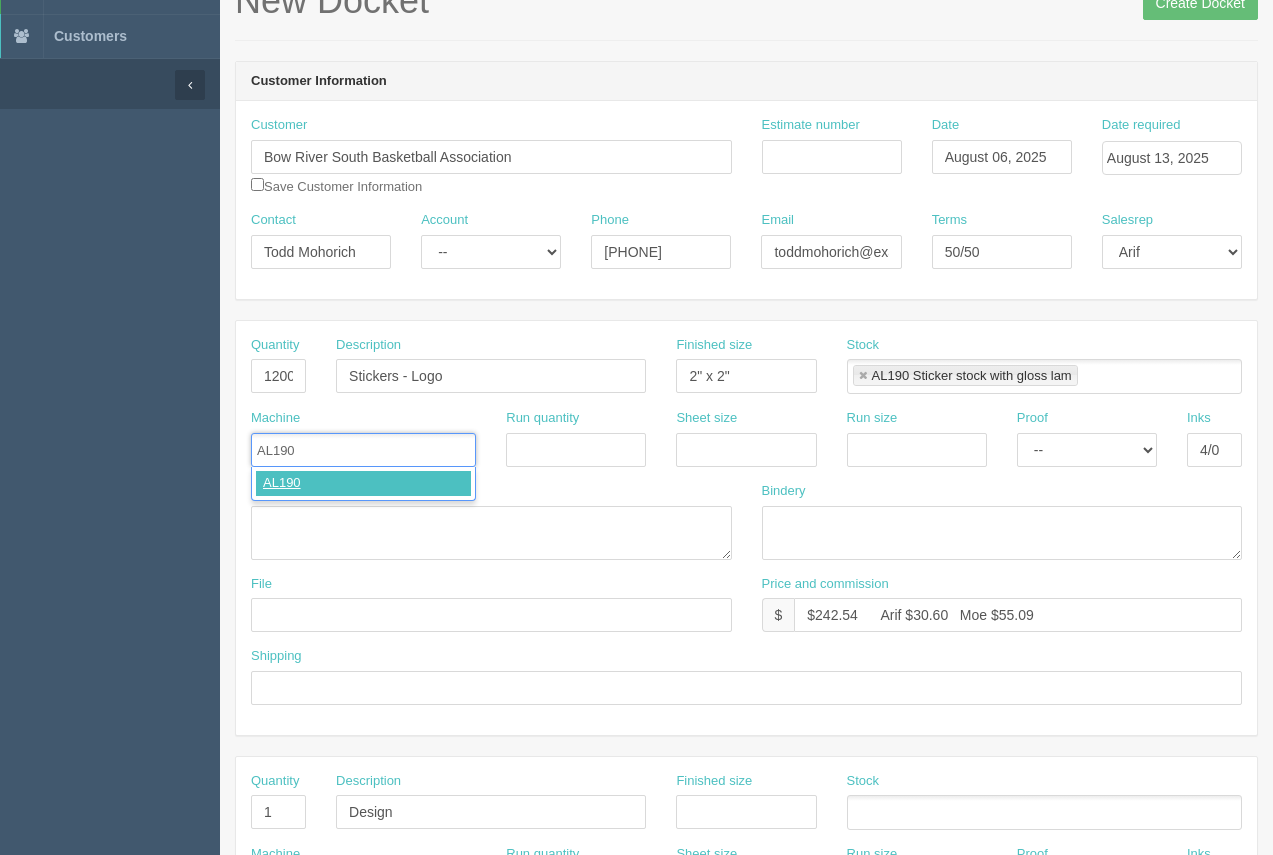 type on "AL190" 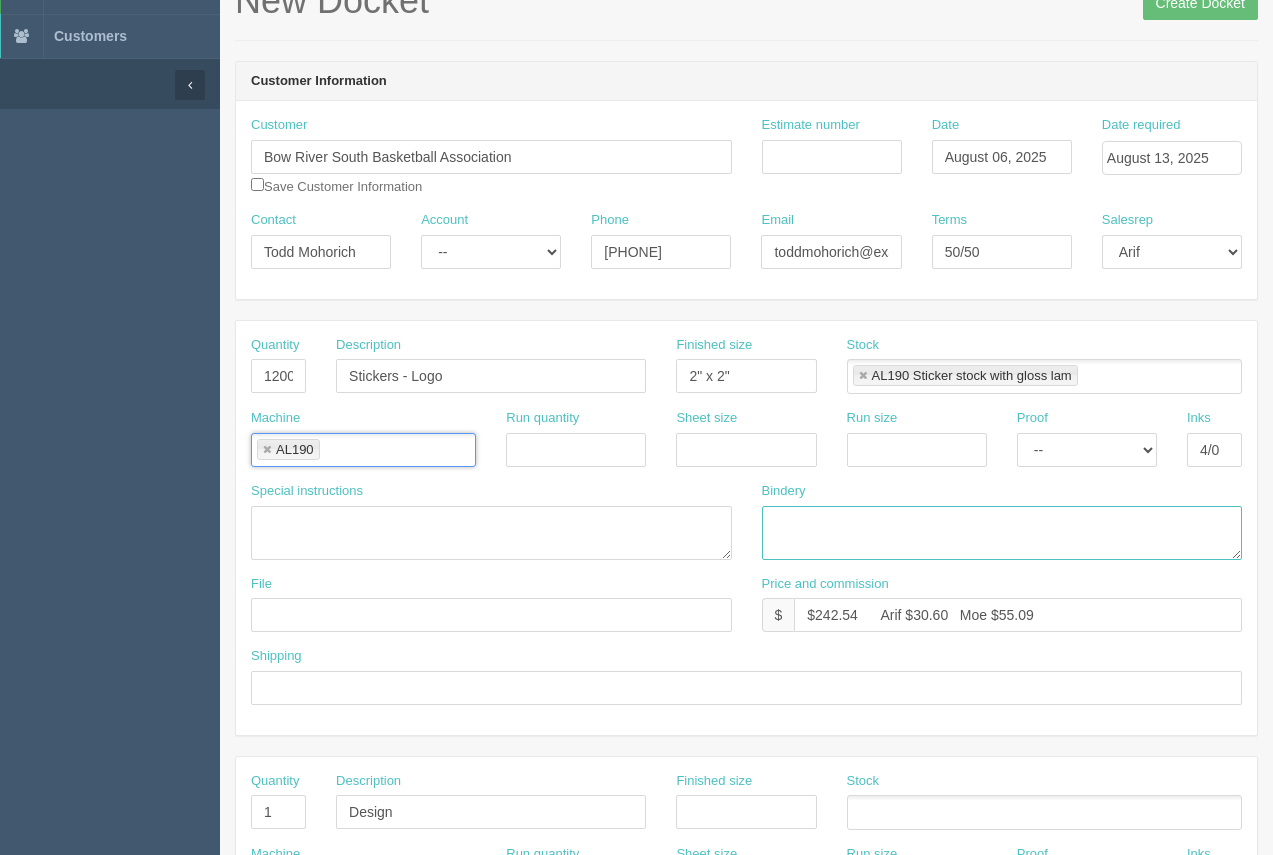 click at bounding box center [1002, 533] 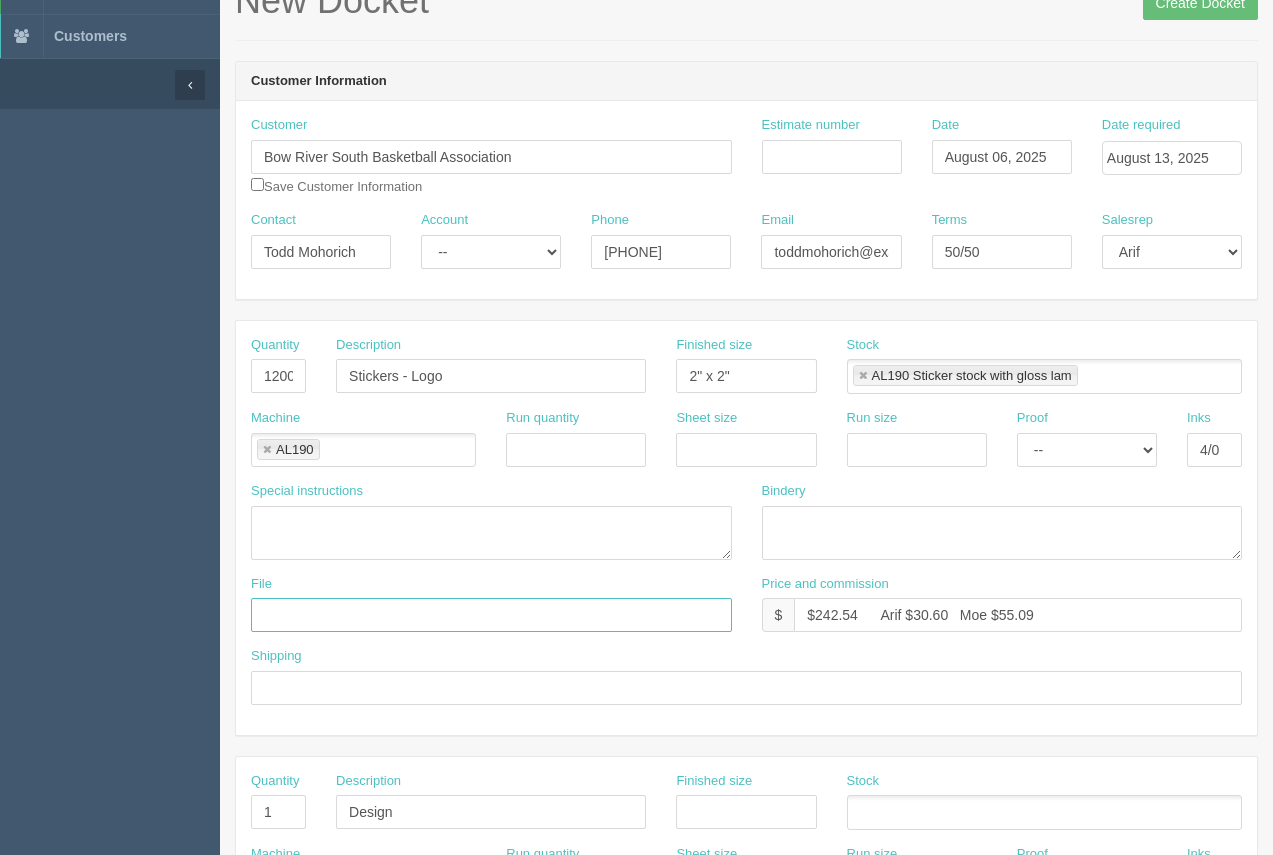 click at bounding box center [491, 615] 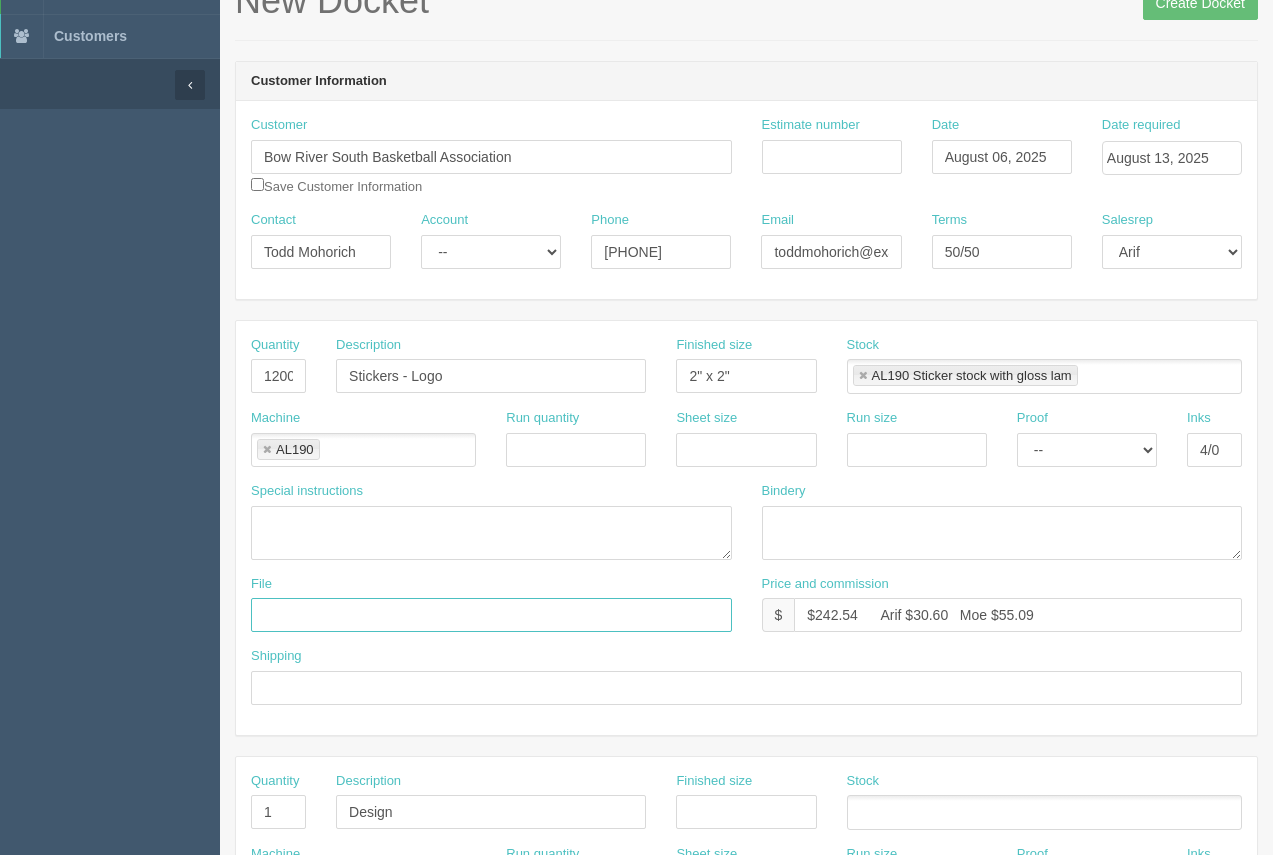 type on "files@allrush.ca - See instruc below" 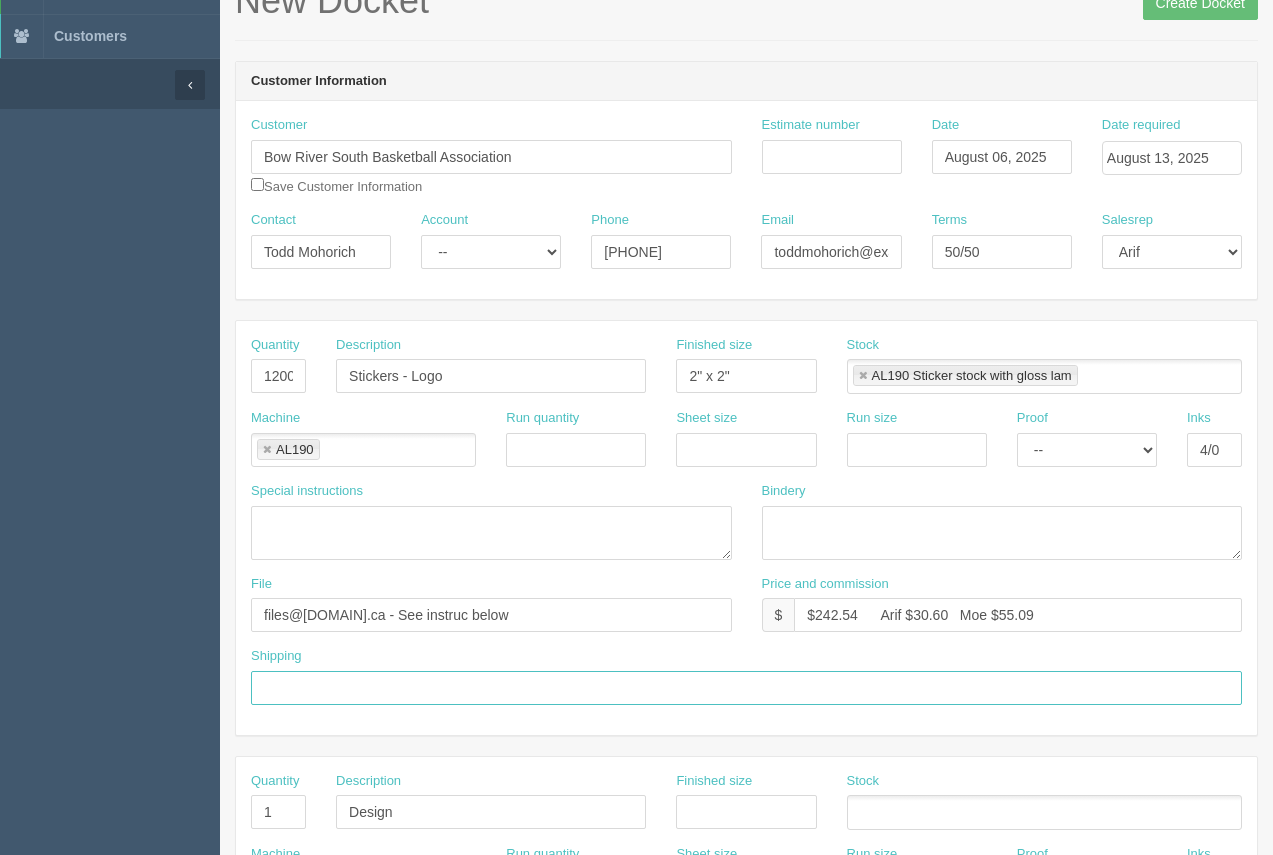 drag, startPoint x: 346, startPoint y: 681, endPoint x: 351, endPoint y: 669, distance: 13 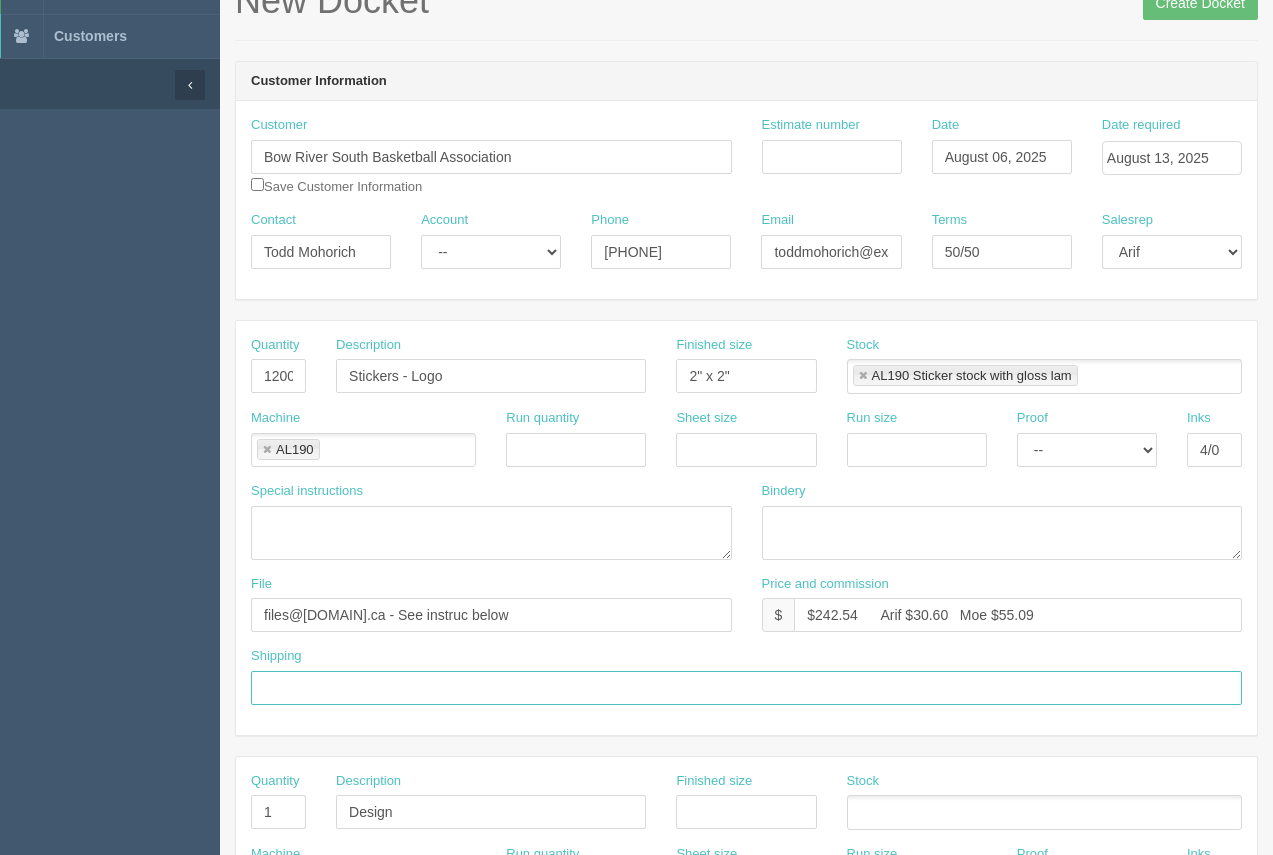 type on "Call / Email for pick up" 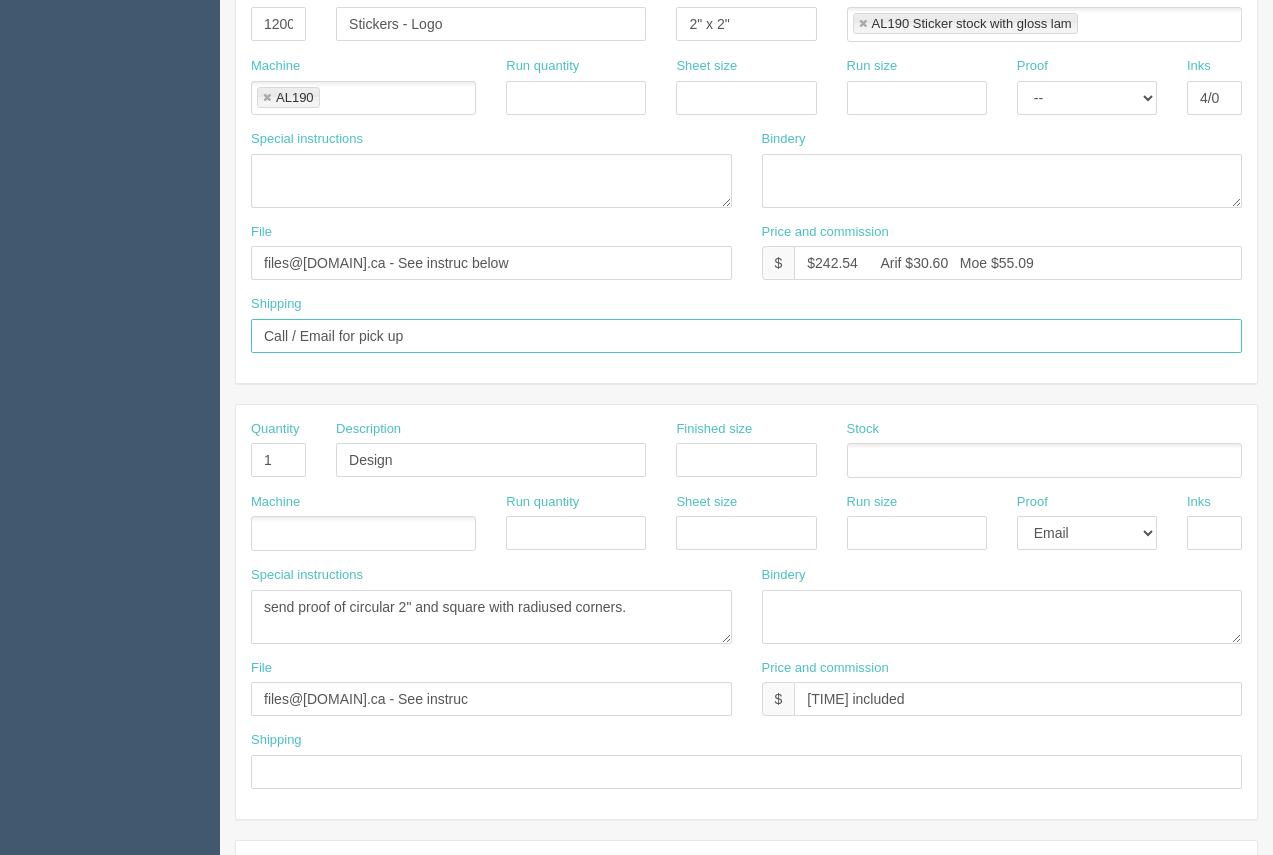 scroll, scrollTop: 472, scrollLeft: 0, axis: vertical 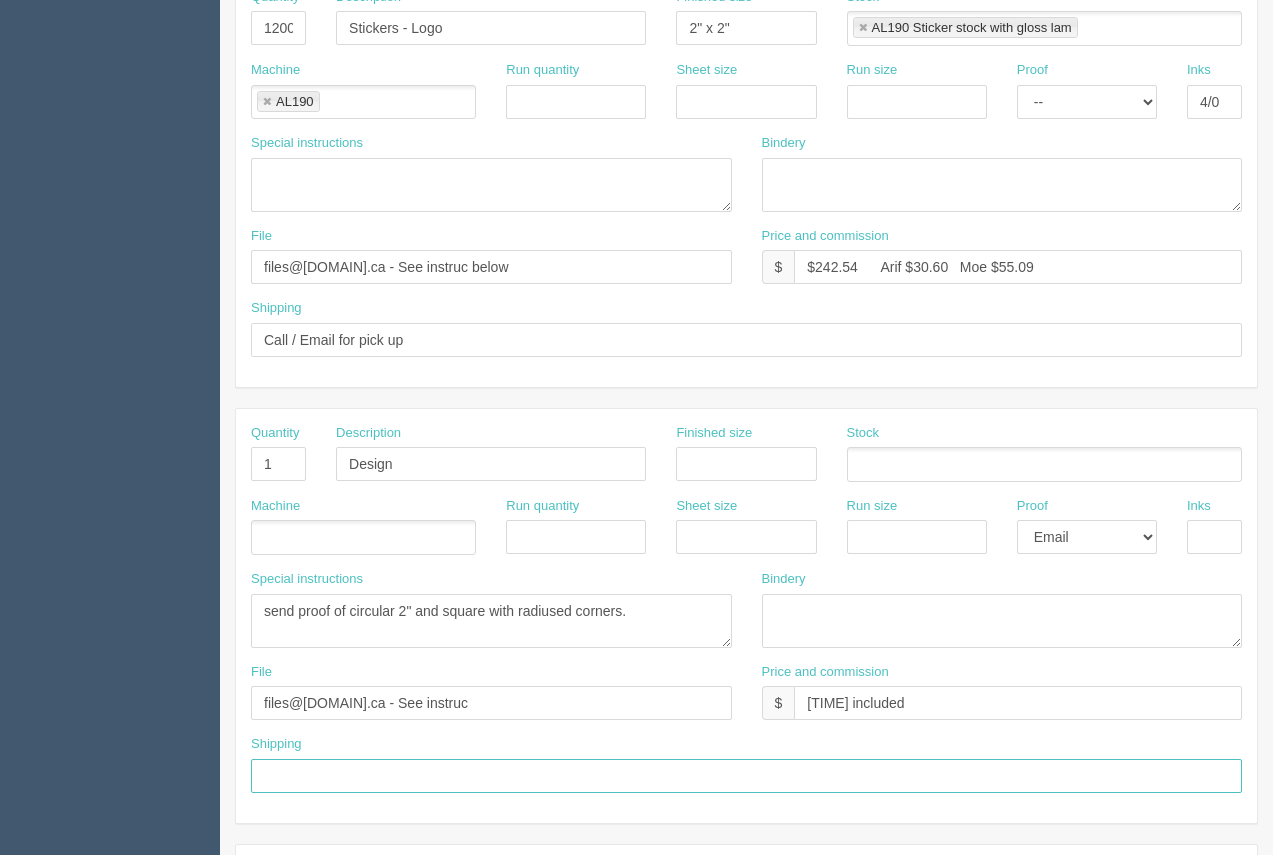 click at bounding box center [746, 776] 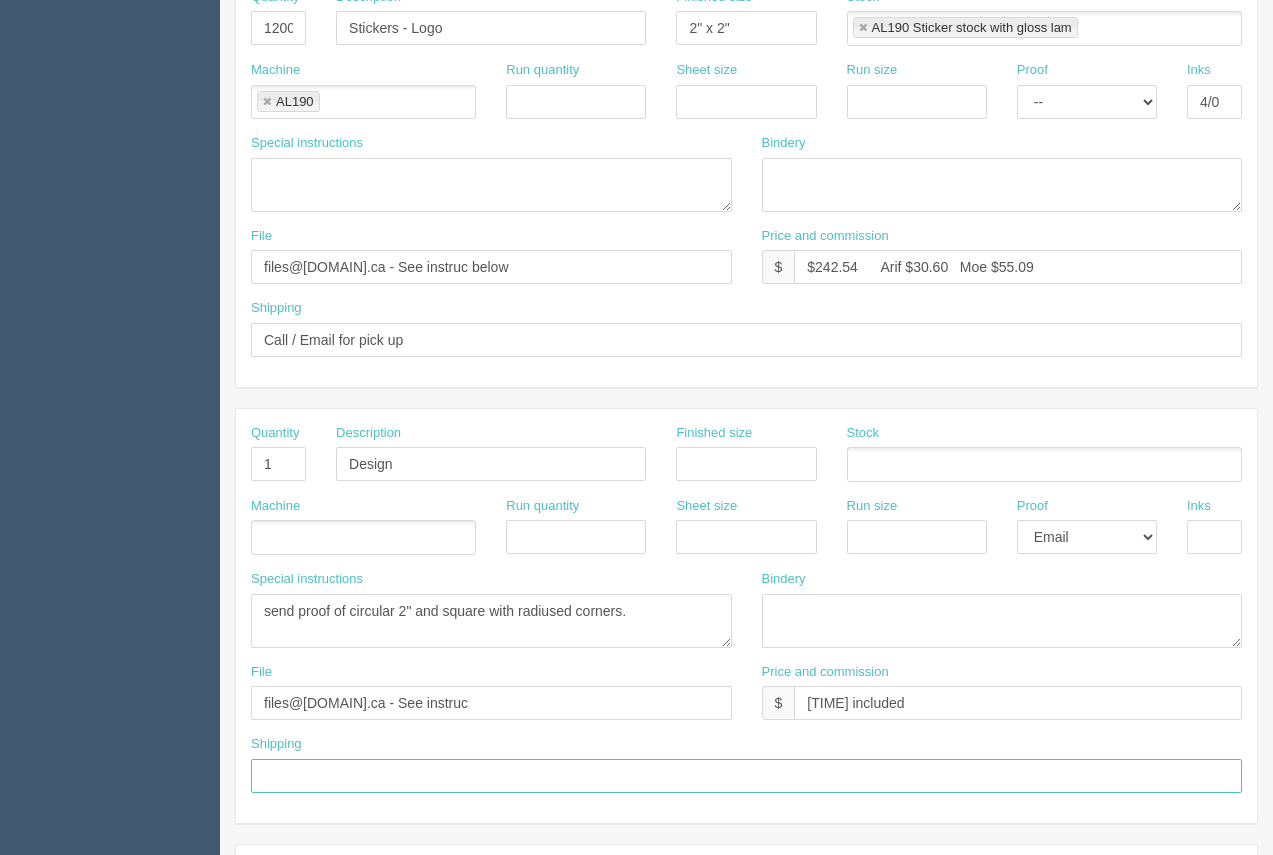 type on "Above" 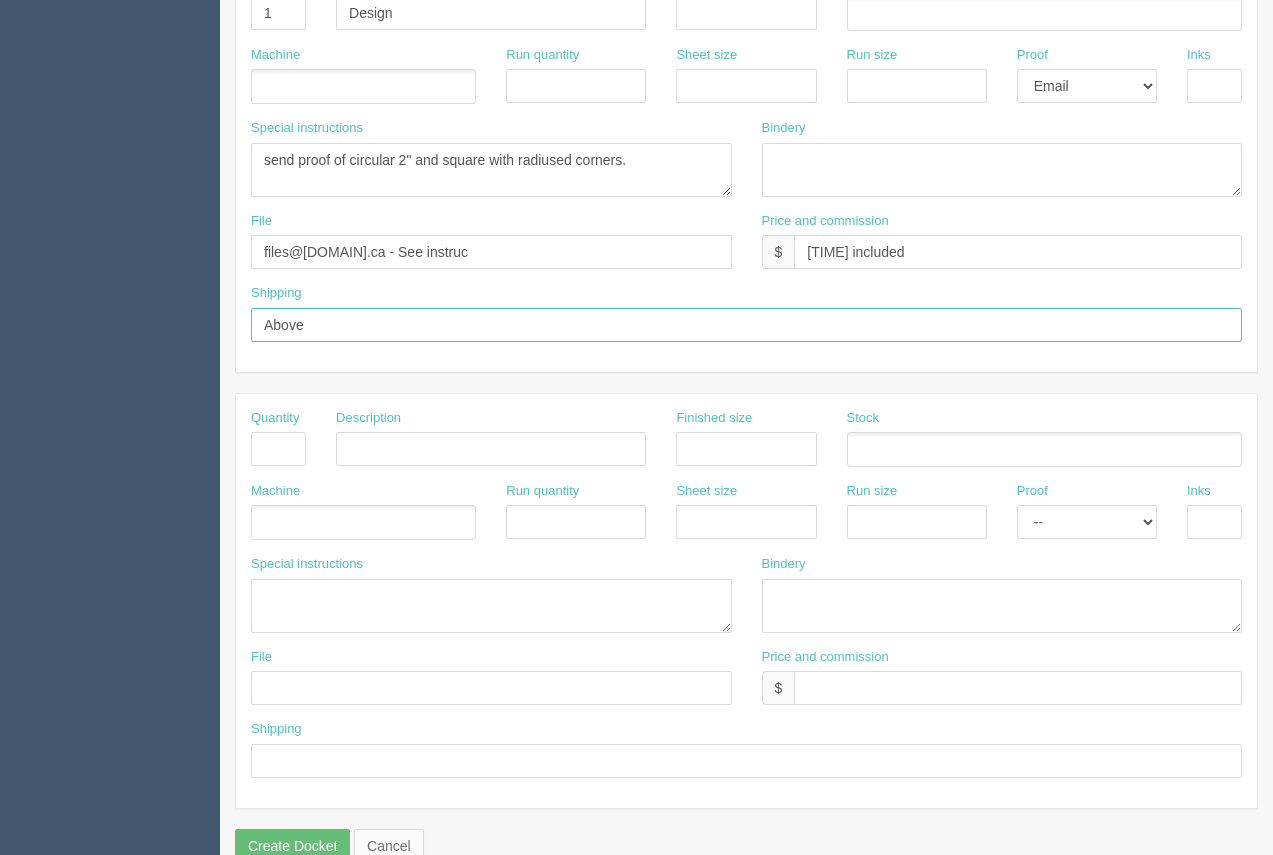 scroll, scrollTop: 961, scrollLeft: 0, axis: vertical 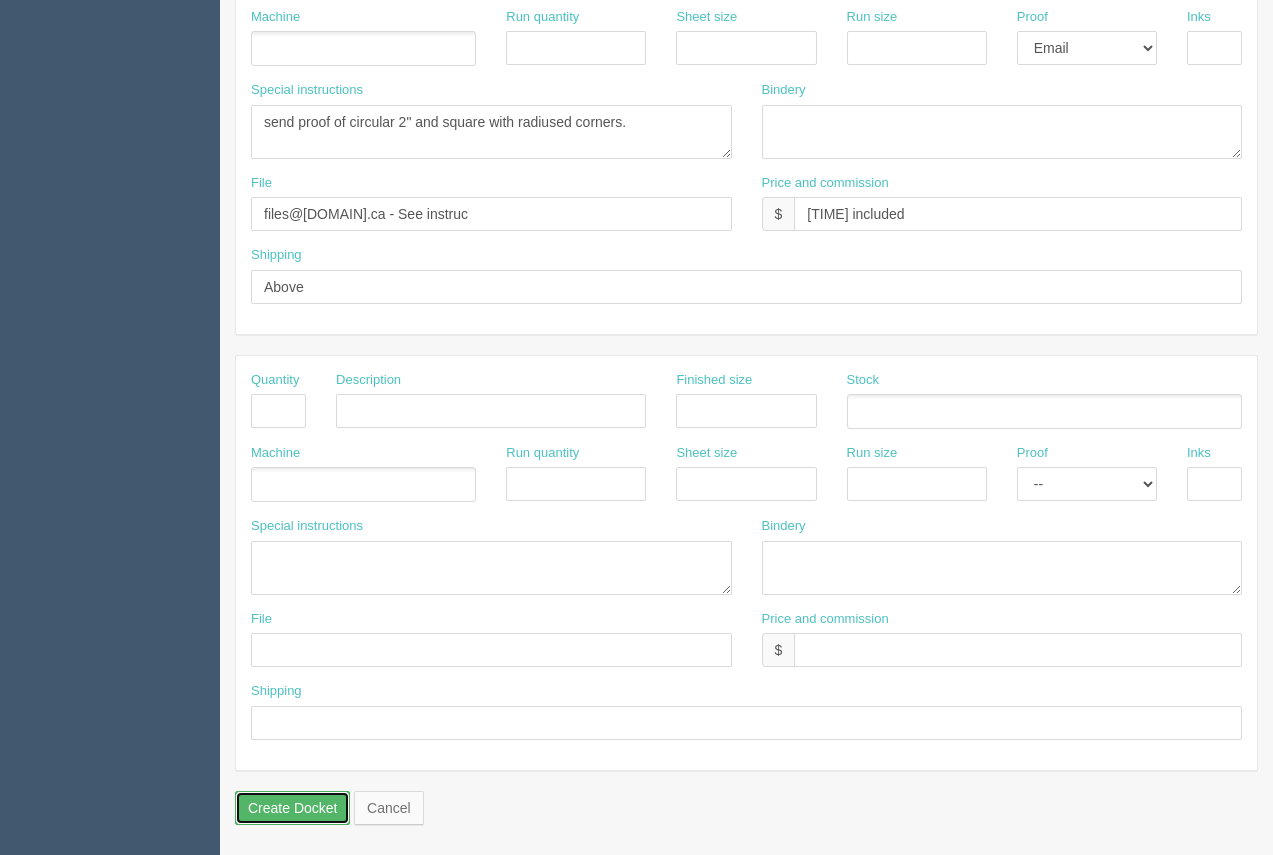 click on "Create Docket" at bounding box center [292, 808] 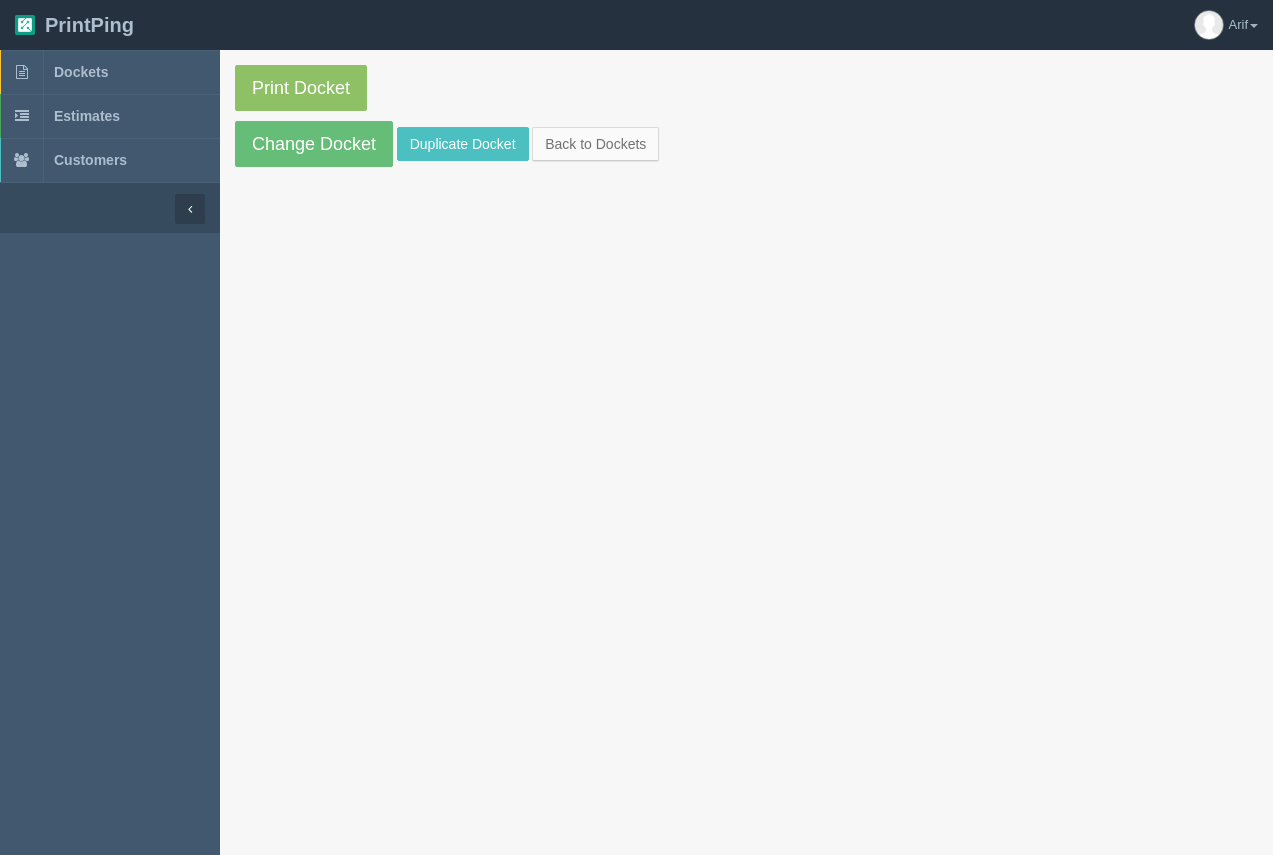 scroll, scrollTop: 0, scrollLeft: 0, axis: both 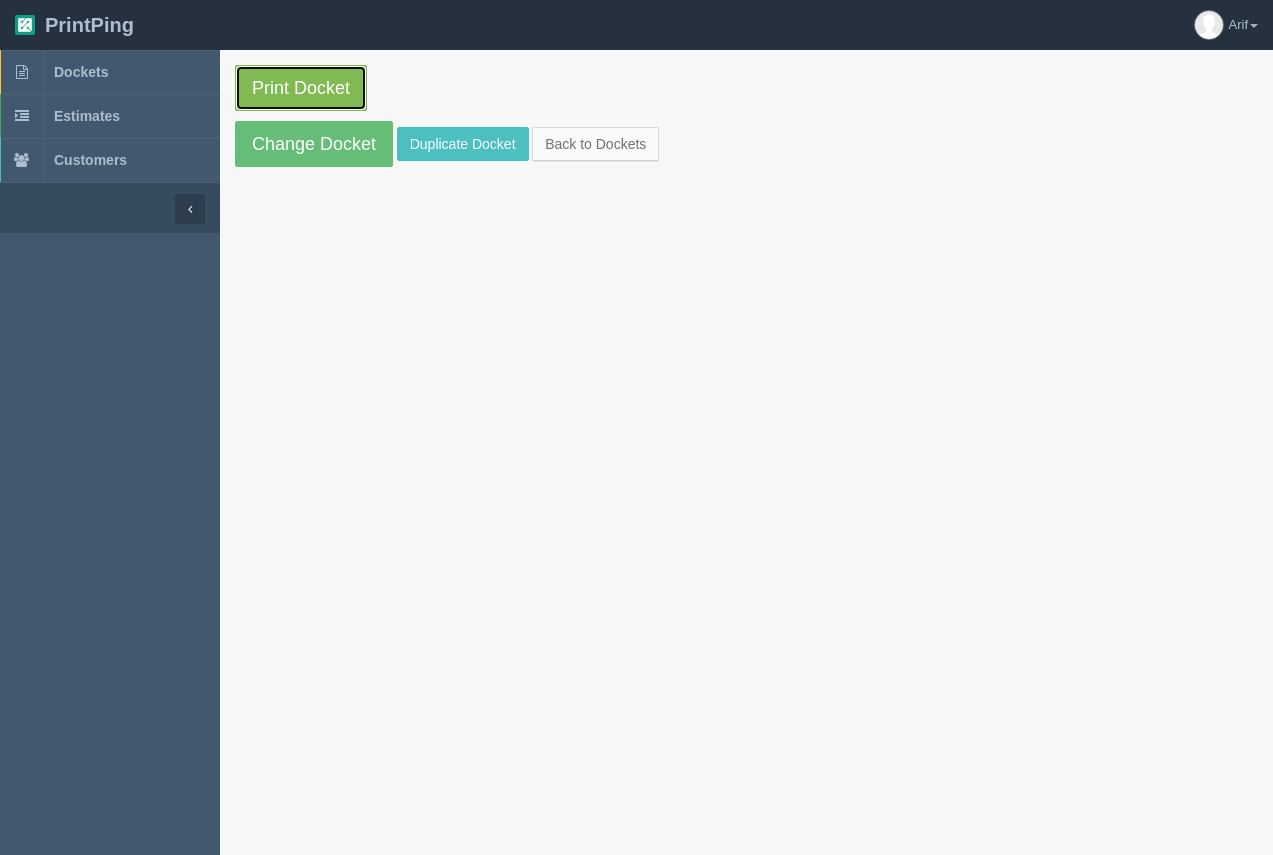 click on "Print Docket" at bounding box center (301, 88) 